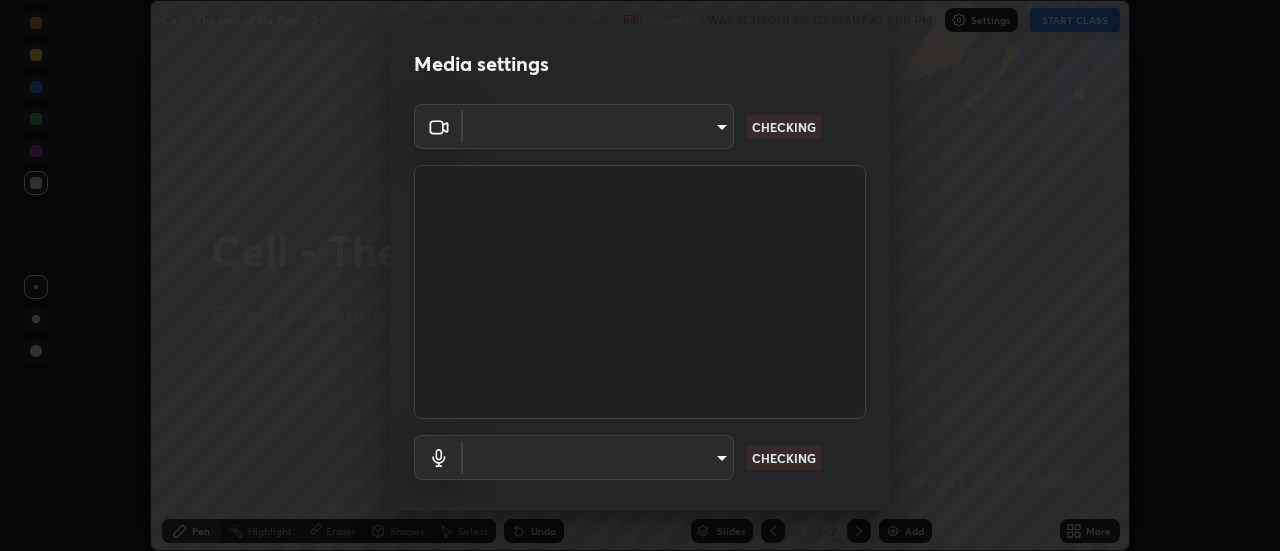scroll, scrollTop: 0, scrollLeft: 0, axis: both 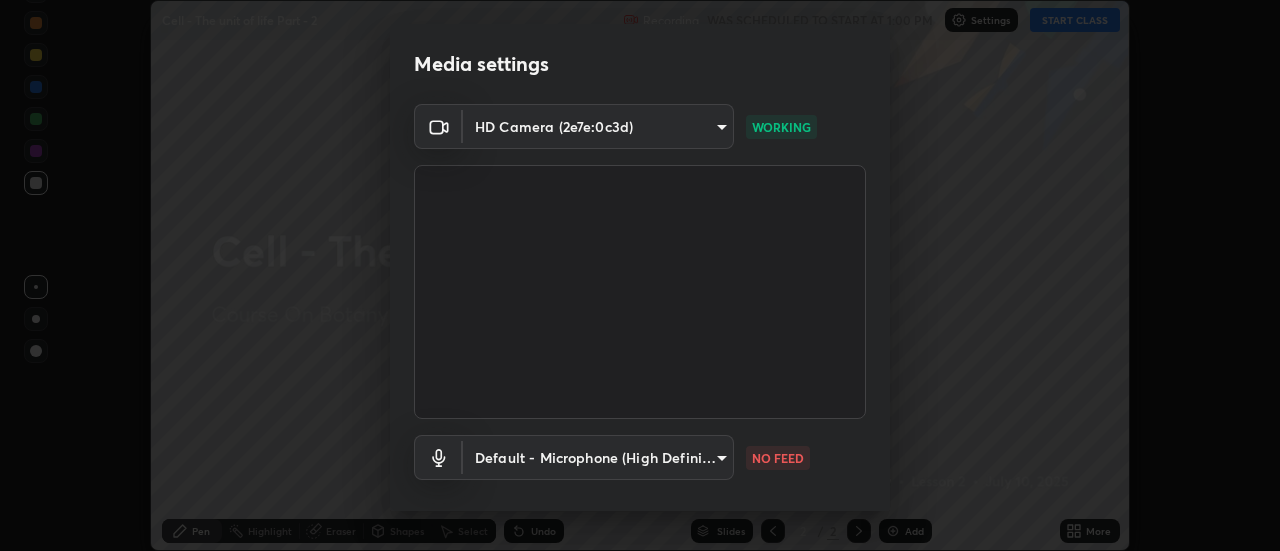 click on "Erase all Cell - The unit of life Part - 2 Recording WAS SCHEDULED TO START AT  1:00 PM Settings START CLASS Setting up your live class Cell - The unit of life Part - 2 • L2 of Course On Botany for NEET Conquer 1 2026 [PERSON_NAME] [PERSON_NAME] Pen Highlight Eraser Shapes Select Undo Slides 2 / 2 Add More No doubts shared Encourage your learners to ask a doubt for better clarity Report an issue Reason for reporting Buffering Chat not working Audio - Video sync issue Educator video quality low ​ Attach an image Report Media settings HD Camera (2e7e:0c3d) 4eebad9fb2b760257747d3faba0537f77ebfd590b97cb0ff6e10e17389be776b WORKING Default - Microphone (High Definition Audio Device) default NO FEED 1 / 5 Next" at bounding box center [640, 275] 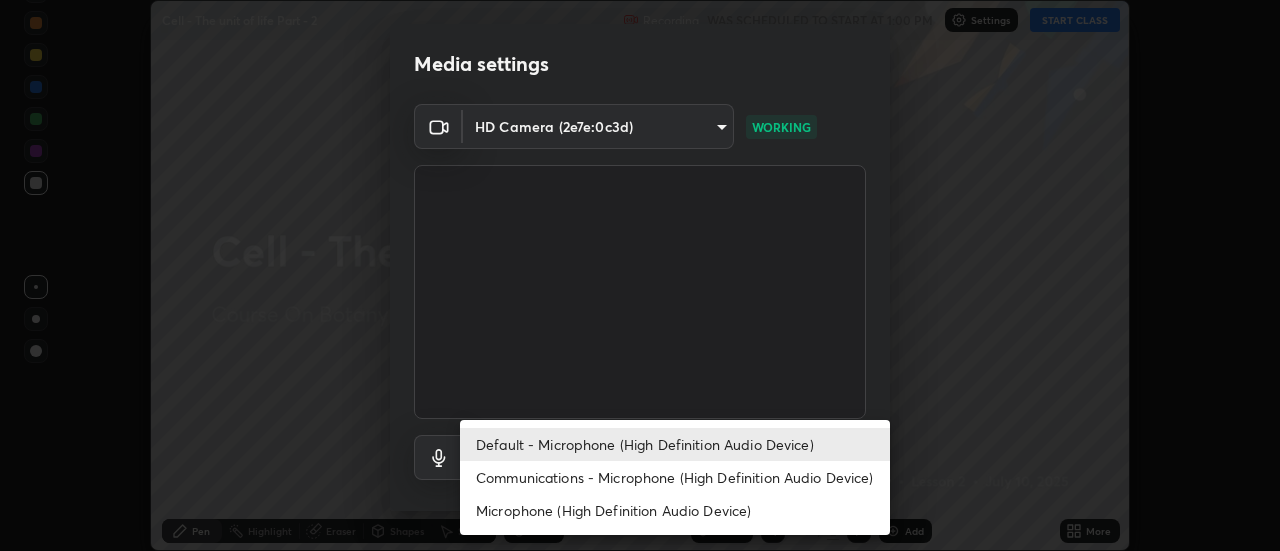 click on "Communications - Microphone (High Definition Audio Device)" at bounding box center [675, 477] 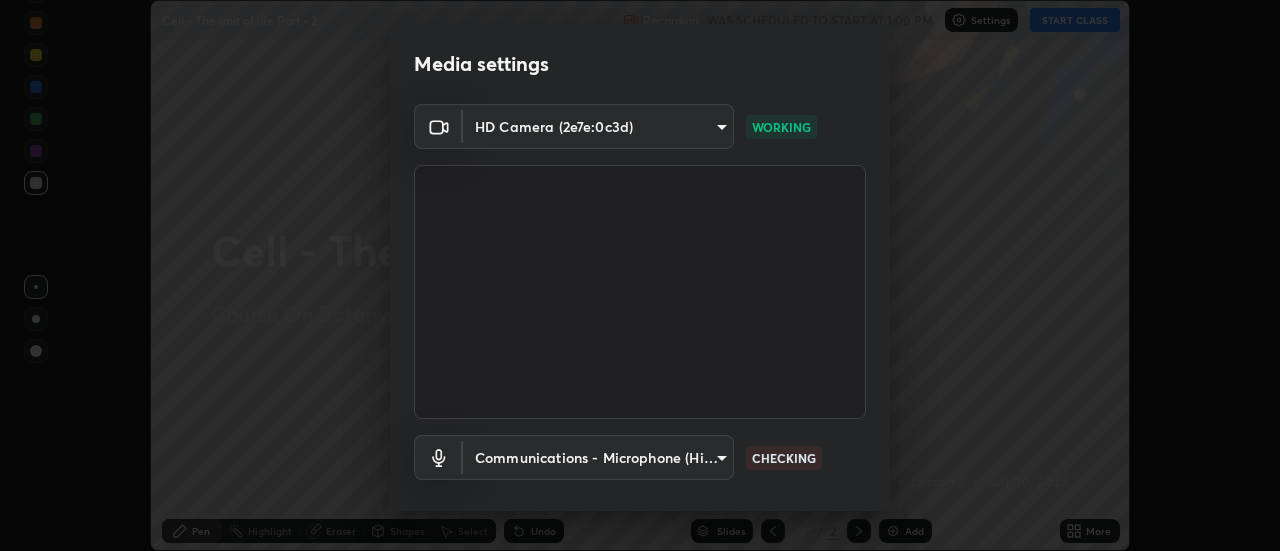 click on "Erase all Cell - The unit of life Part - 2 Recording WAS SCHEDULED TO START AT  1:00 PM Settings START CLASS Setting up your live class Cell - The unit of life Part - 2 • L2 of Course On Botany for NEET Conquer 1 2026 [PERSON_NAME] [PERSON_NAME] Pen Highlight Eraser Shapes Select Undo Slides 2 / 2 Add More No doubts shared Encourage your learners to ask a doubt for better clarity Report an issue Reason for reporting Buffering Chat not working Audio - Video sync issue Educator video quality low ​ Attach an image Report Media settings HD Camera (2e7e:0c3d) 4eebad9fb2b760257747d3faba0537f77ebfd590b97cb0ff6e10e17389be776b WORKING Communications - Microphone (High Definition Audio Device) communications CHECKING 1 / 5 Next" at bounding box center [640, 275] 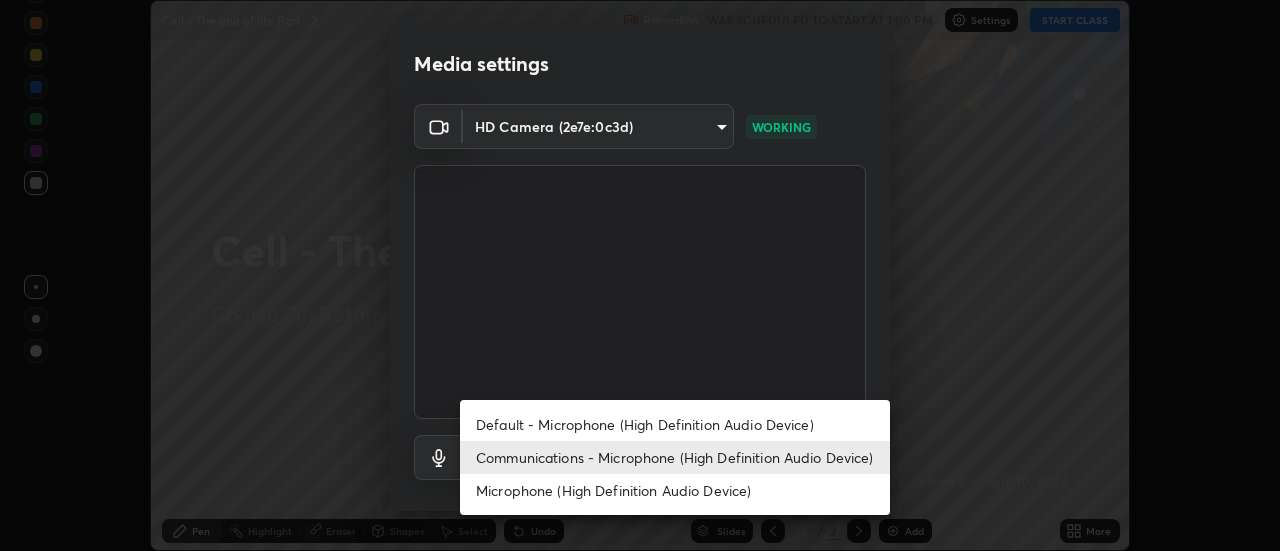 click on "Default - Microphone (High Definition Audio Device)" at bounding box center (675, 424) 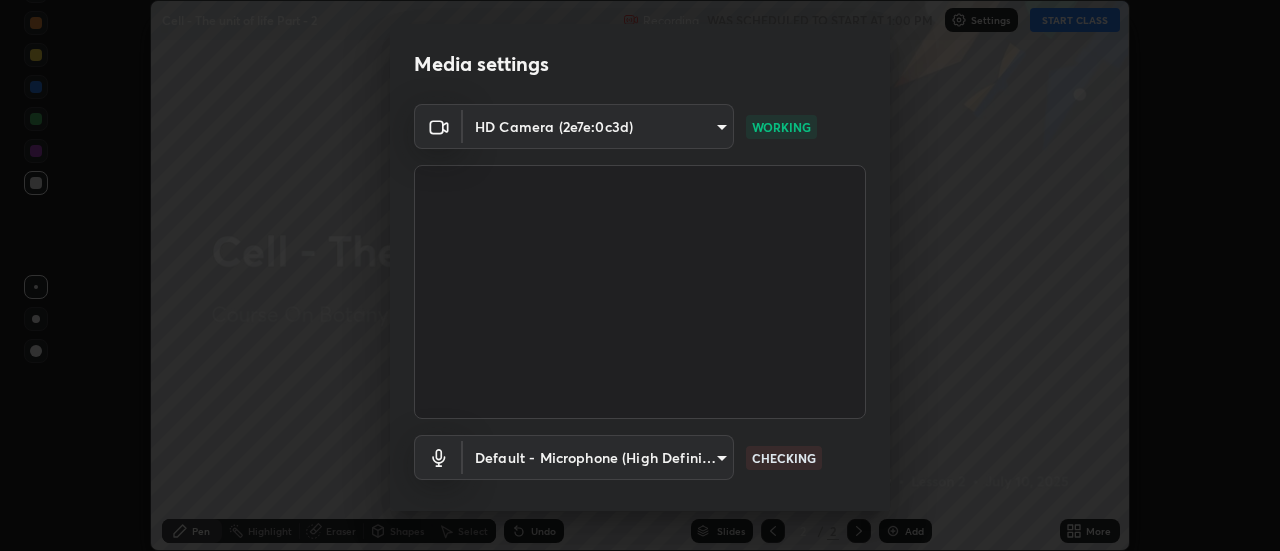 scroll, scrollTop: 105, scrollLeft: 0, axis: vertical 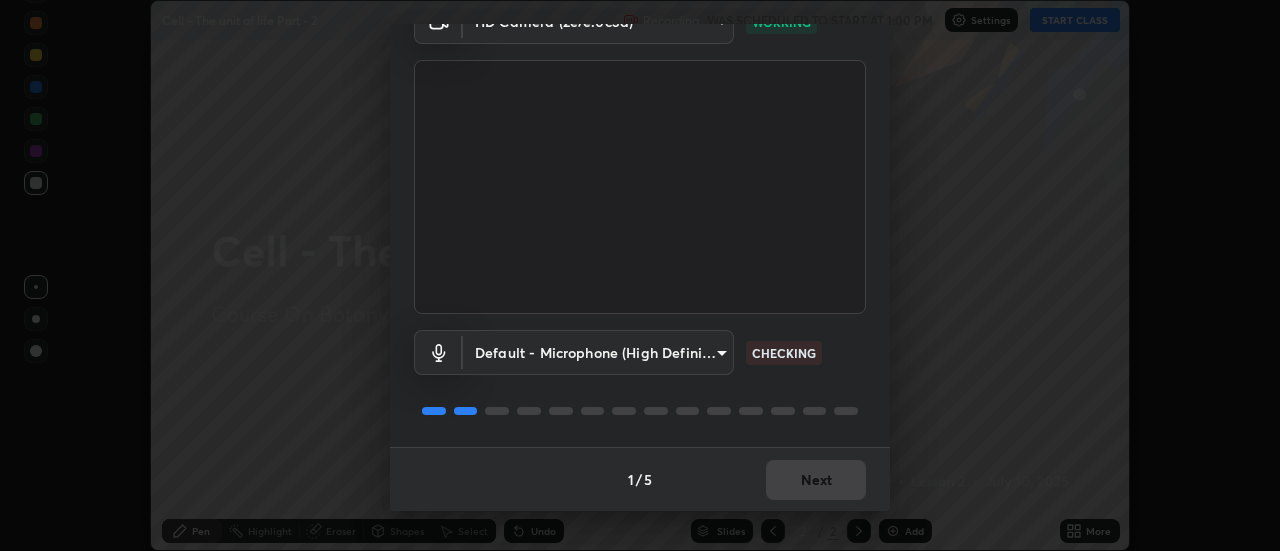 click on "1 / 5 Next" at bounding box center [640, 479] 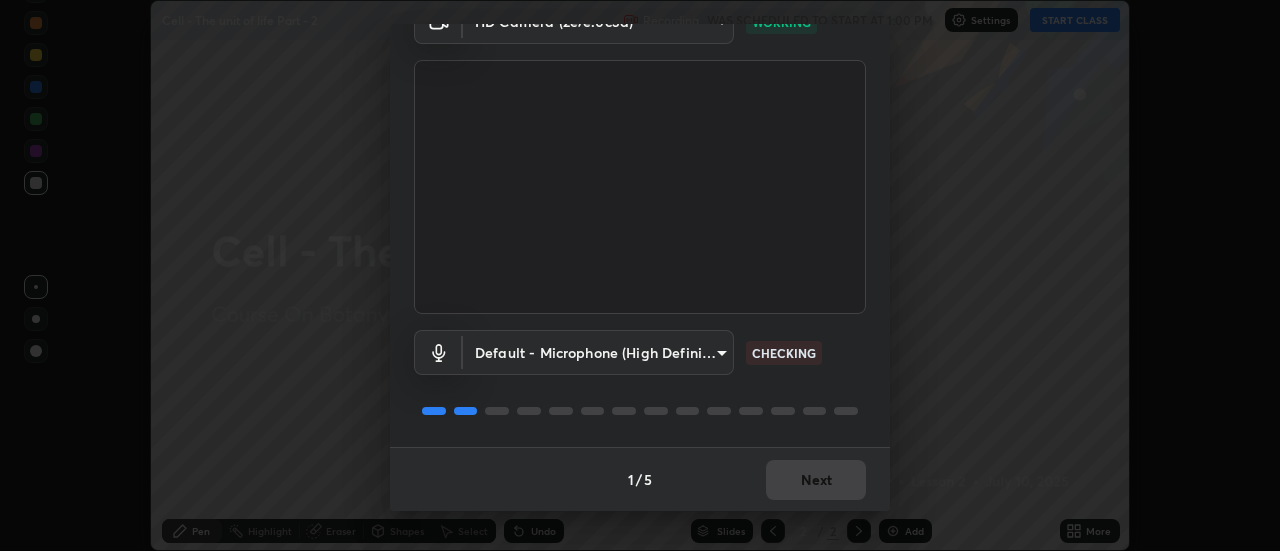 click on "Next" at bounding box center (816, 480) 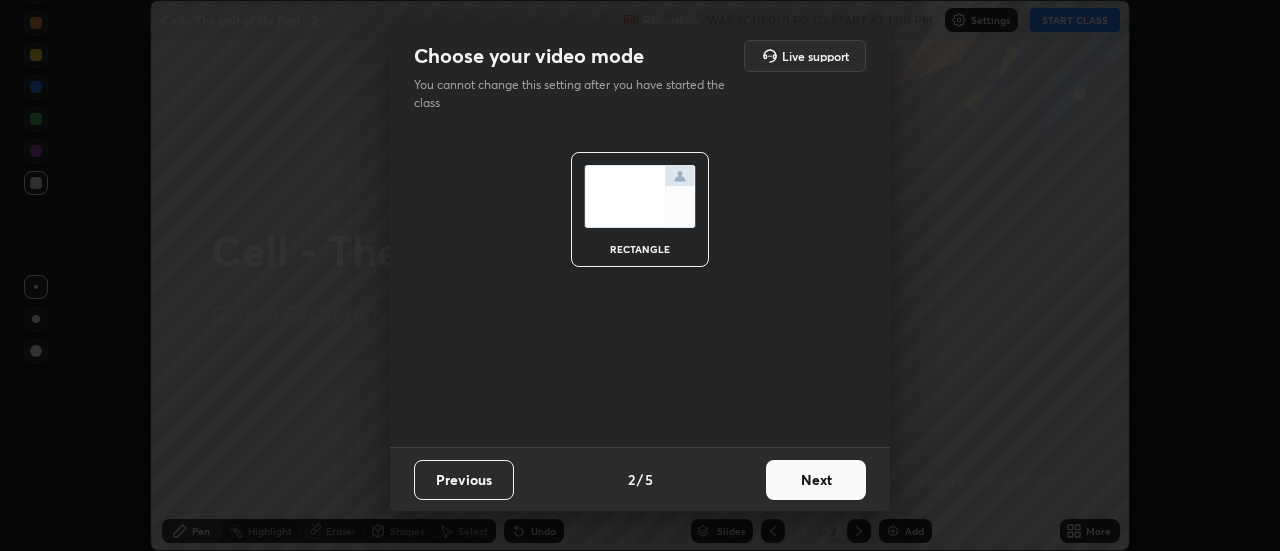 click on "Next" at bounding box center (816, 480) 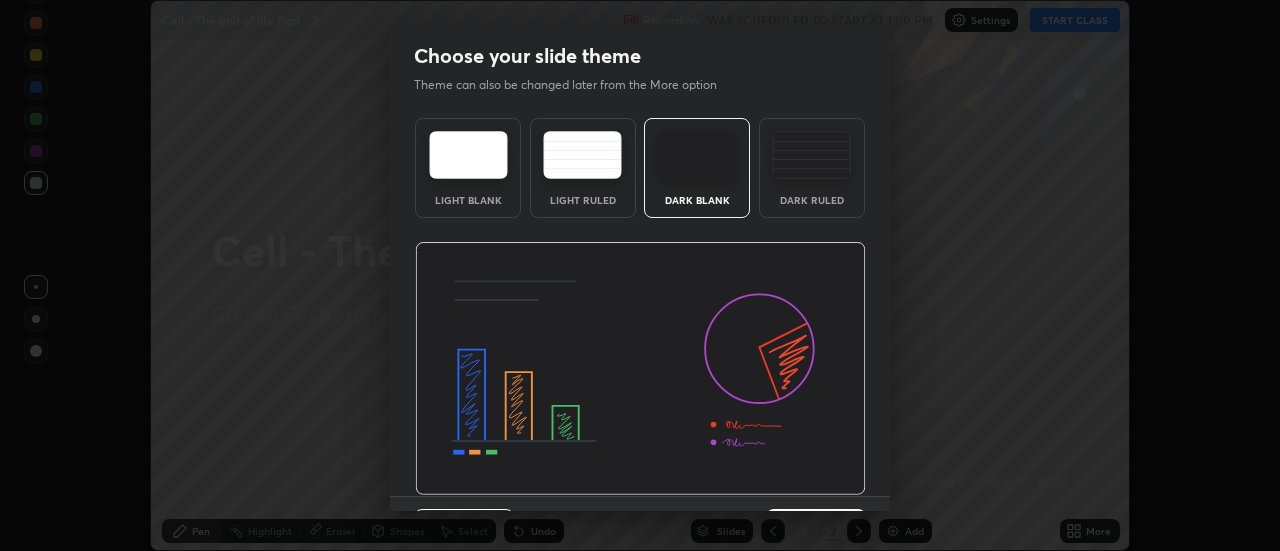 scroll, scrollTop: 49, scrollLeft: 0, axis: vertical 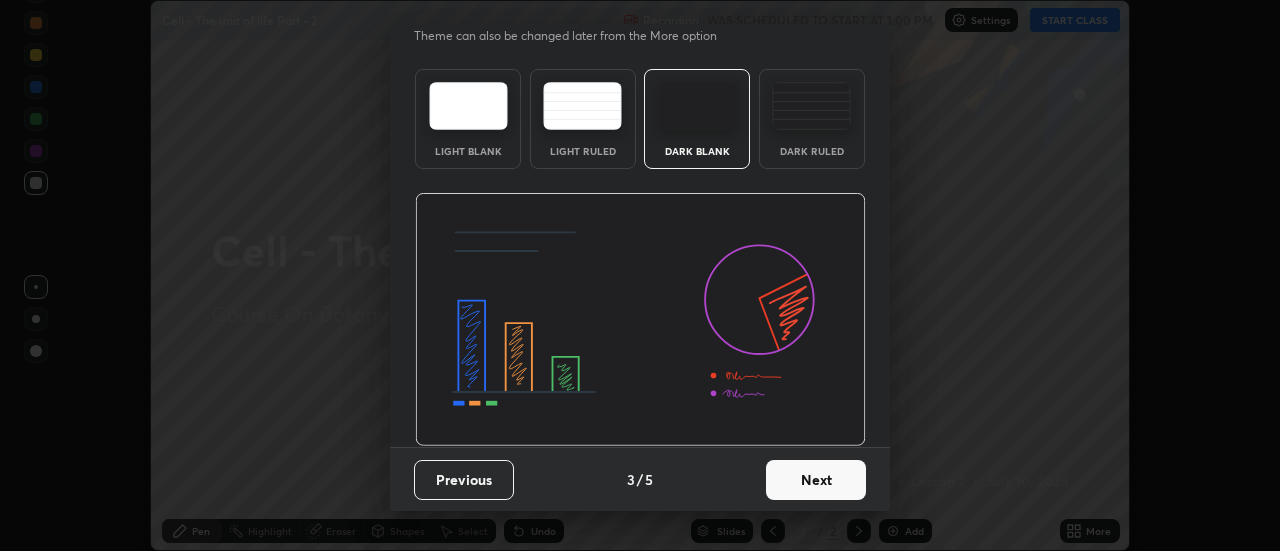 click on "Next" at bounding box center [816, 480] 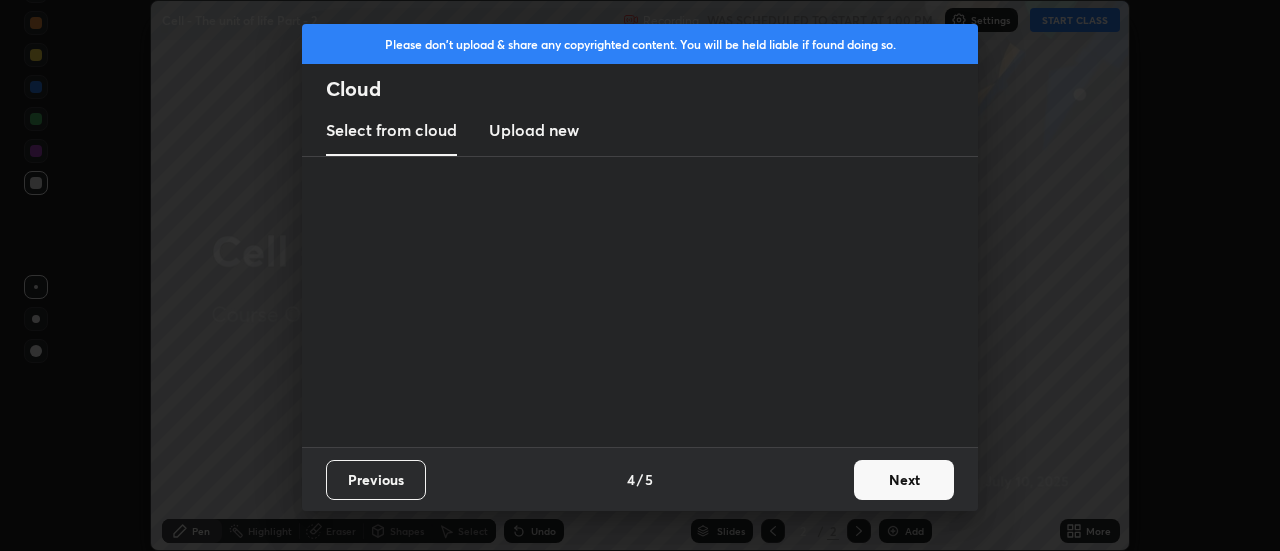 scroll, scrollTop: 0, scrollLeft: 0, axis: both 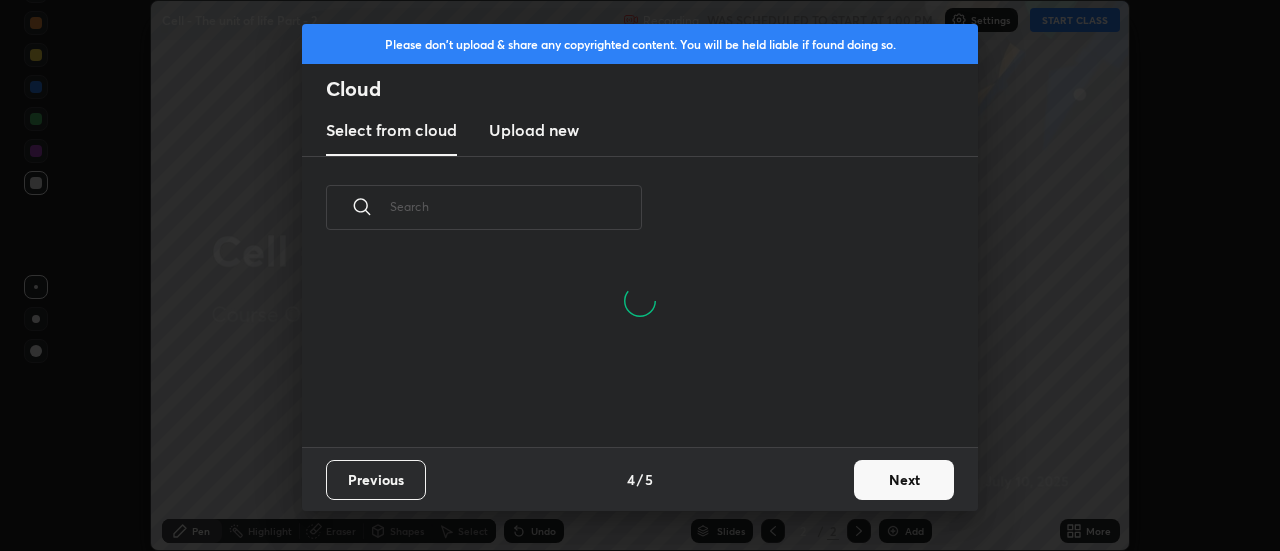 click on "Upload new" at bounding box center [534, 130] 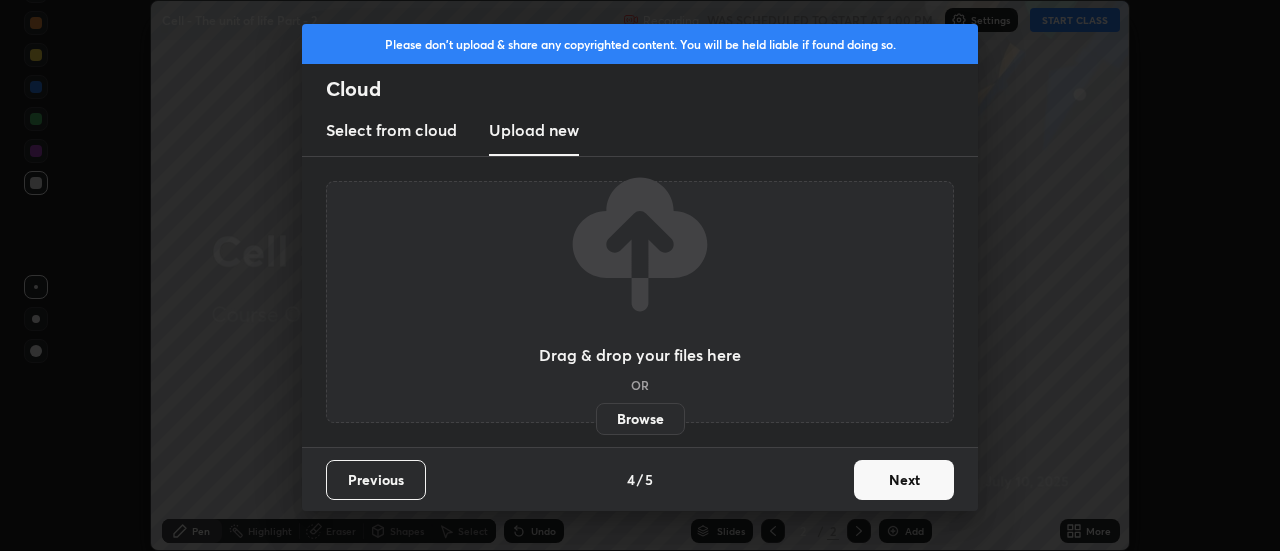 click on "Browse" at bounding box center [640, 419] 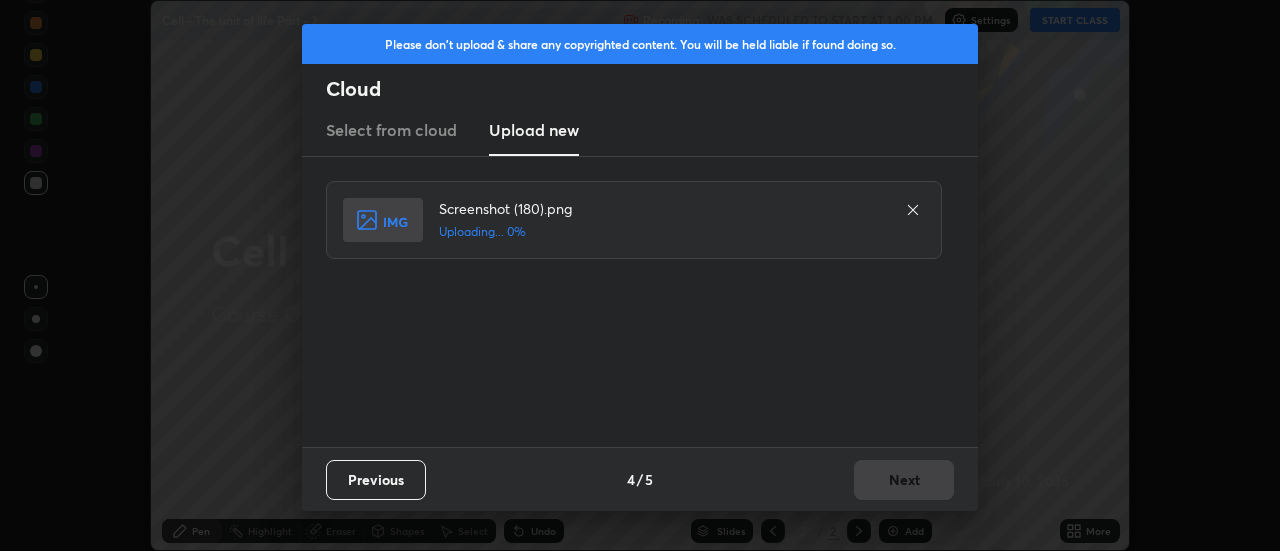 click on "Previous 4 / 5 Next" at bounding box center [640, 479] 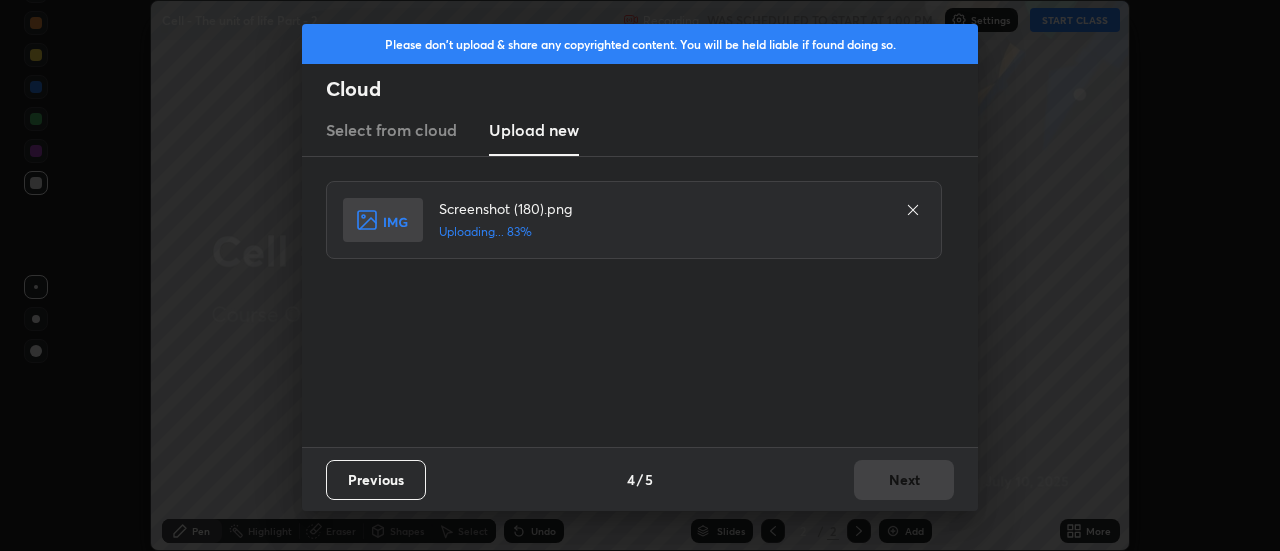click on "Previous 4 / 5 Next" at bounding box center (640, 479) 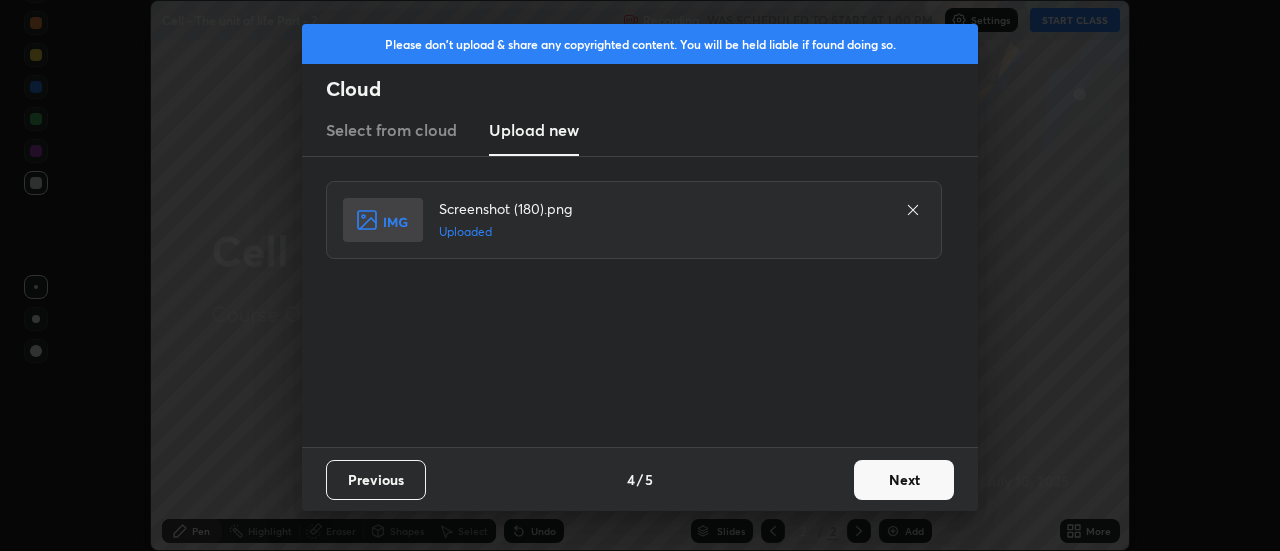 click on "Next" at bounding box center (904, 480) 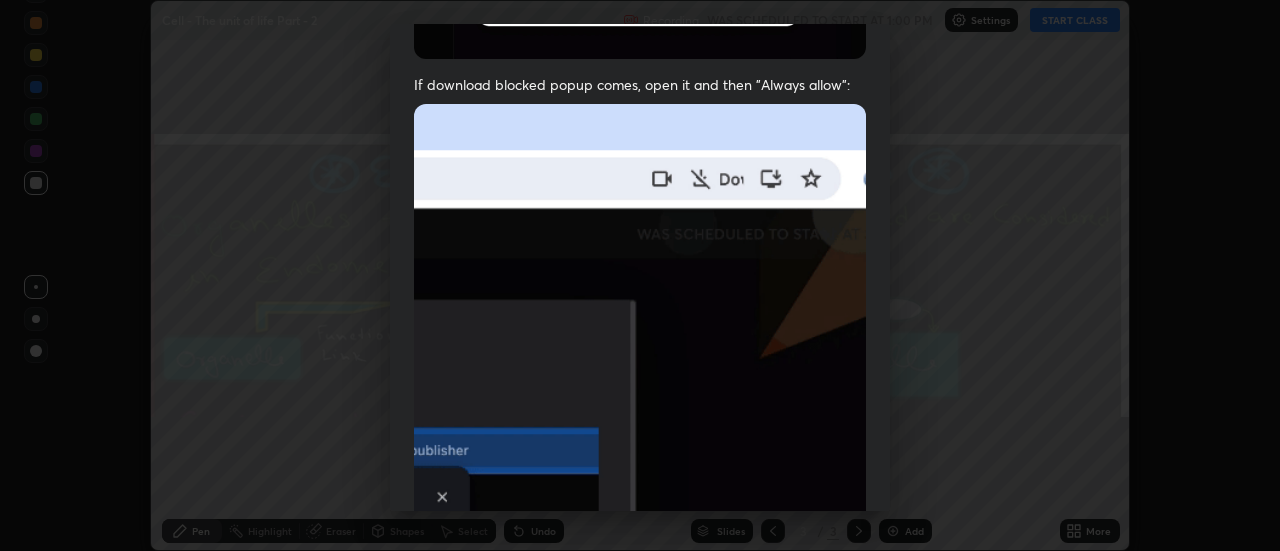 scroll, scrollTop: 513, scrollLeft: 0, axis: vertical 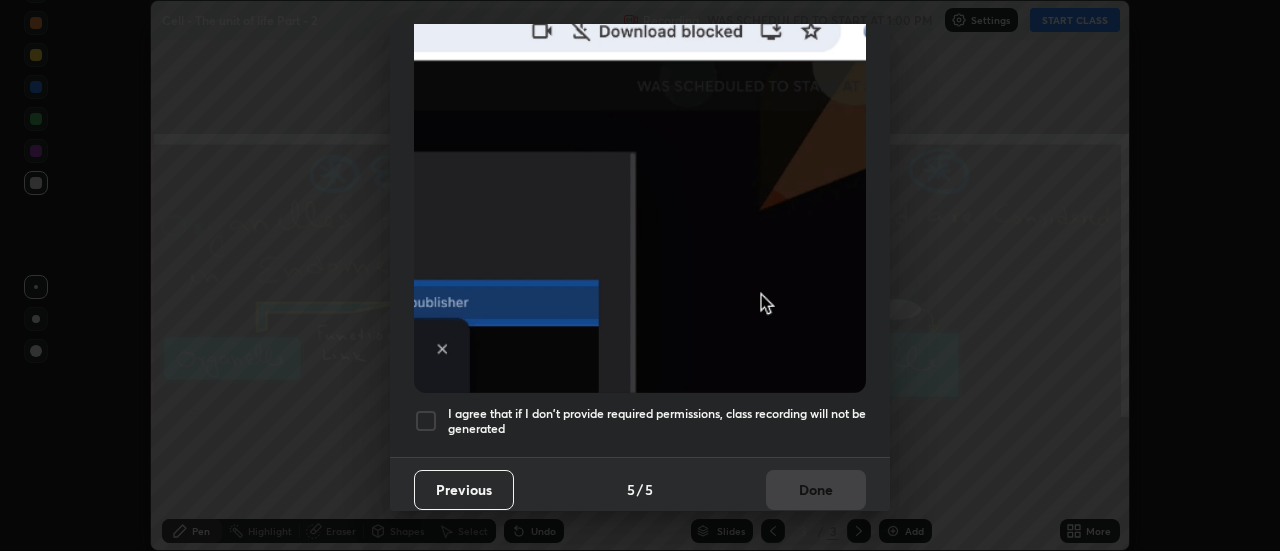 click at bounding box center [426, 421] 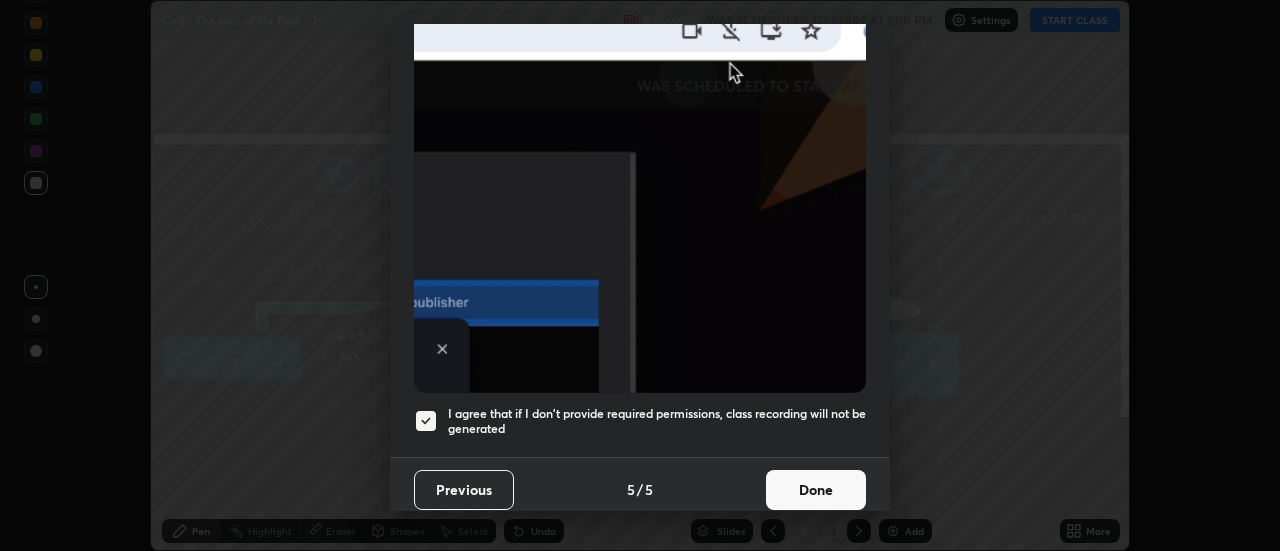 click on "Done" at bounding box center (816, 490) 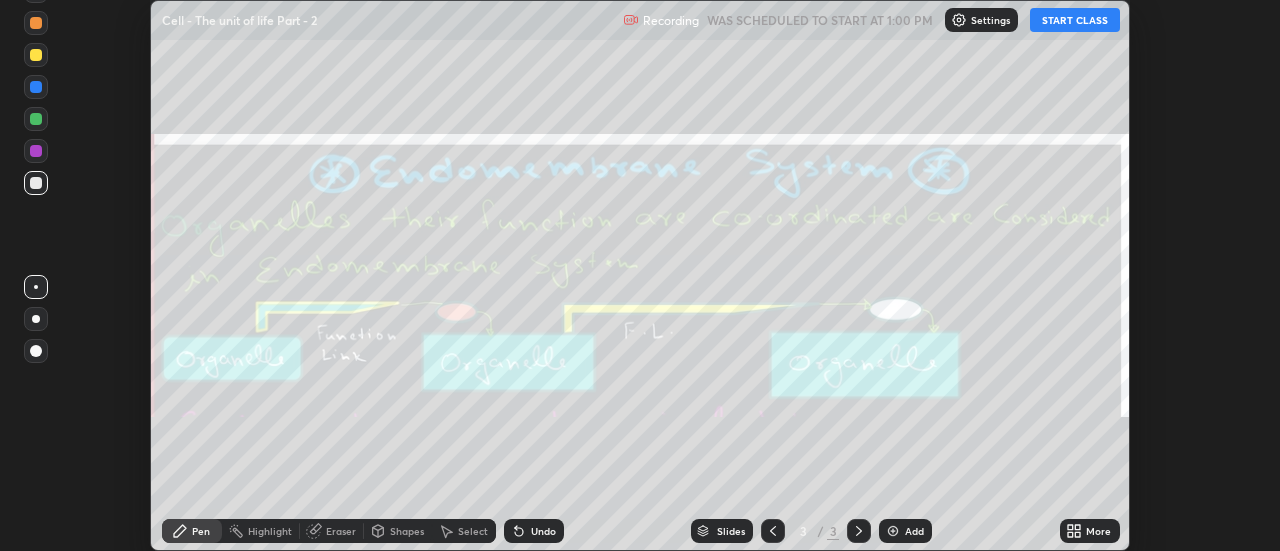 click on "More" at bounding box center [1090, 531] 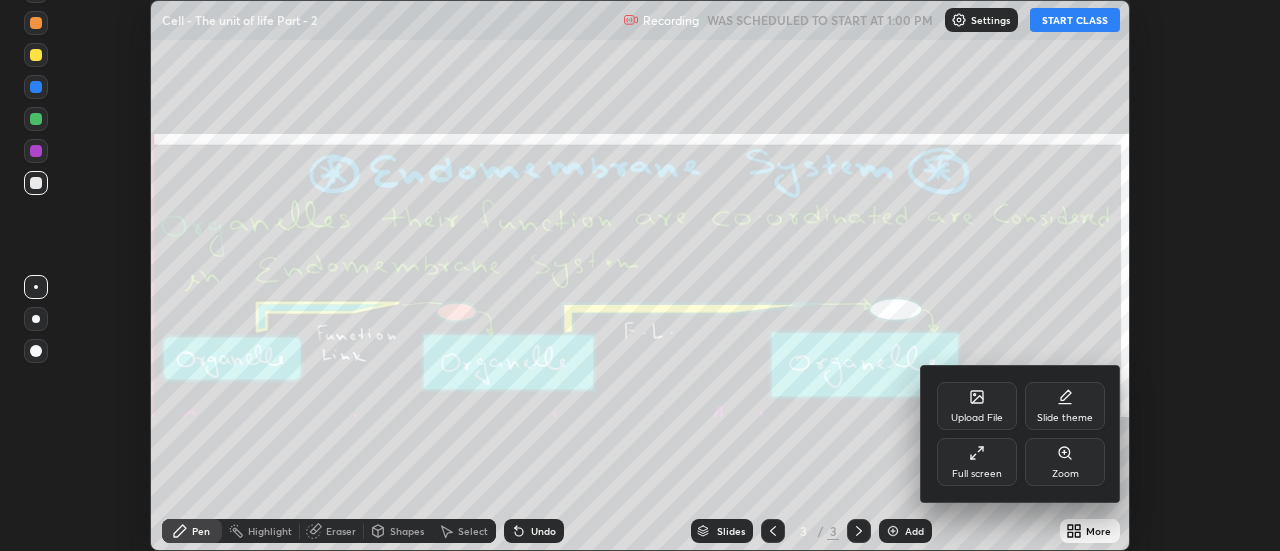 click on "Upload File" at bounding box center (977, 418) 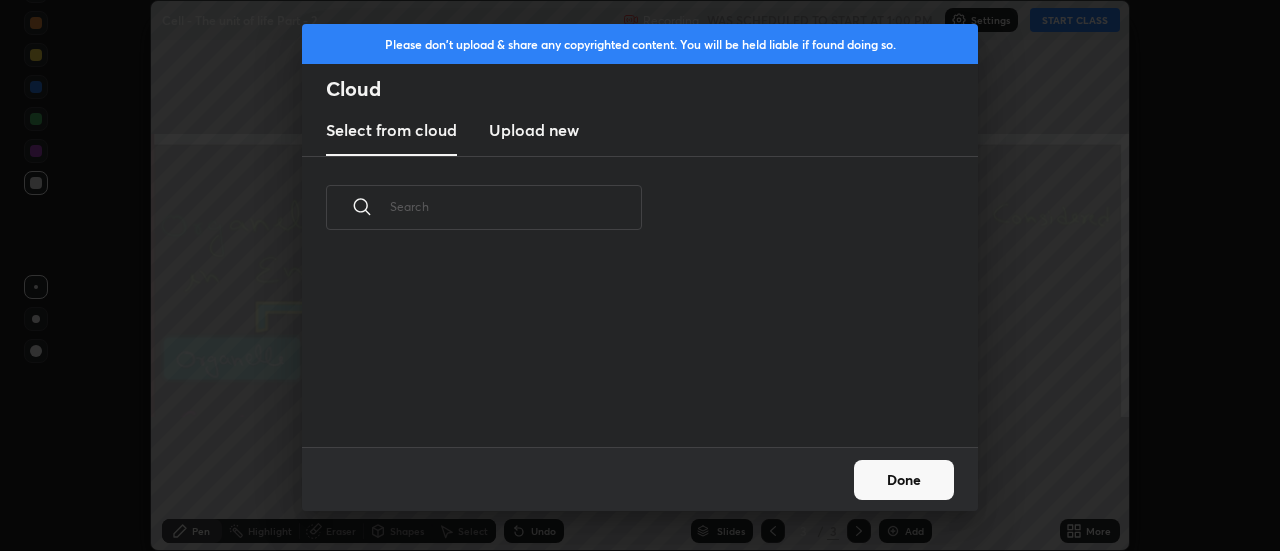 click on "Upload new" at bounding box center [534, 130] 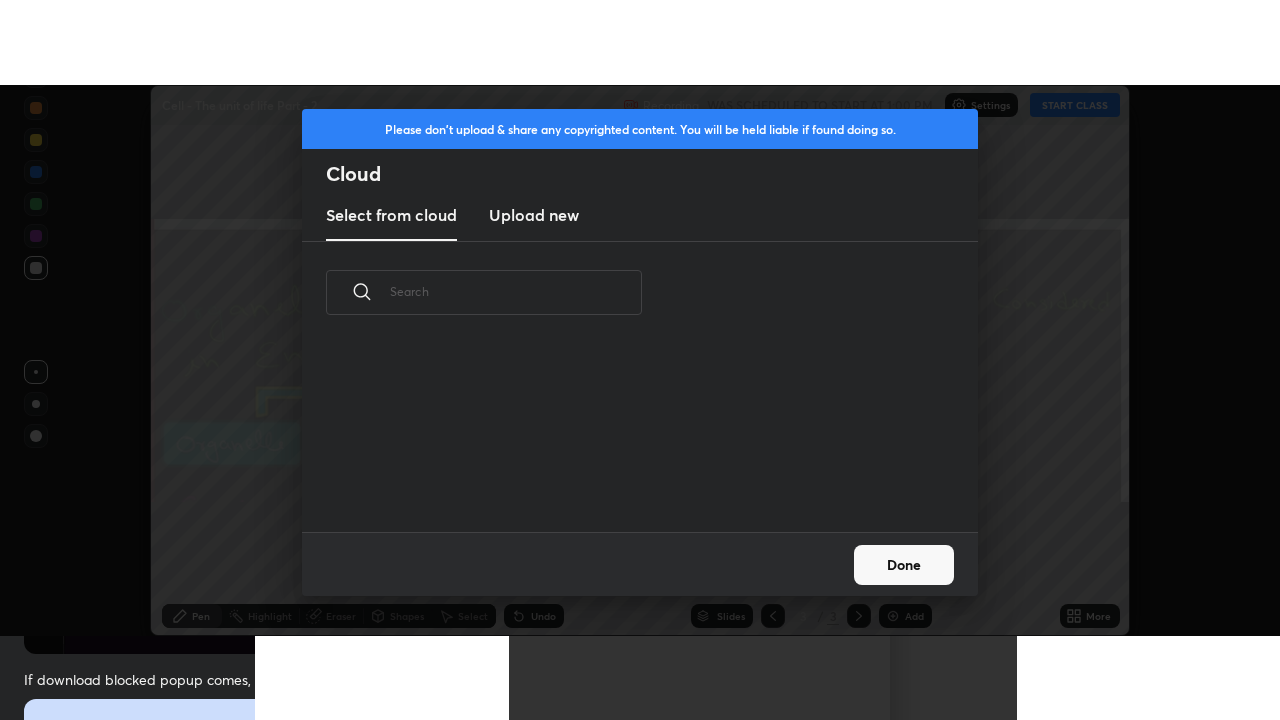 scroll, scrollTop: 0, scrollLeft: 0, axis: both 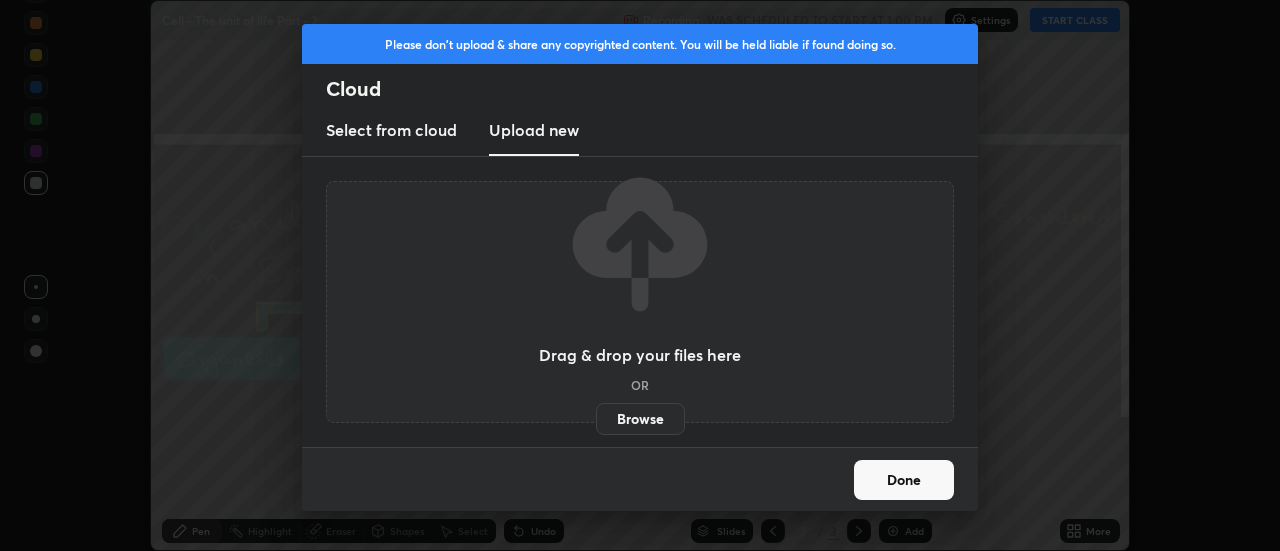 click on "Browse" at bounding box center [640, 419] 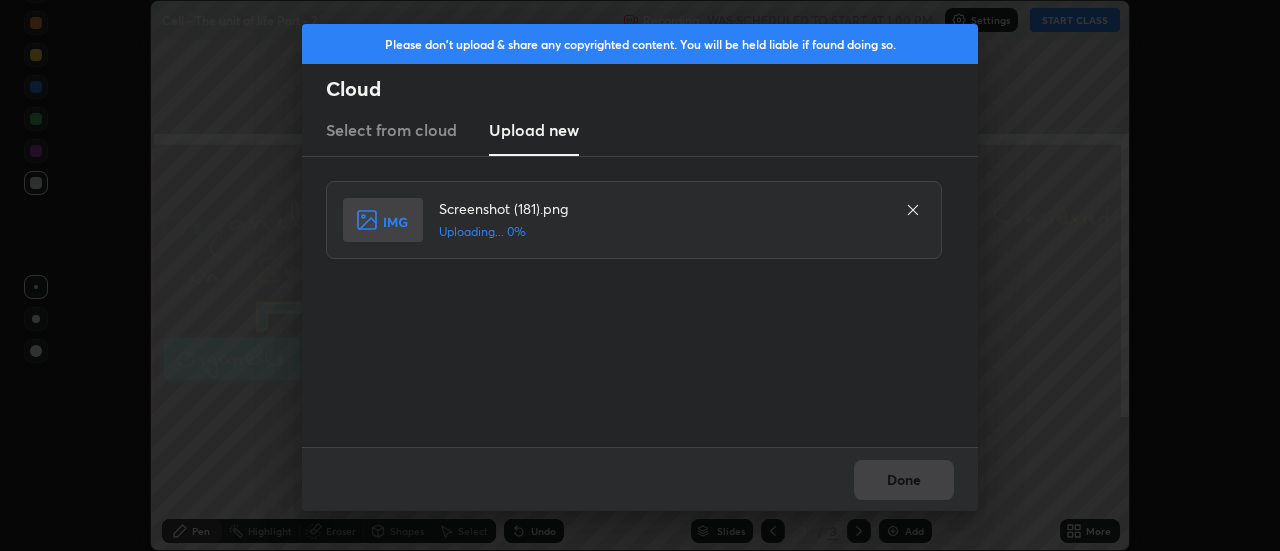click on "Done" at bounding box center (640, 479) 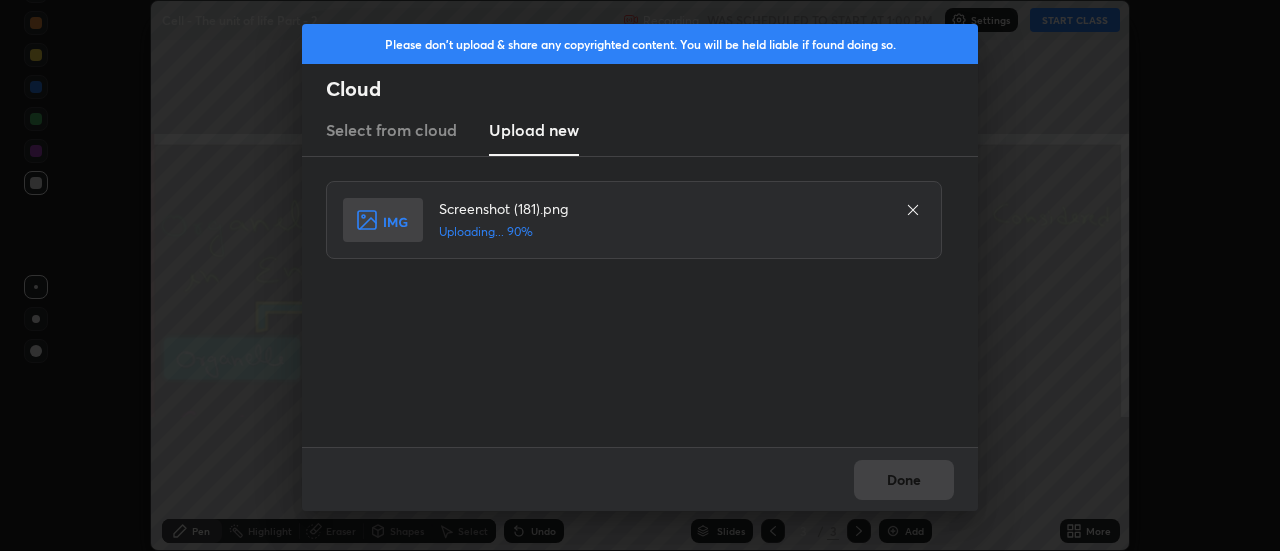 click on "Done" at bounding box center [640, 479] 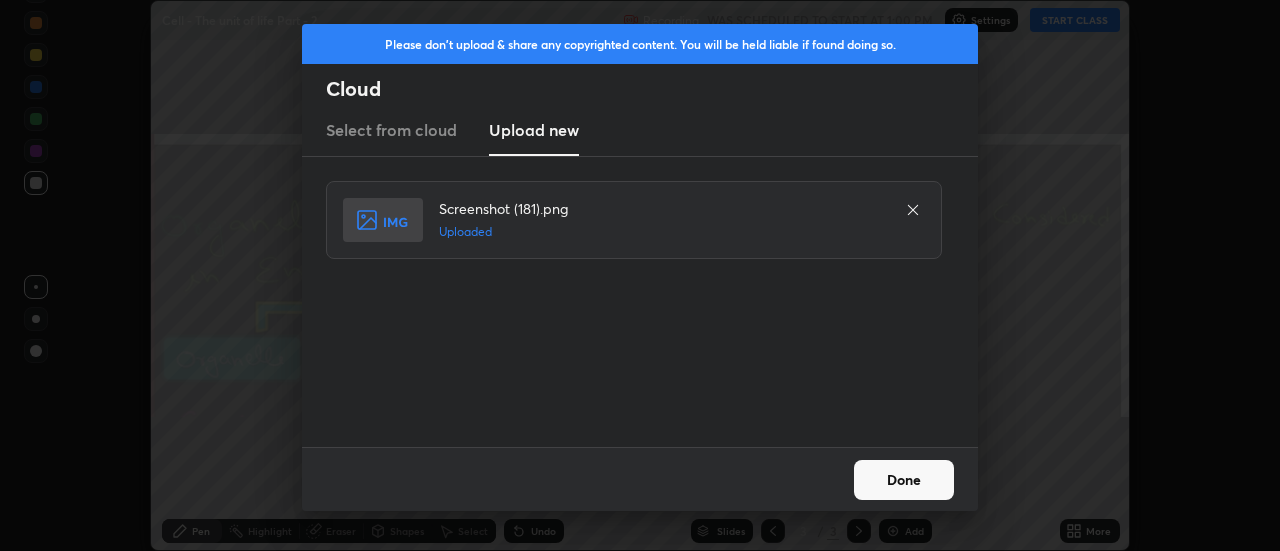 click on "Done" at bounding box center (904, 480) 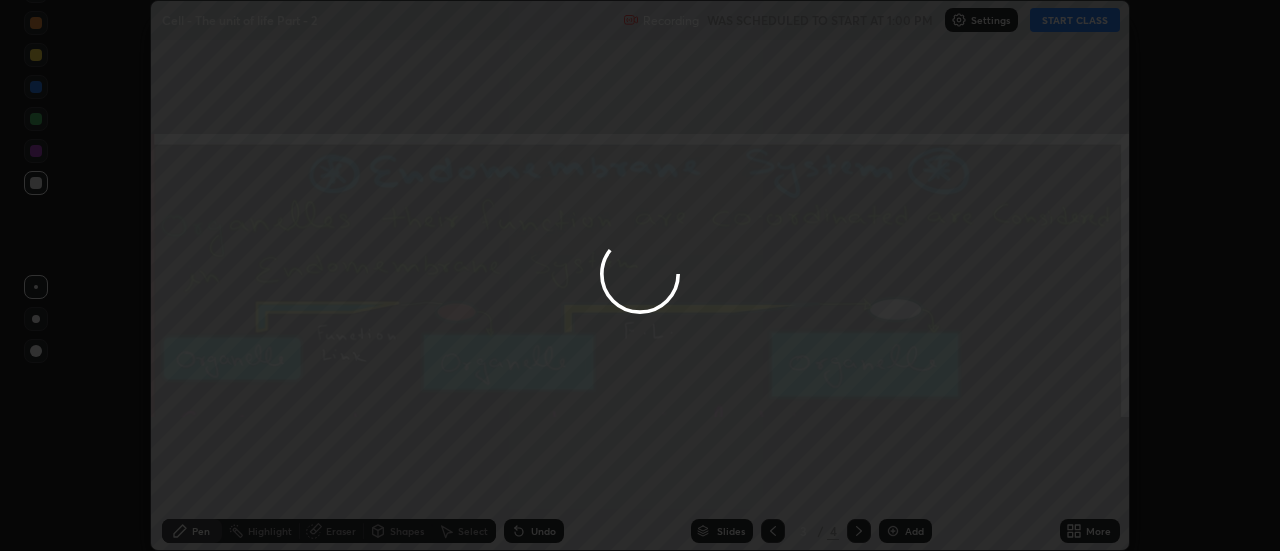 click at bounding box center (640, 275) 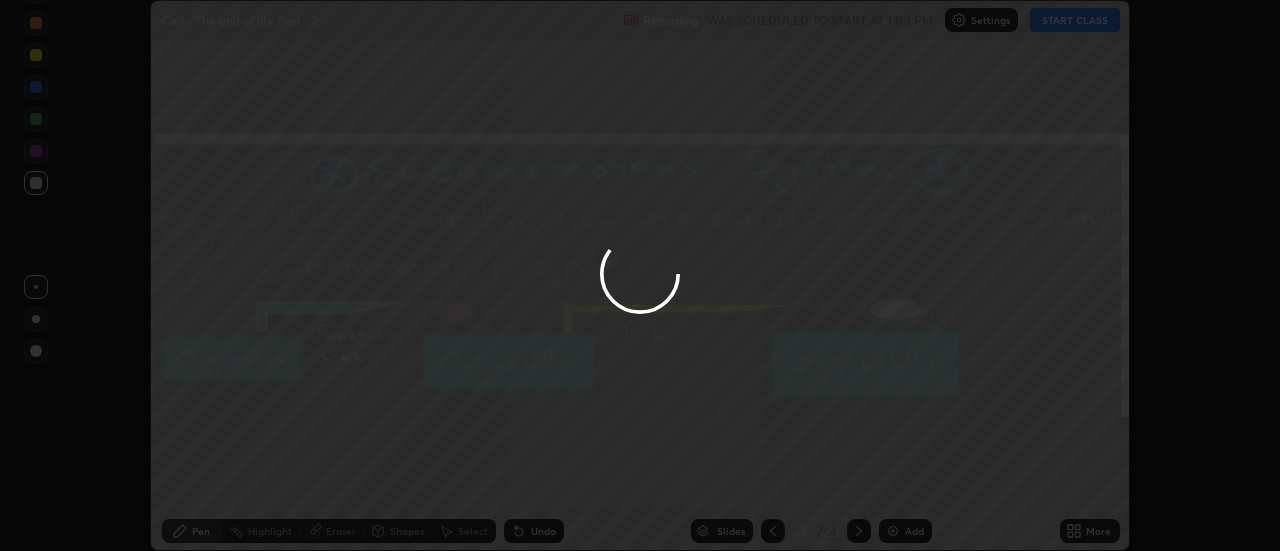 click at bounding box center [640, 275] 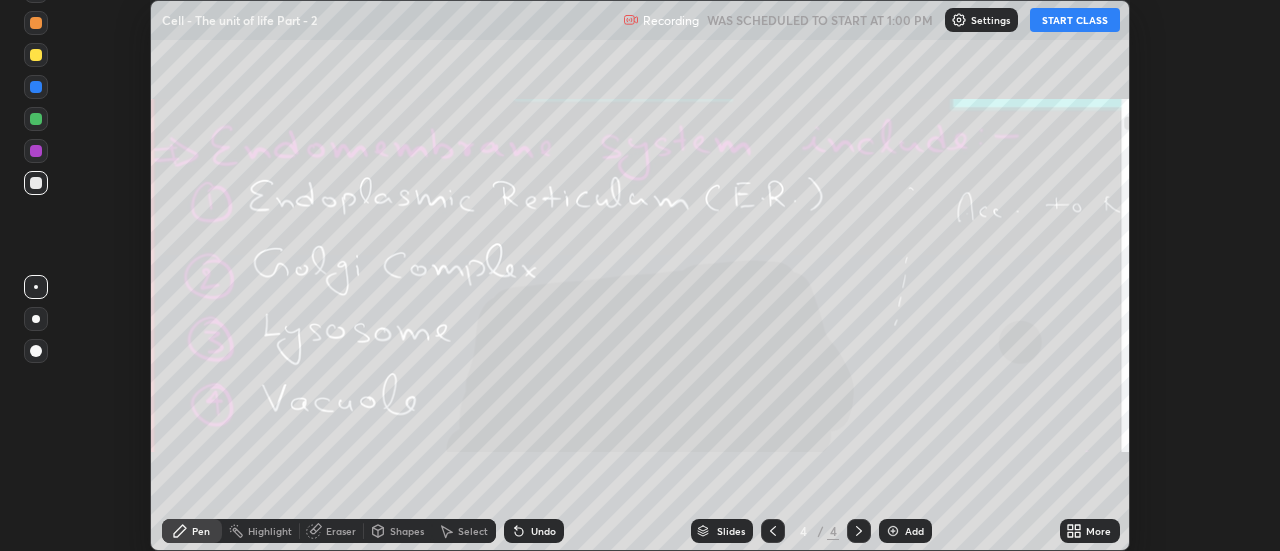 click on "More" at bounding box center [1098, 531] 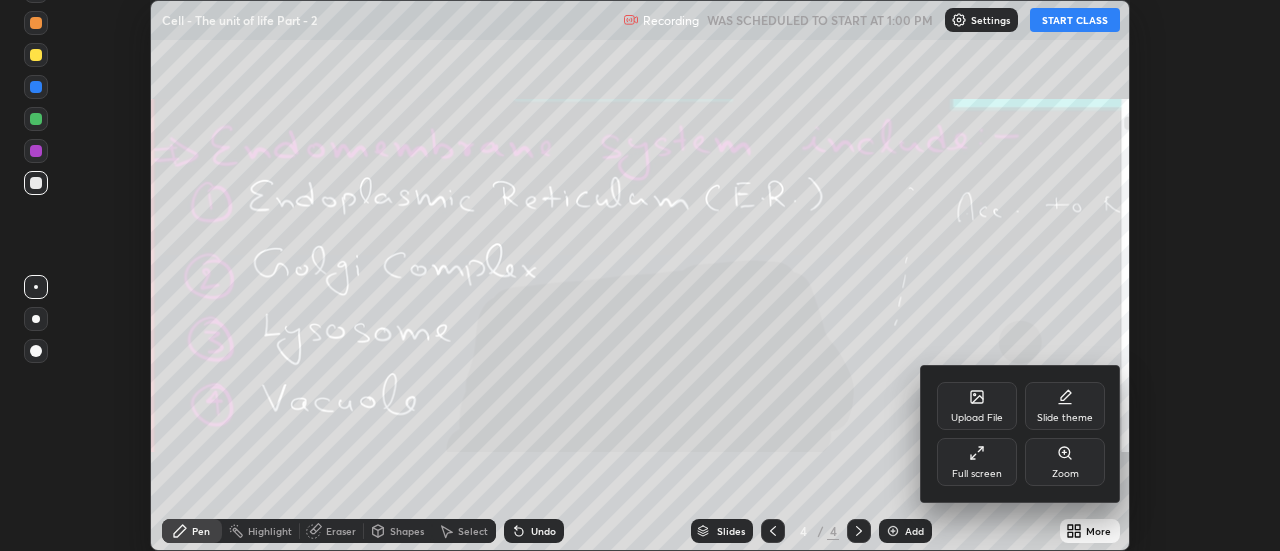 click on "Upload File" at bounding box center (977, 406) 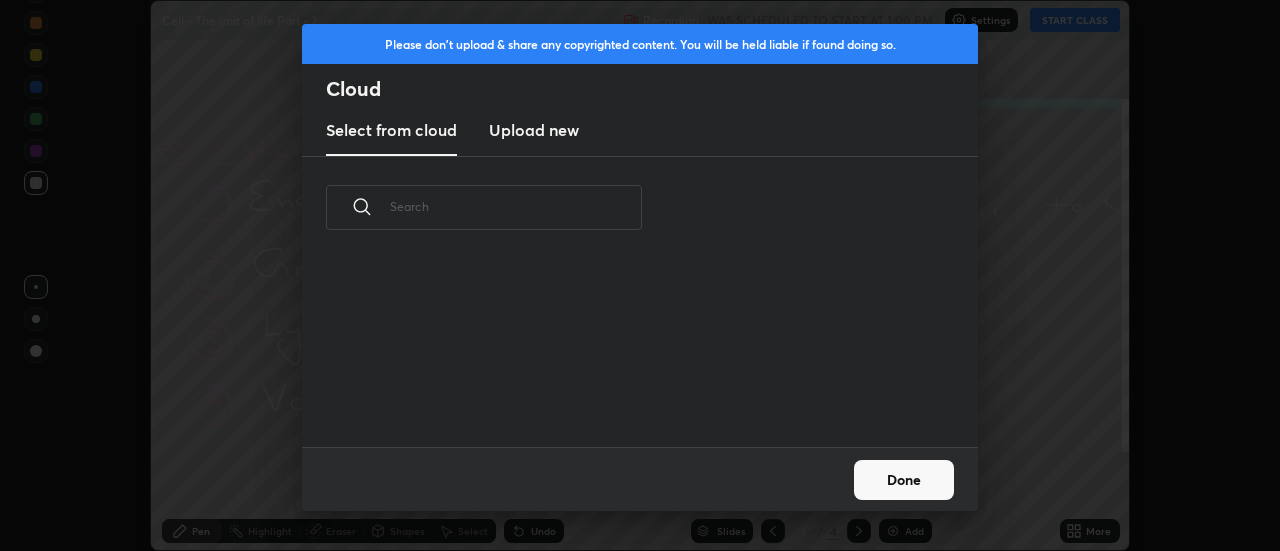 click on "Upload new" at bounding box center (534, 130) 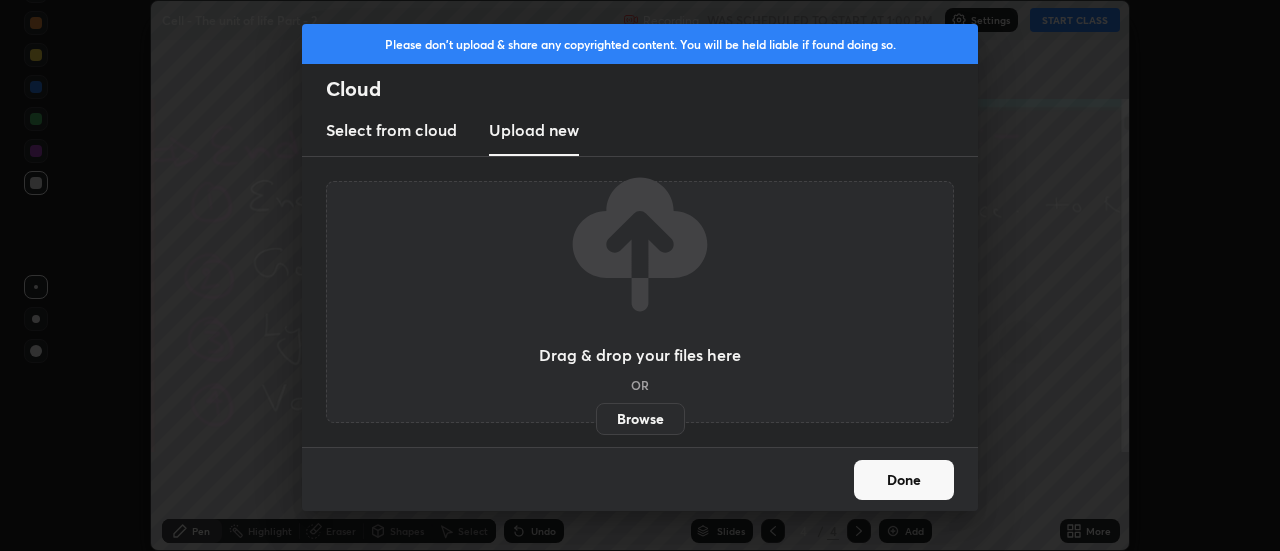 click on "Browse" at bounding box center [640, 419] 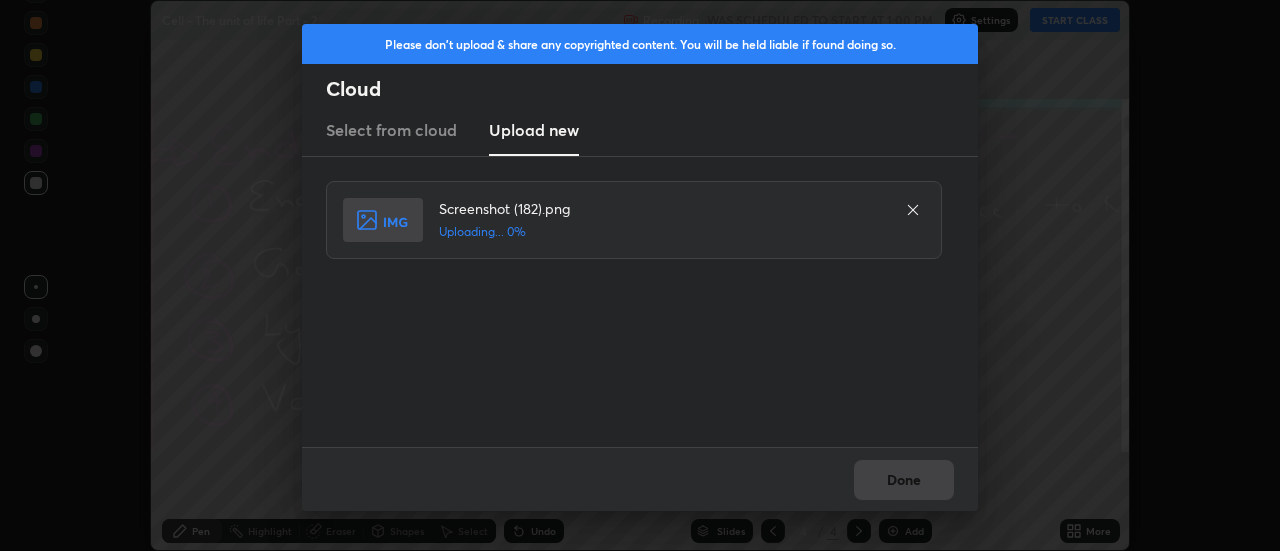 click on "Done" at bounding box center [640, 479] 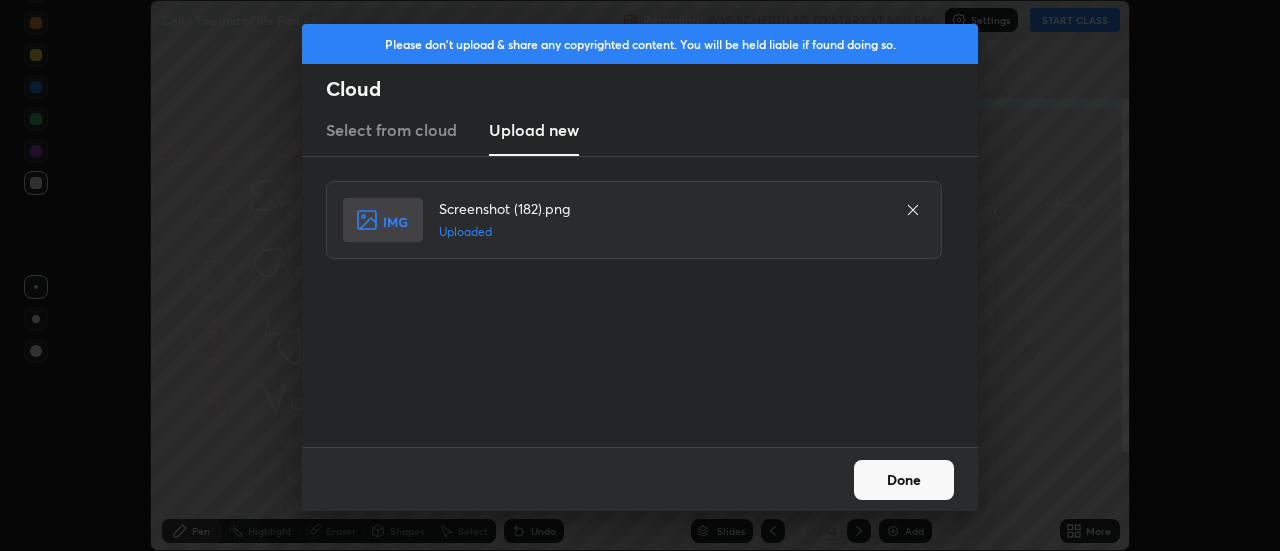 click on "Done" at bounding box center [904, 480] 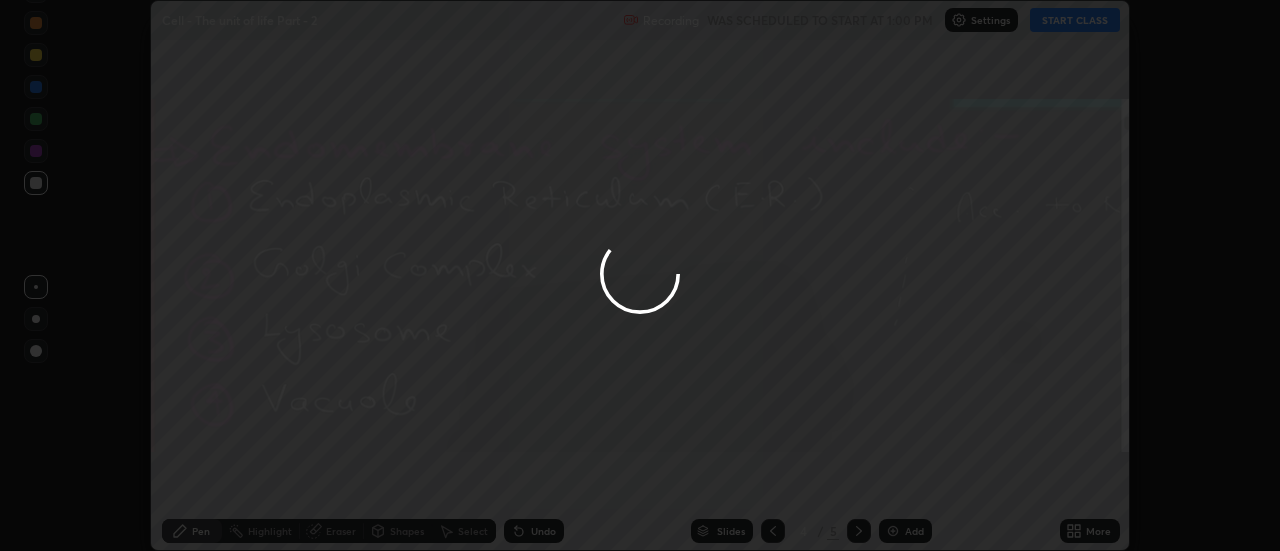 click at bounding box center (640, 275) 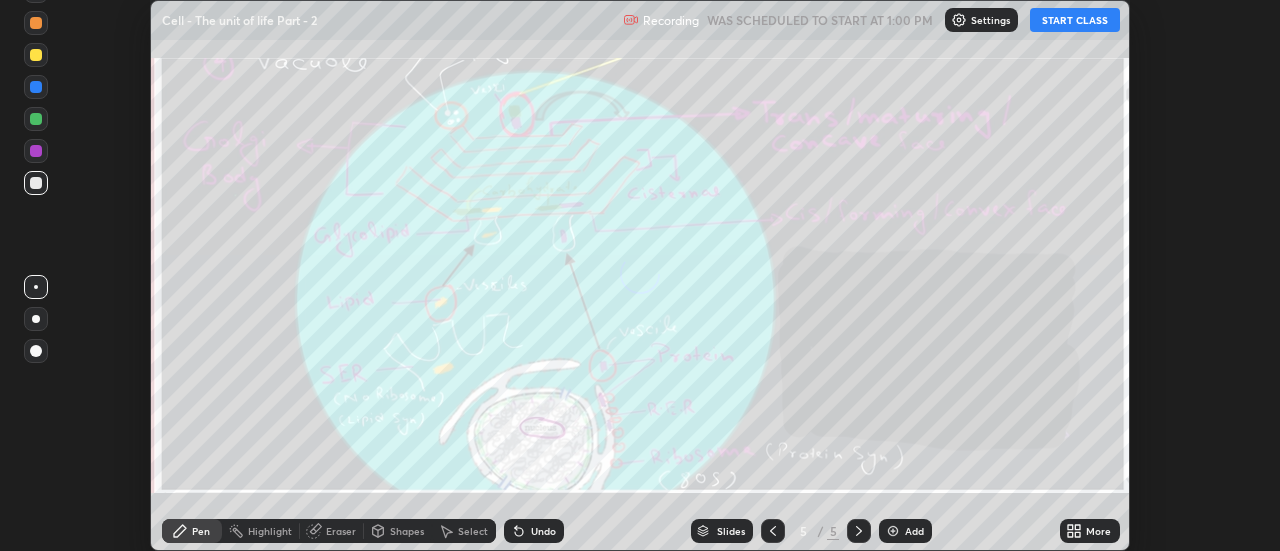 click on "More" at bounding box center (1090, 531) 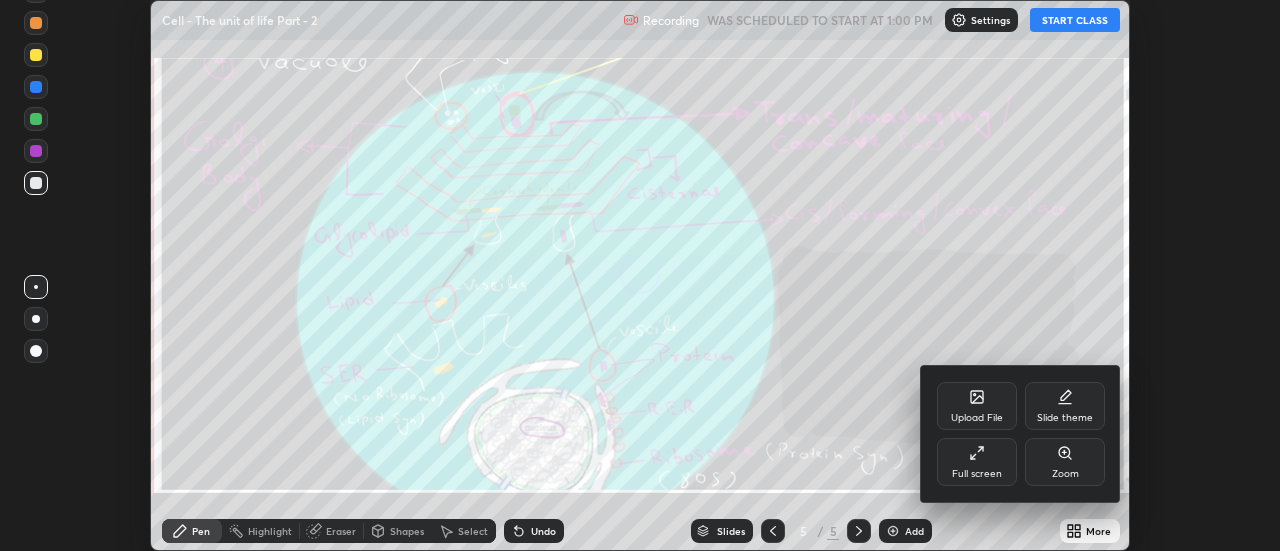 click on "Upload File" at bounding box center [977, 418] 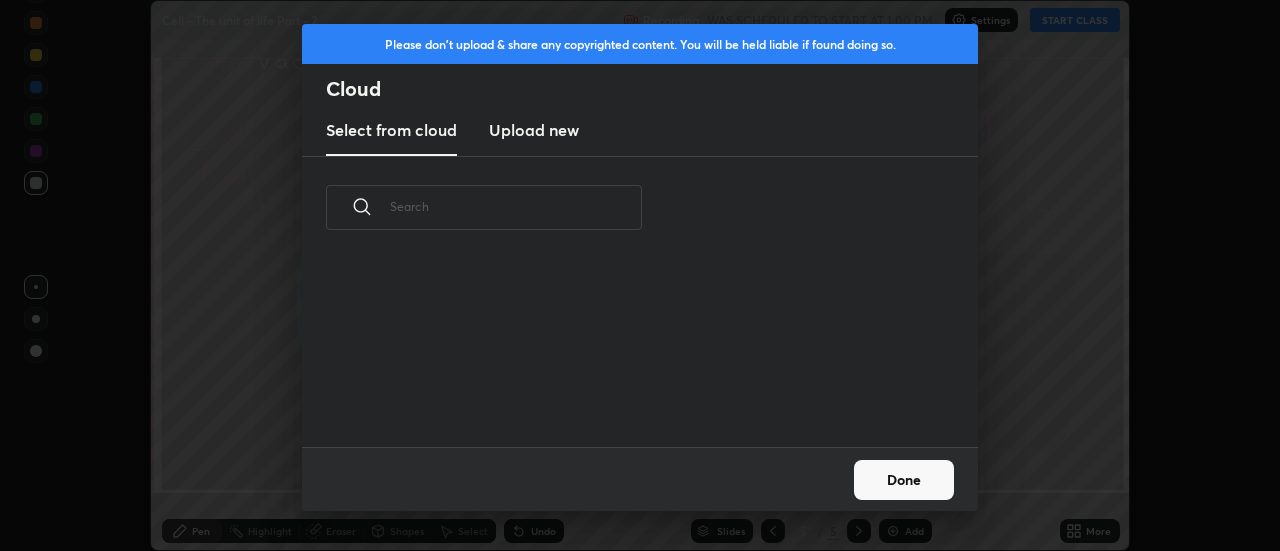 click on "Upload new" at bounding box center (534, 130) 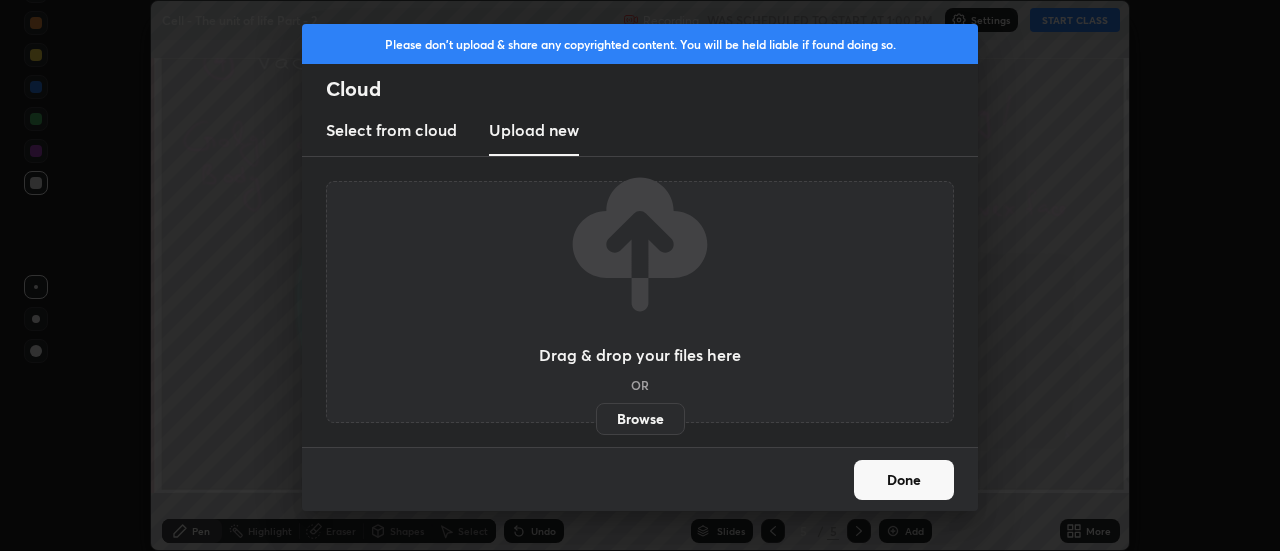 click on "Browse" at bounding box center [640, 419] 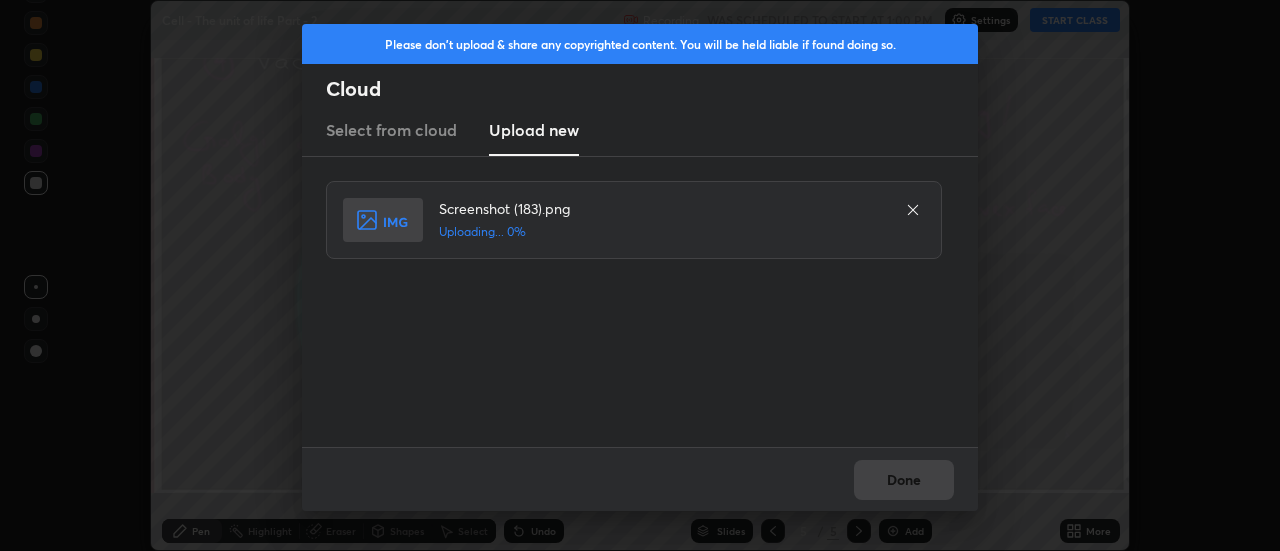 click on "Done" at bounding box center [640, 479] 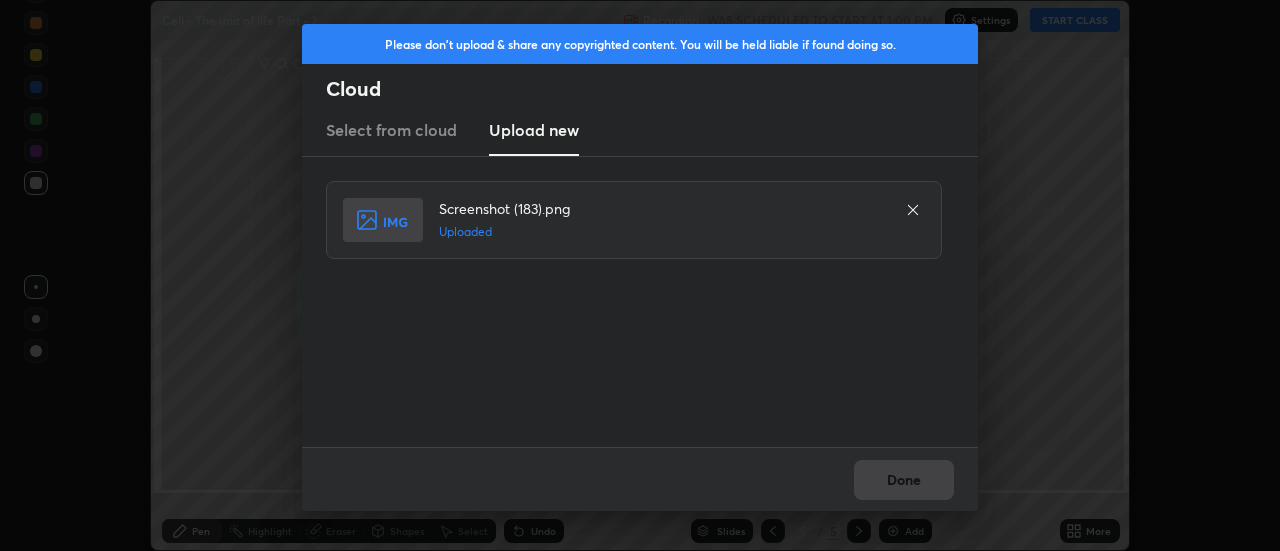 click on "Done" at bounding box center [904, 480] 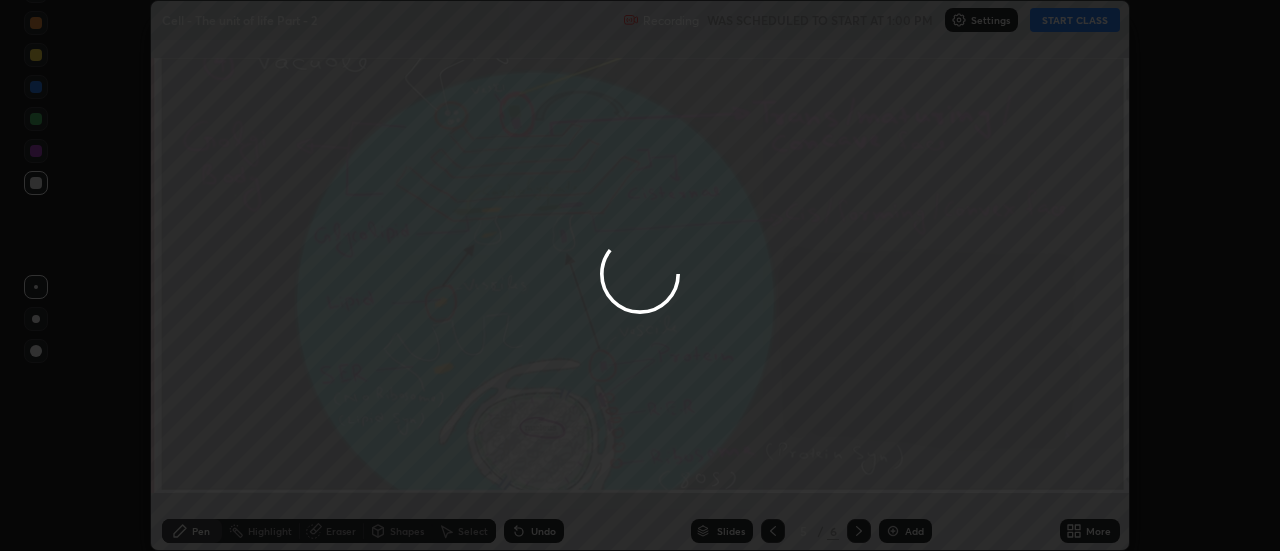 click on "Done" at bounding box center [904, 480] 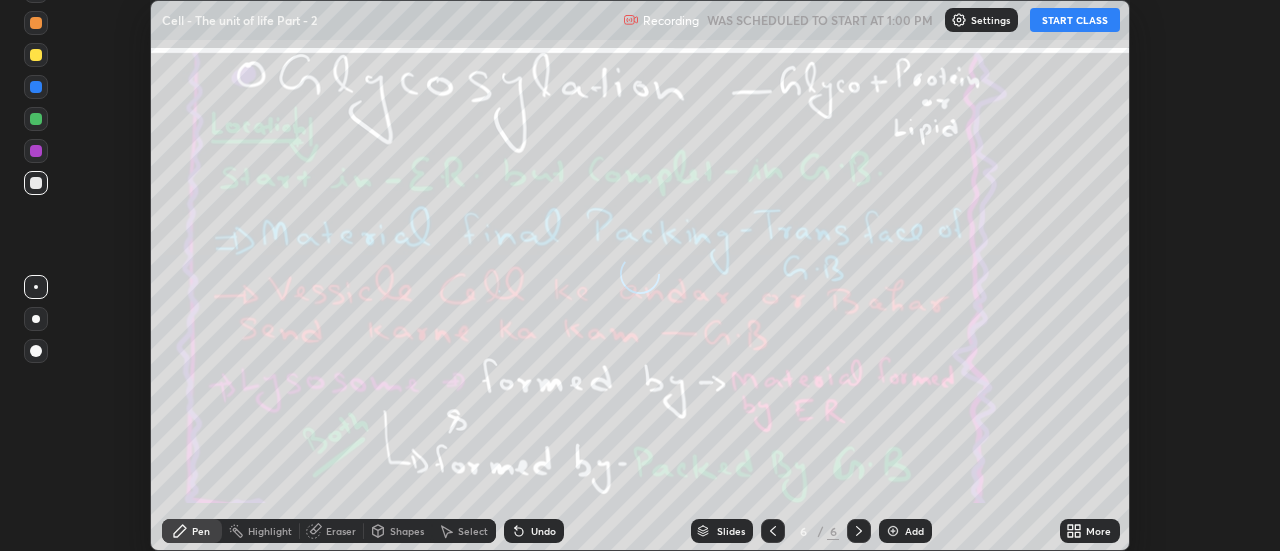 click on "More" at bounding box center [1090, 531] 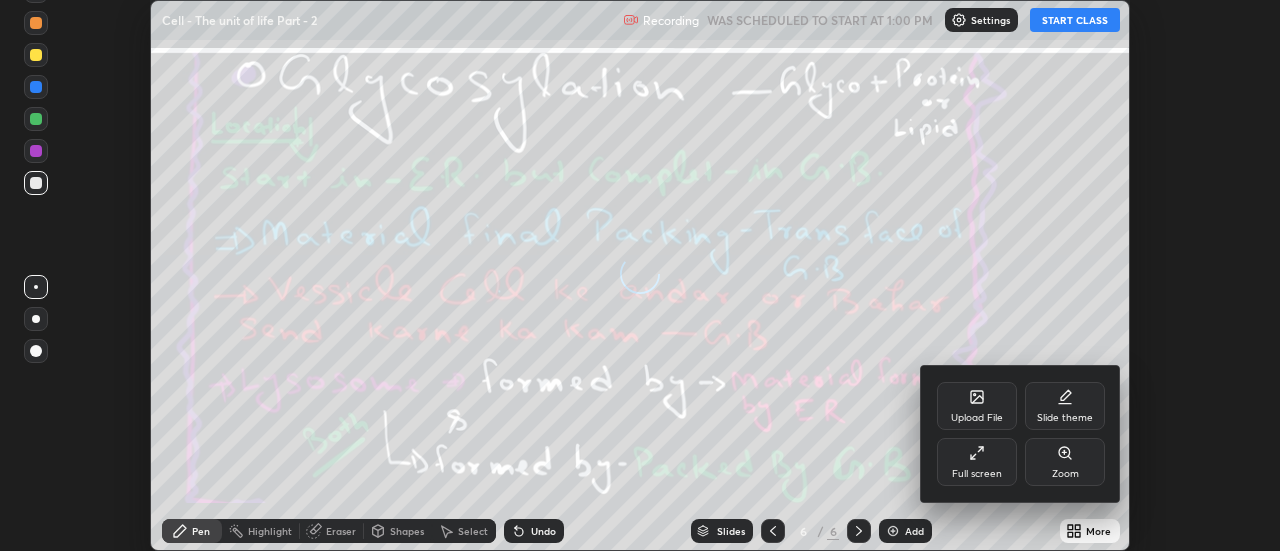 click on "Upload File" at bounding box center (977, 406) 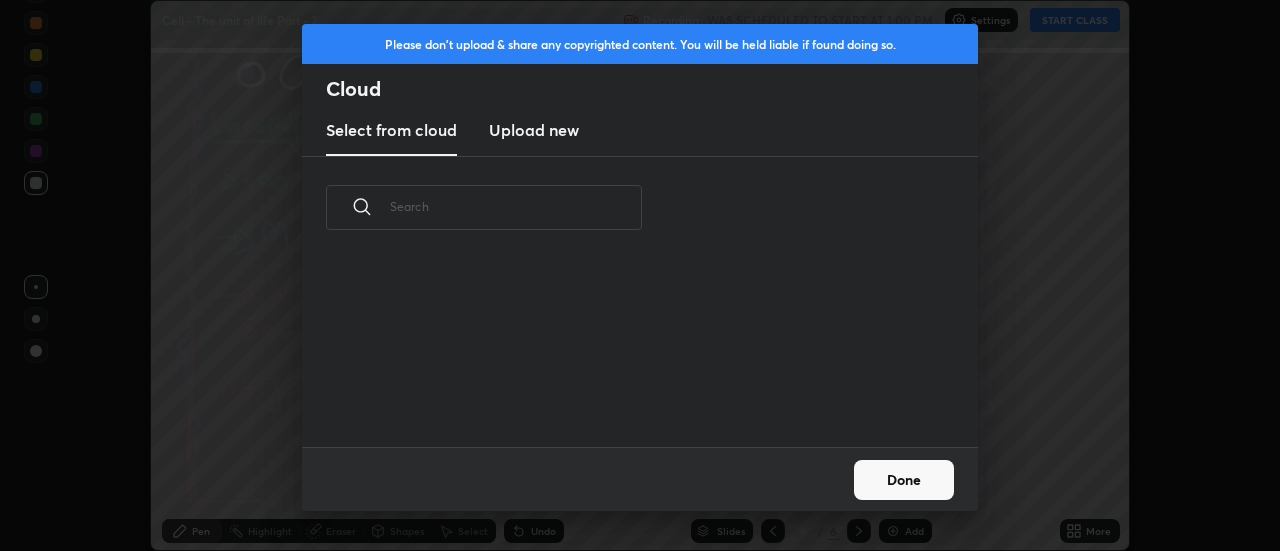 click on "Upload new" at bounding box center [534, 130] 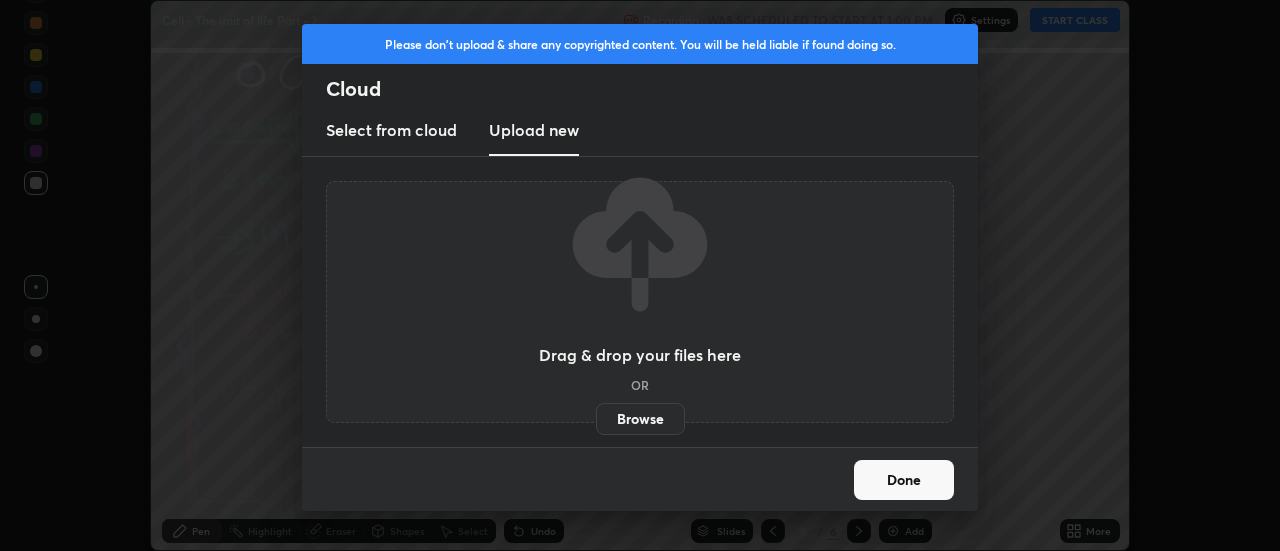 click on "Browse" at bounding box center [640, 419] 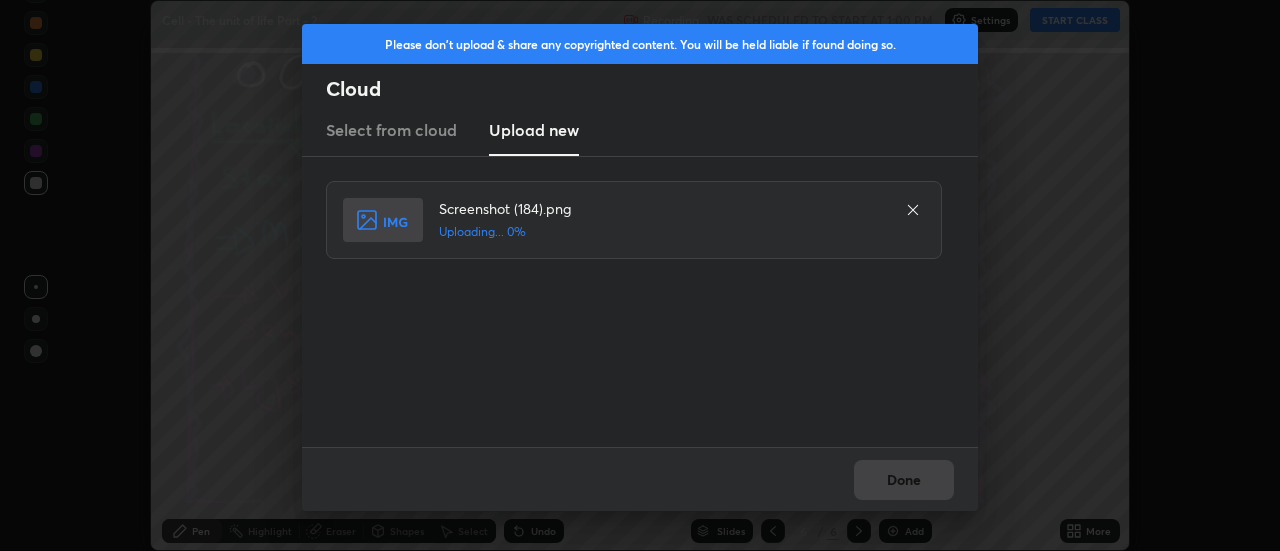 click on "Done" at bounding box center (640, 479) 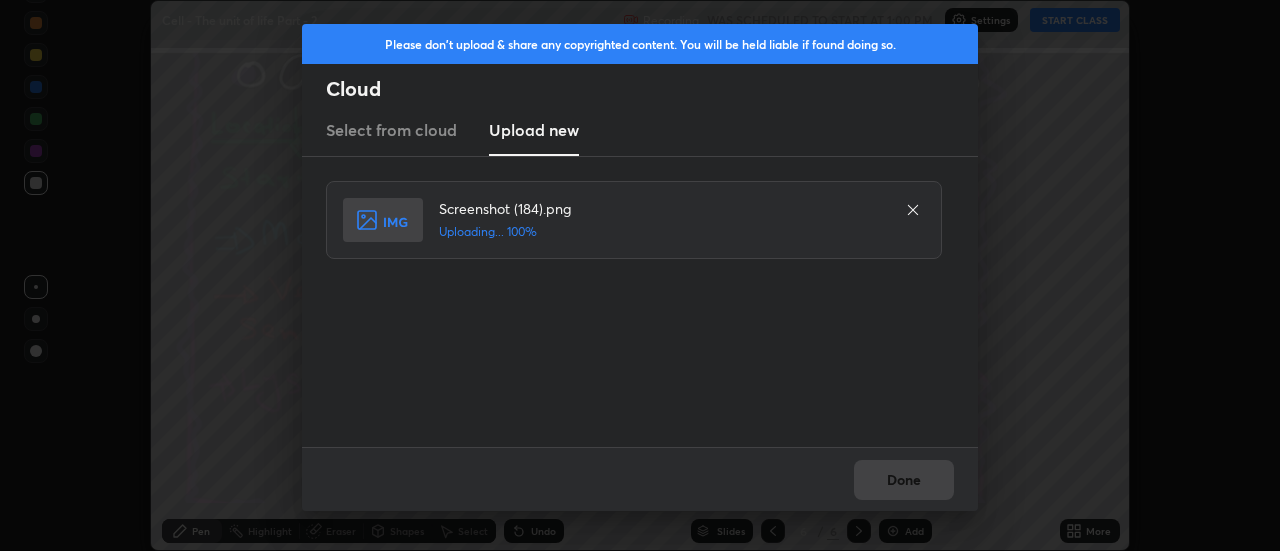 click on "Done" at bounding box center (640, 479) 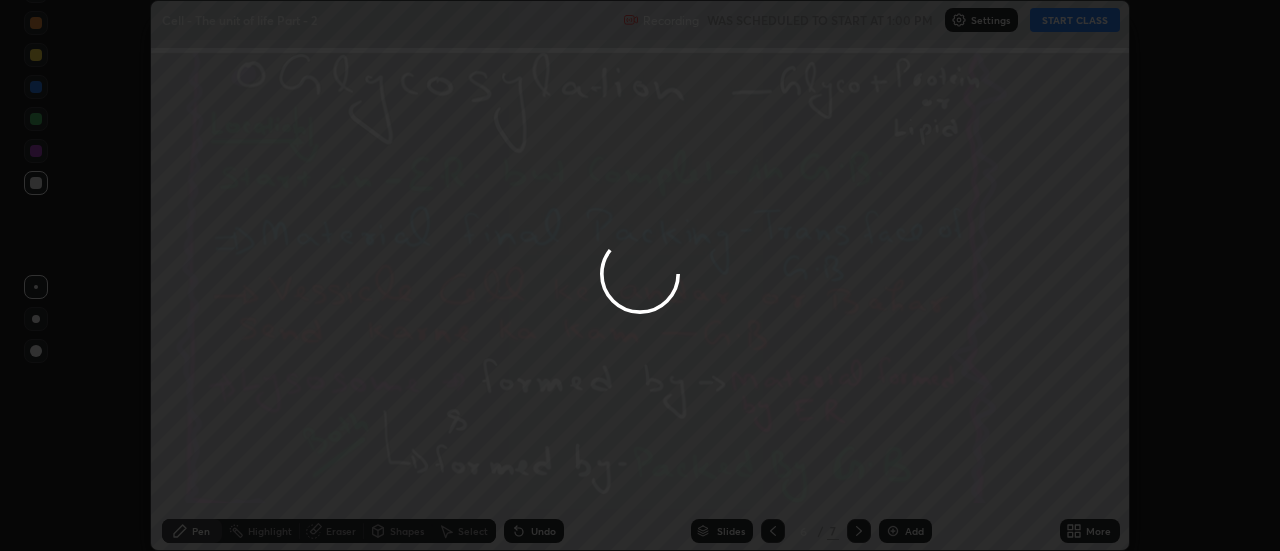 click on "Done" at bounding box center (904, 480) 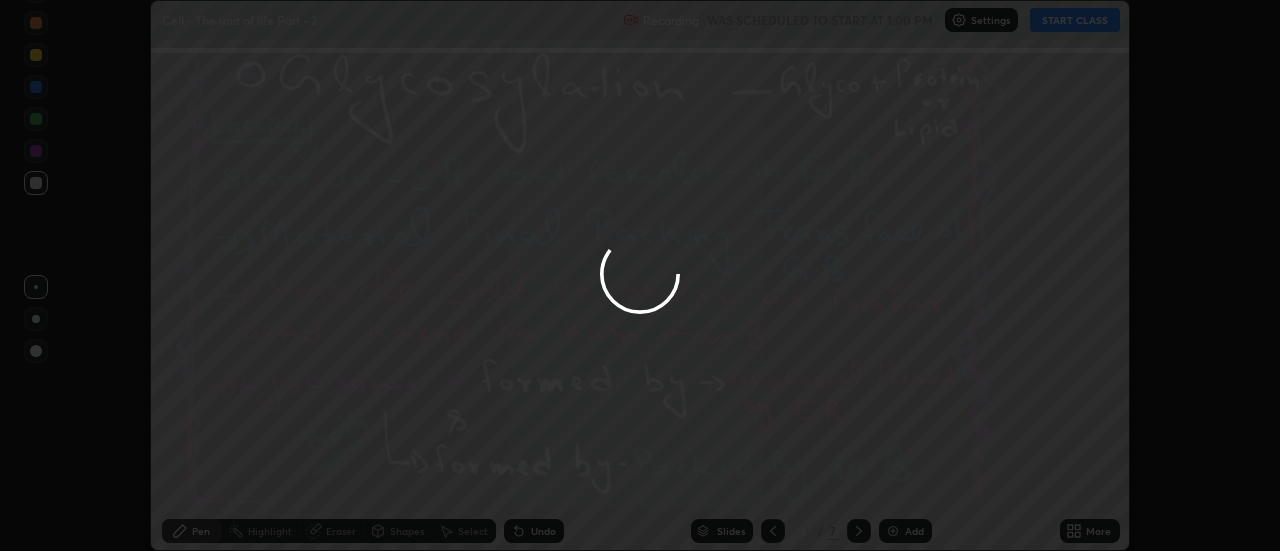 click at bounding box center [640, 275] 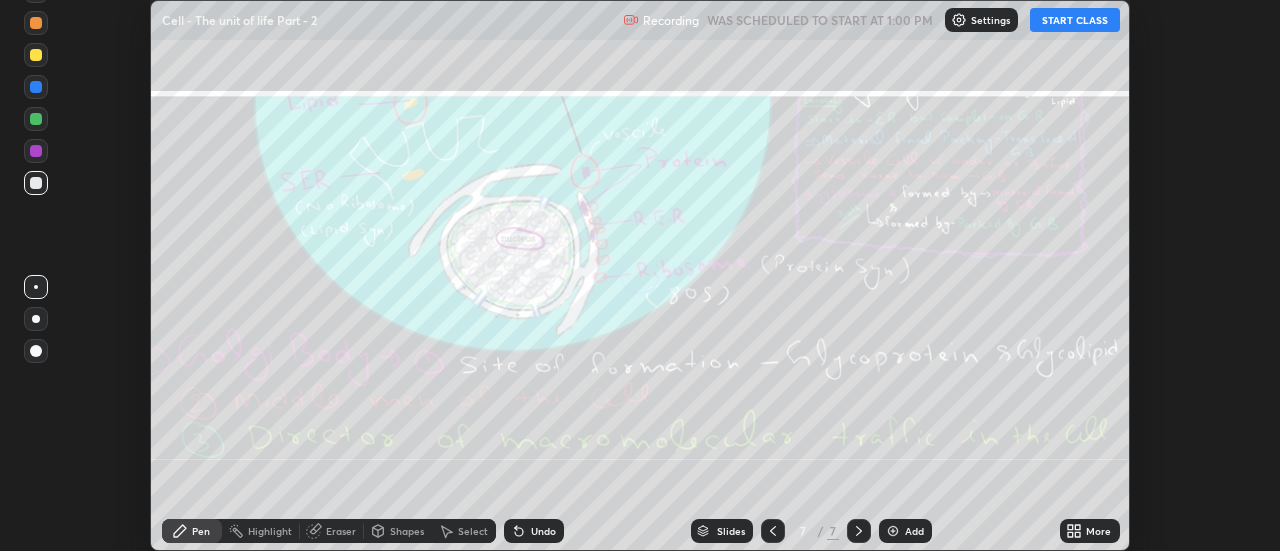 click 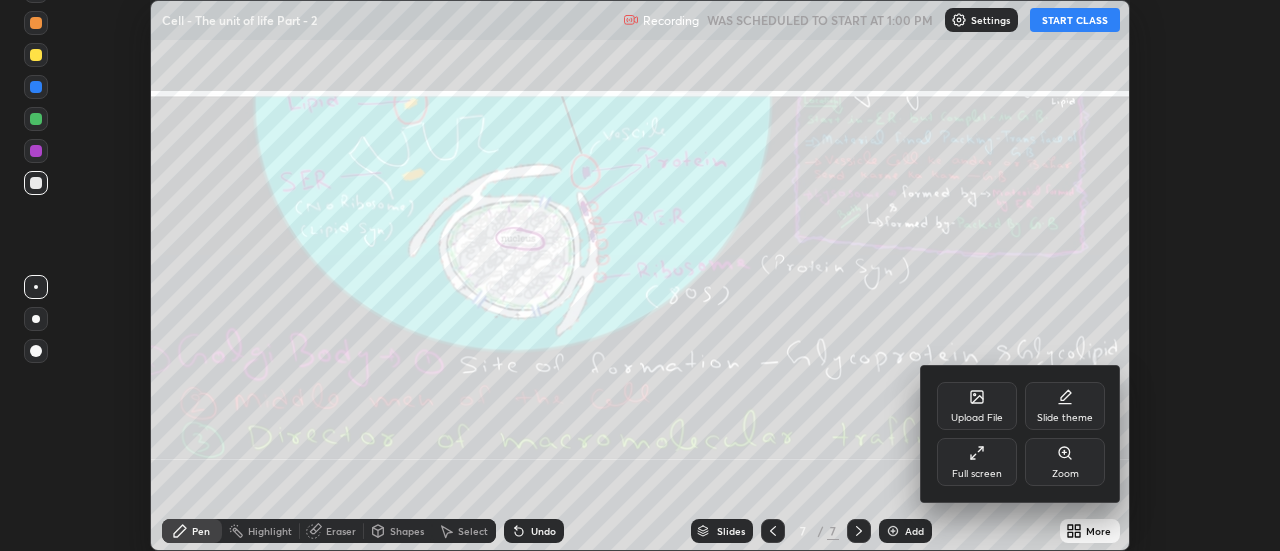 click on "Upload File" at bounding box center (977, 406) 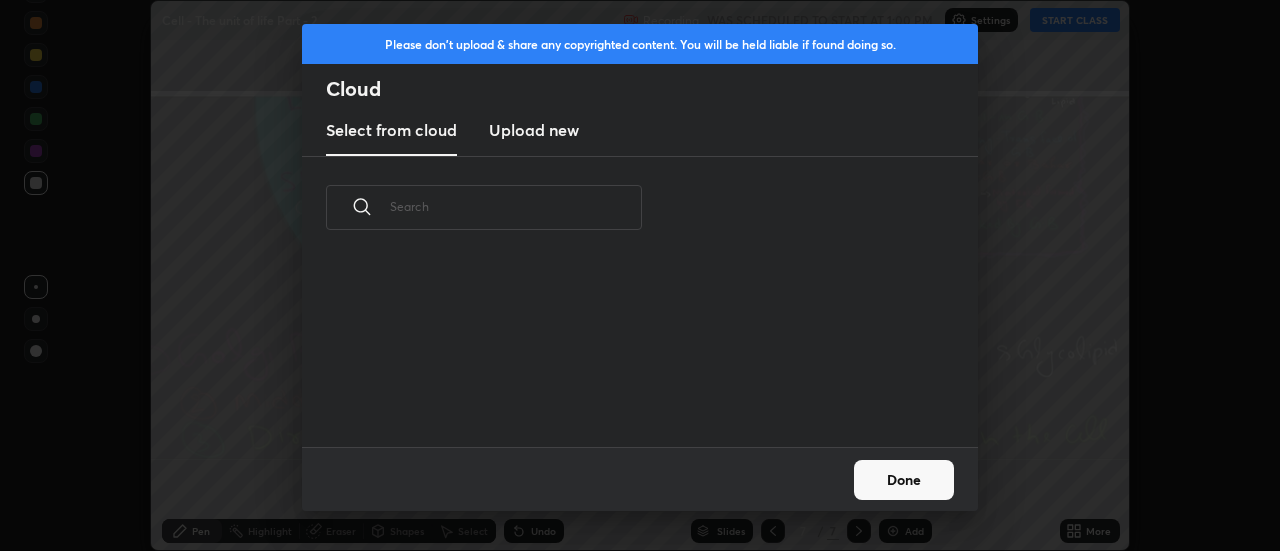 click on "Upload new" at bounding box center (534, 130) 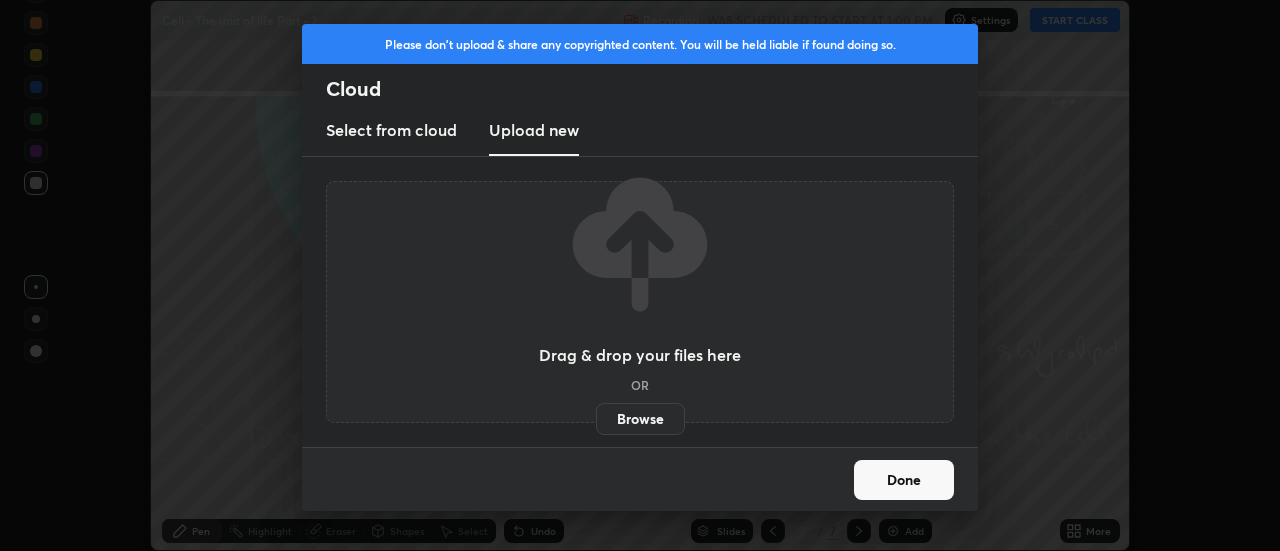 click on "Browse" at bounding box center [640, 419] 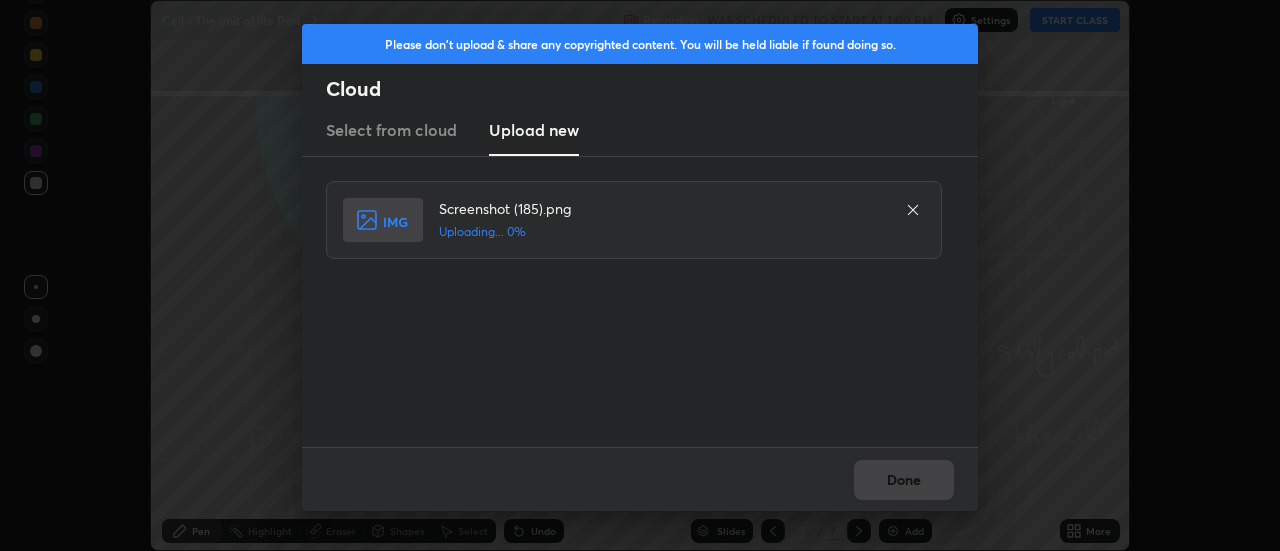 click on "Done" at bounding box center [640, 479] 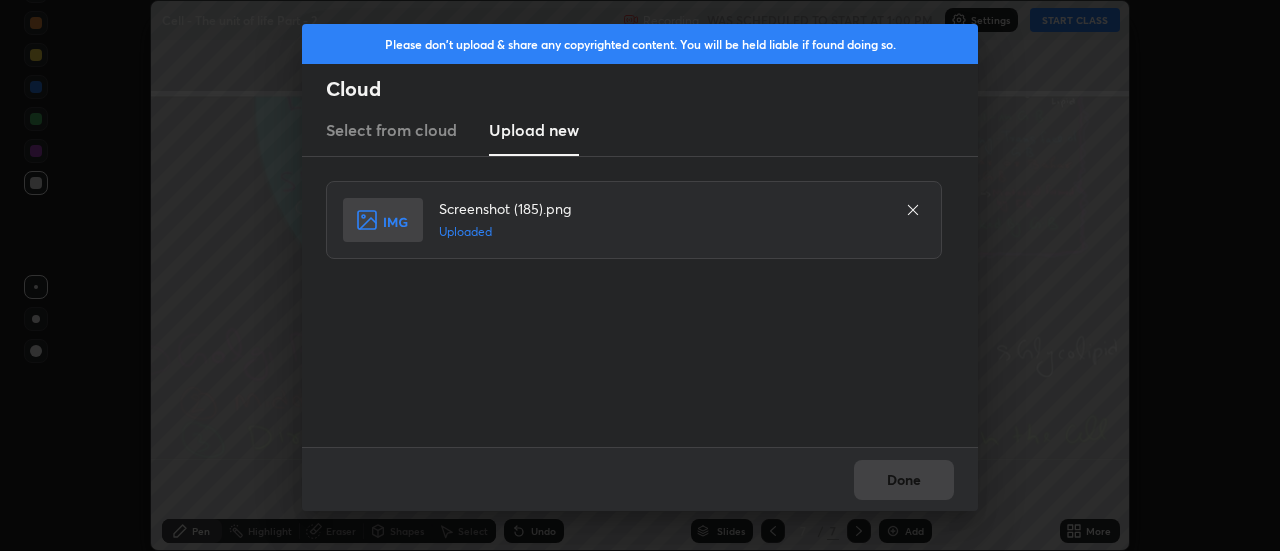 click on "Done" at bounding box center [640, 479] 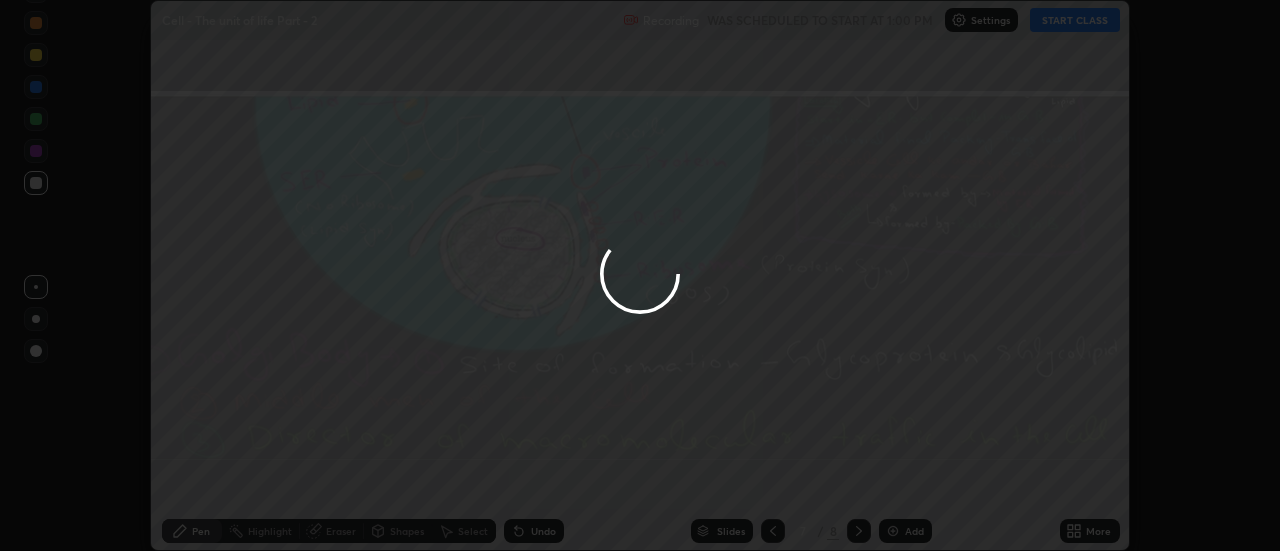 click on "Done" at bounding box center [904, 480] 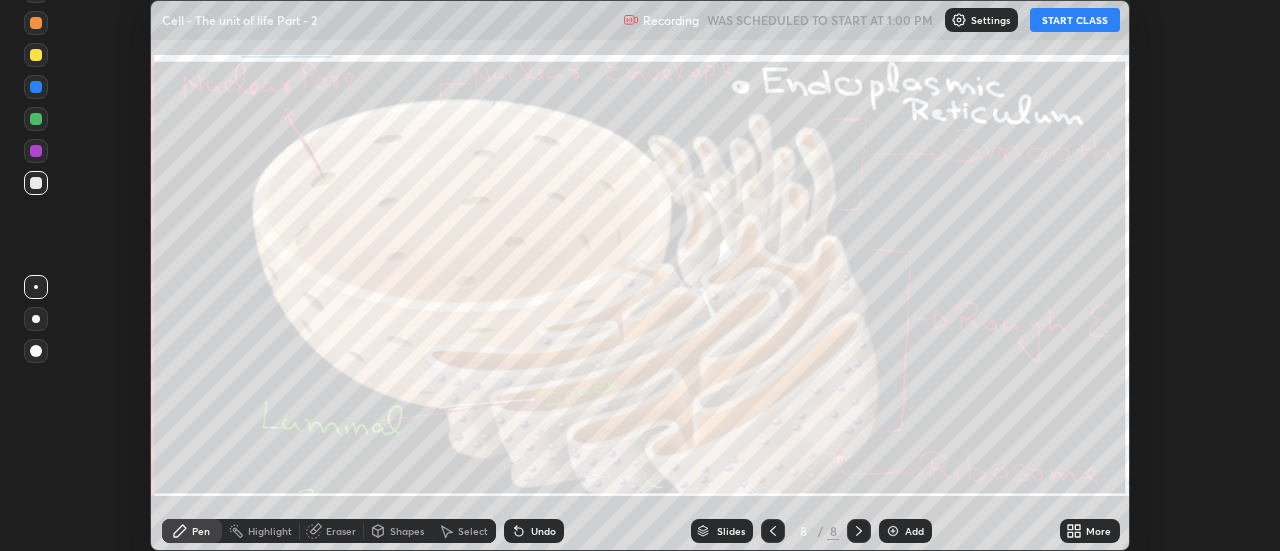 click 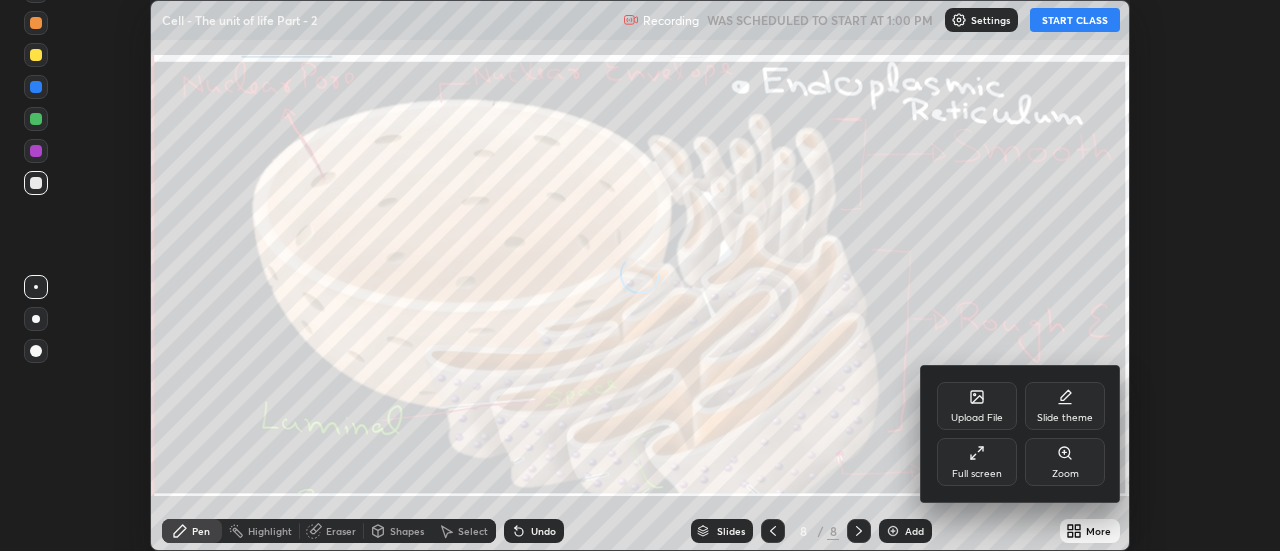 click on "Upload File" at bounding box center [977, 418] 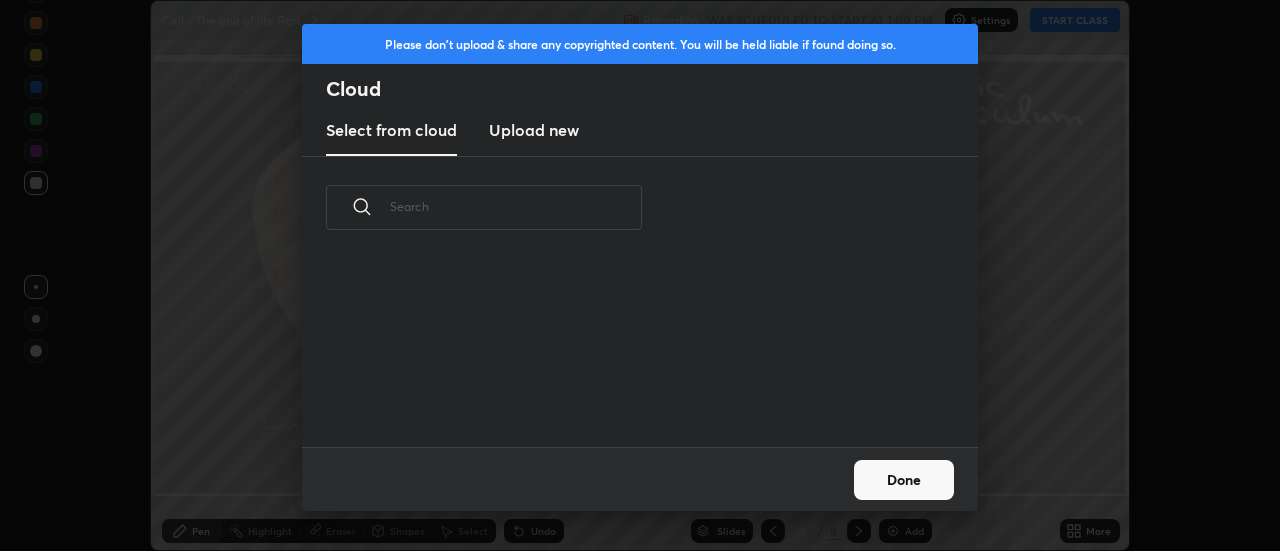 click on "Upload new" at bounding box center [534, 130] 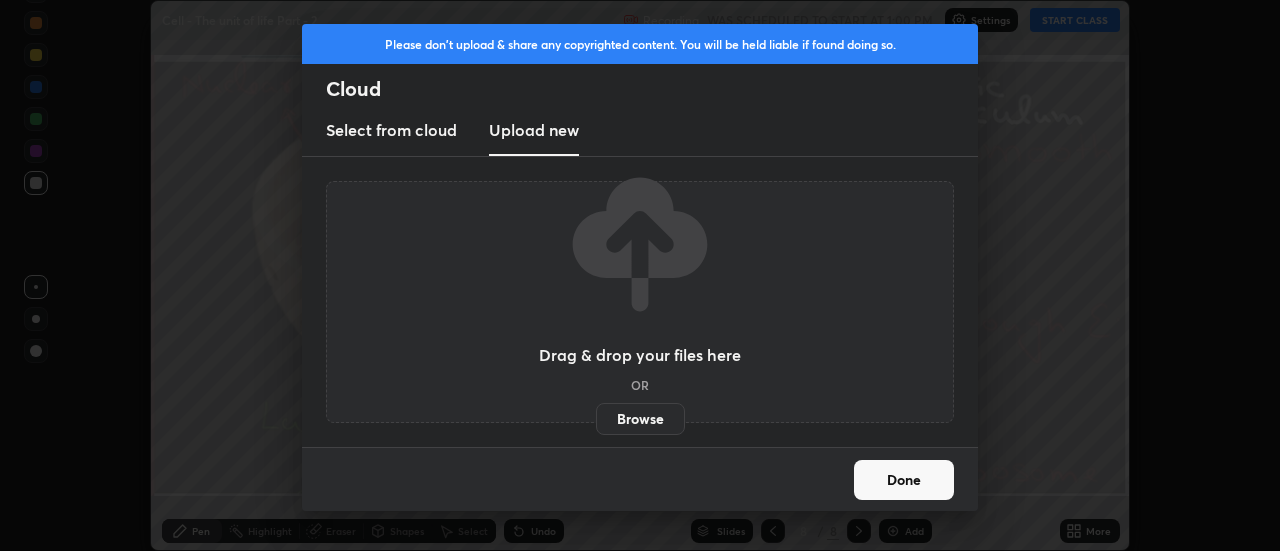 click on "Browse" at bounding box center (640, 419) 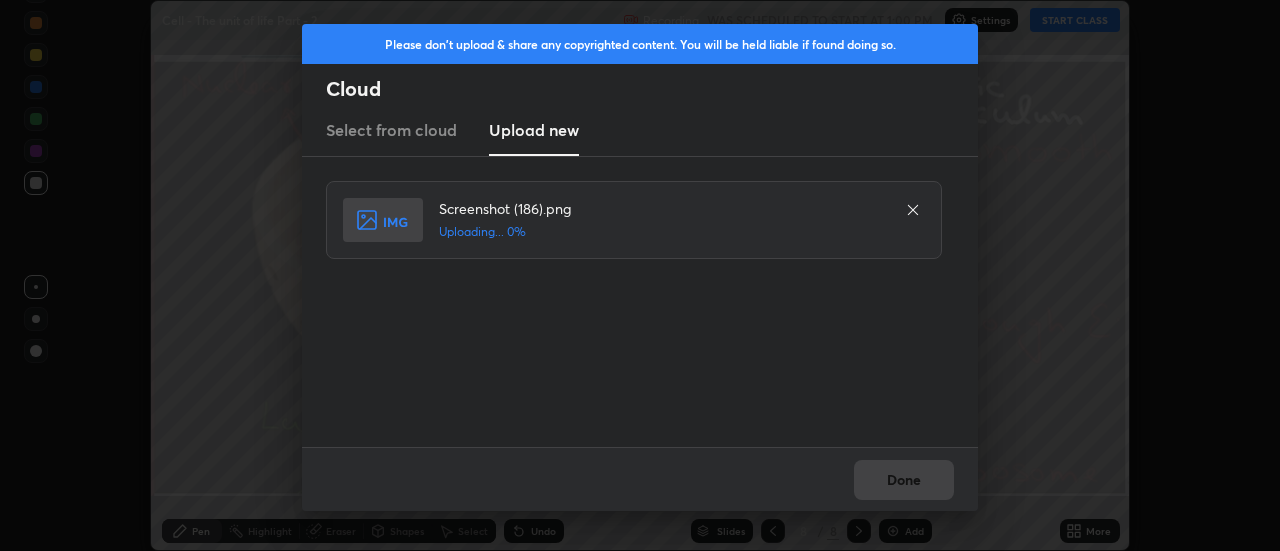 click on "Done" at bounding box center (640, 479) 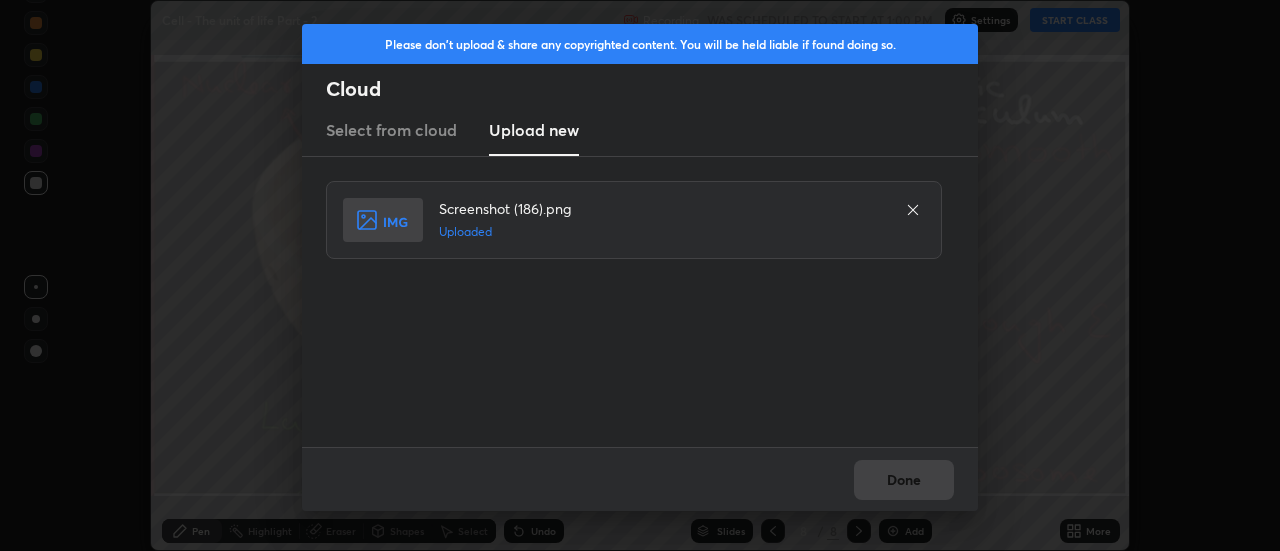 click on "Done" at bounding box center [904, 480] 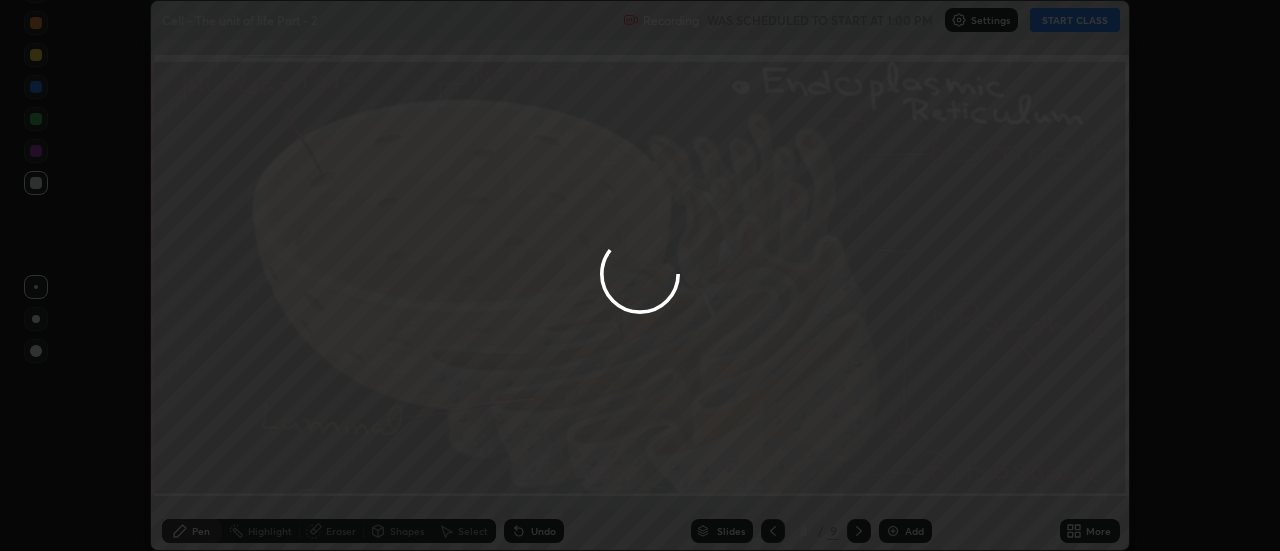 click on "Done" at bounding box center [904, 480] 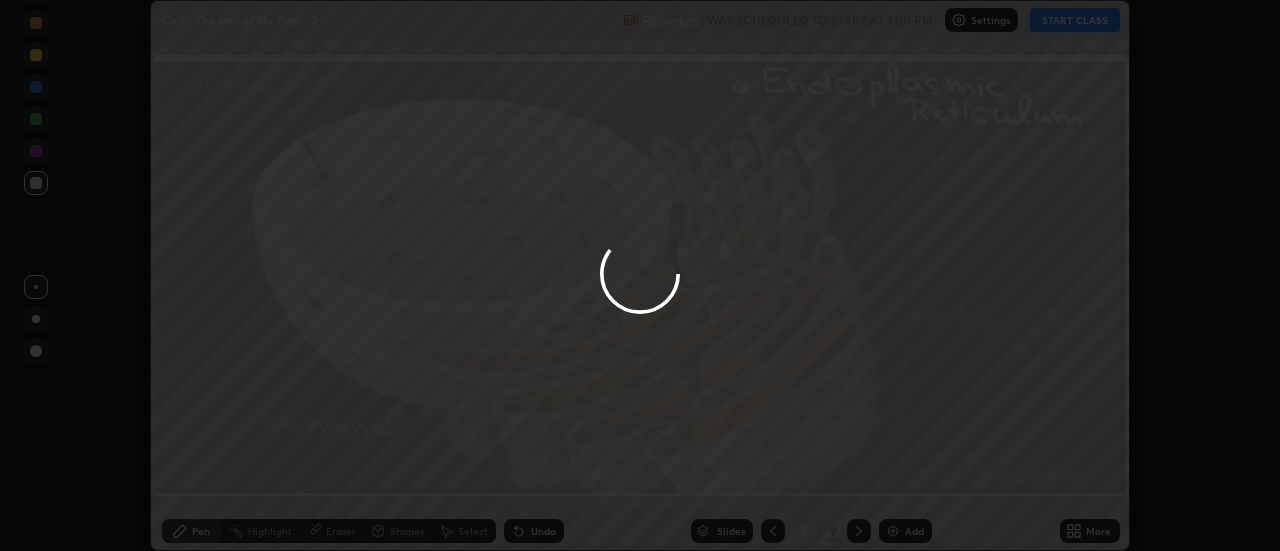 click at bounding box center [640, 275] 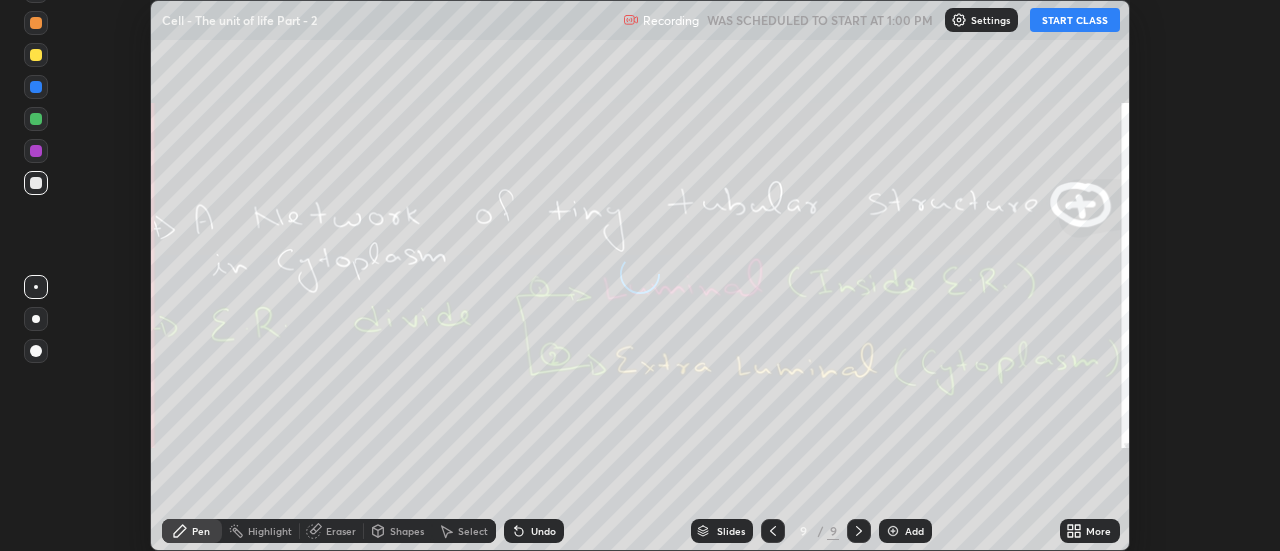 click 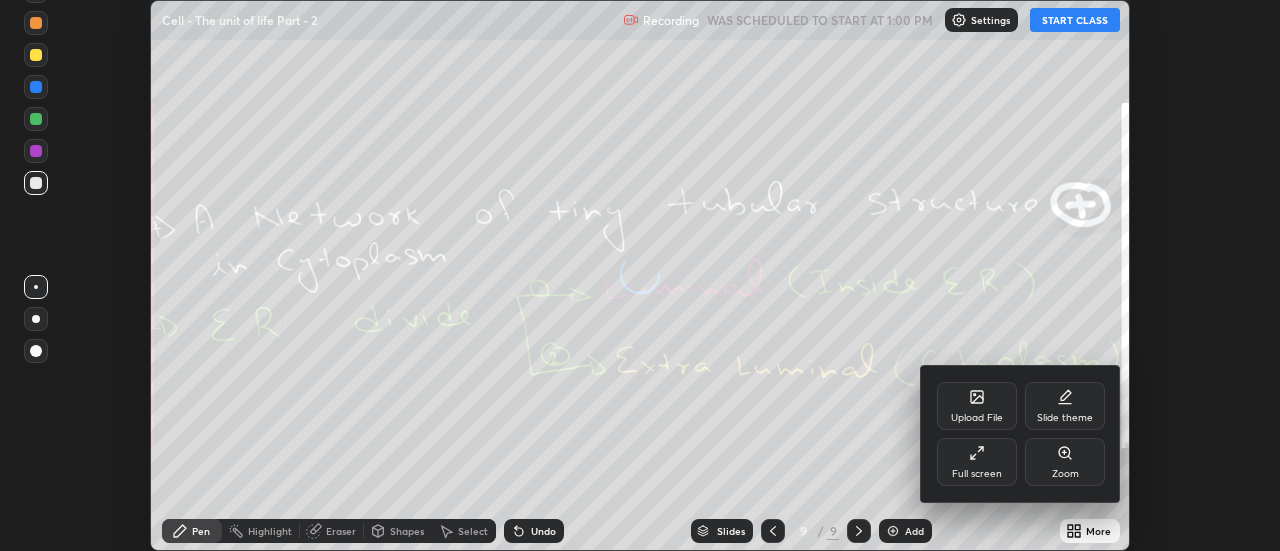 click on "Upload File" at bounding box center (977, 406) 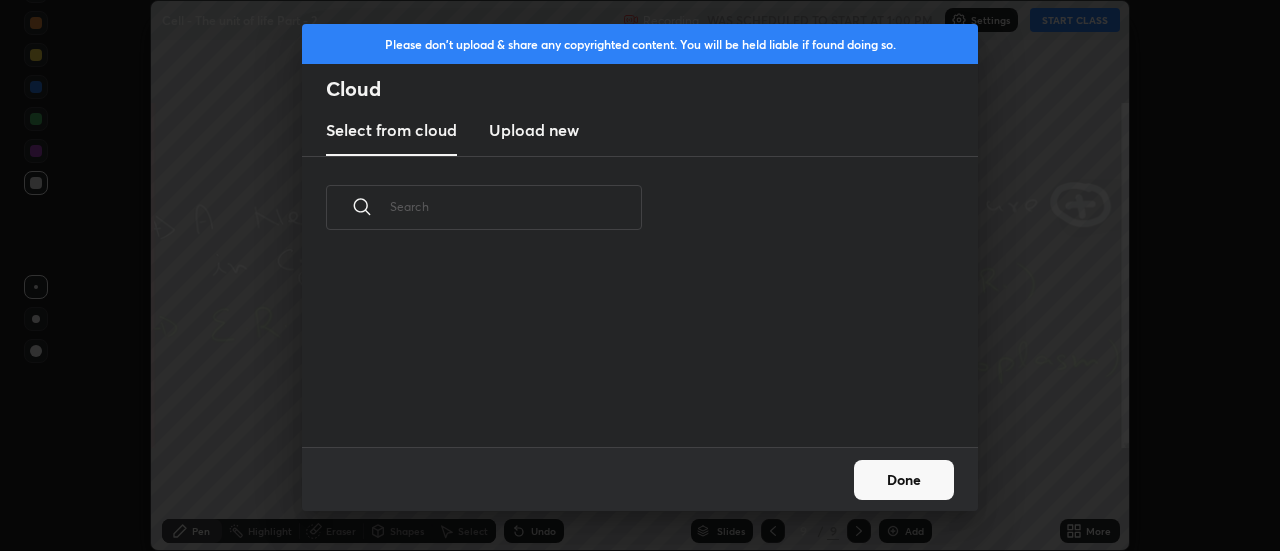 click on "Upload new" at bounding box center [534, 130] 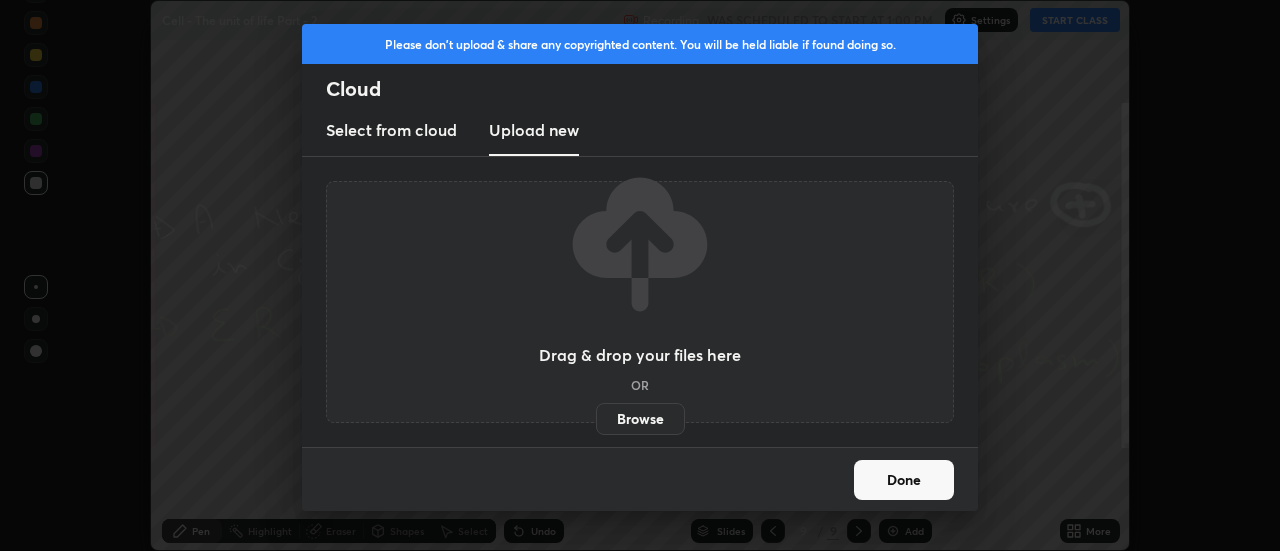 click on "Browse" at bounding box center [640, 419] 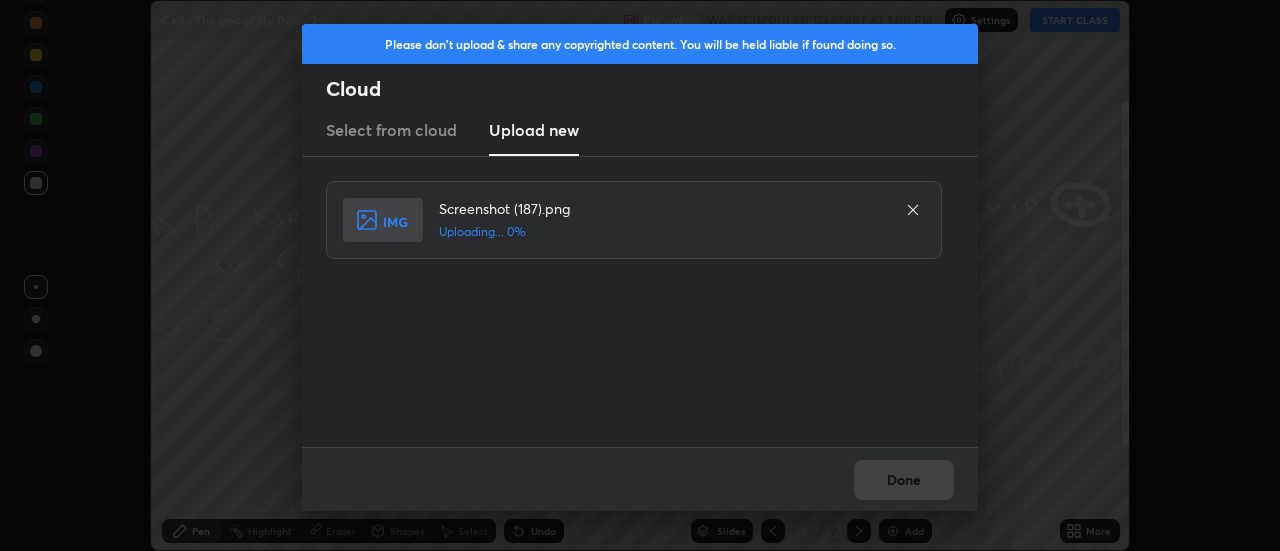 click on "Done" at bounding box center (640, 479) 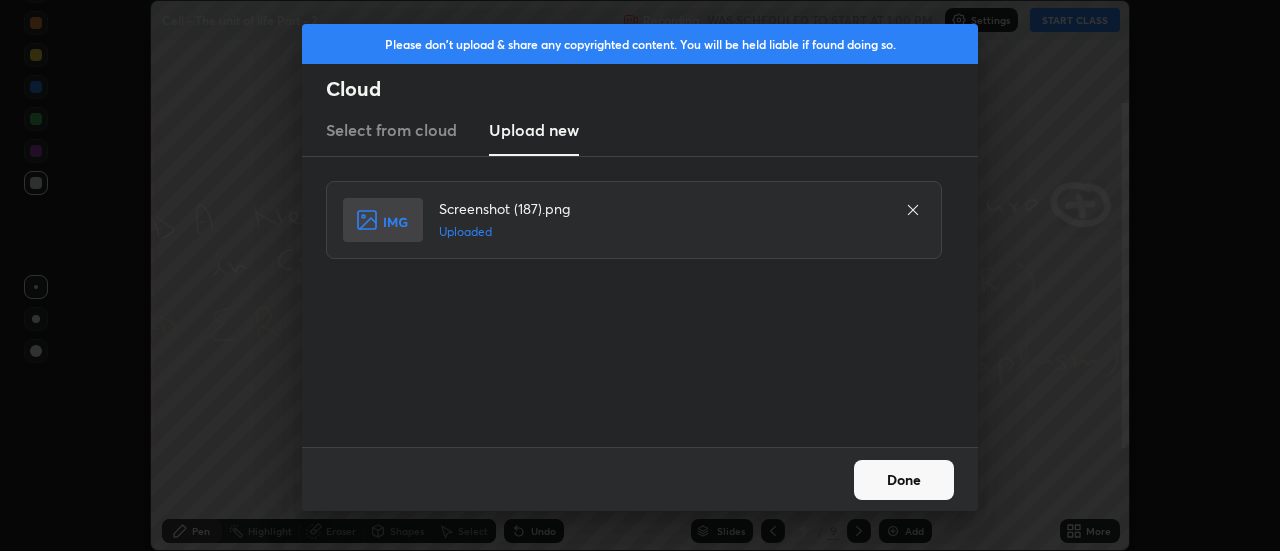click on "Done" at bounding box center [904, 480] 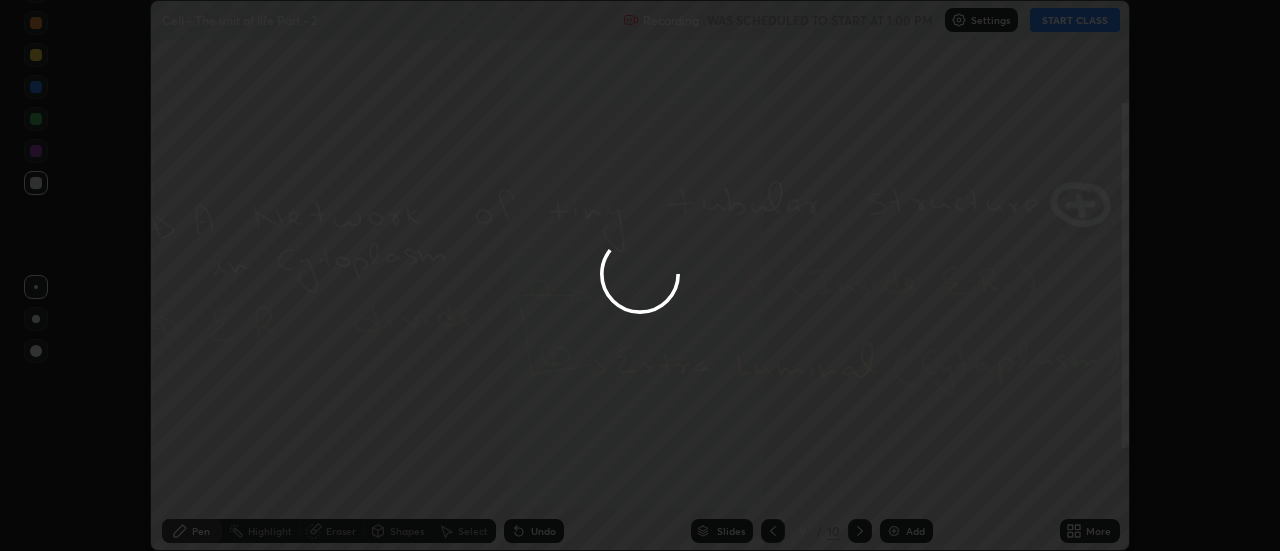 click 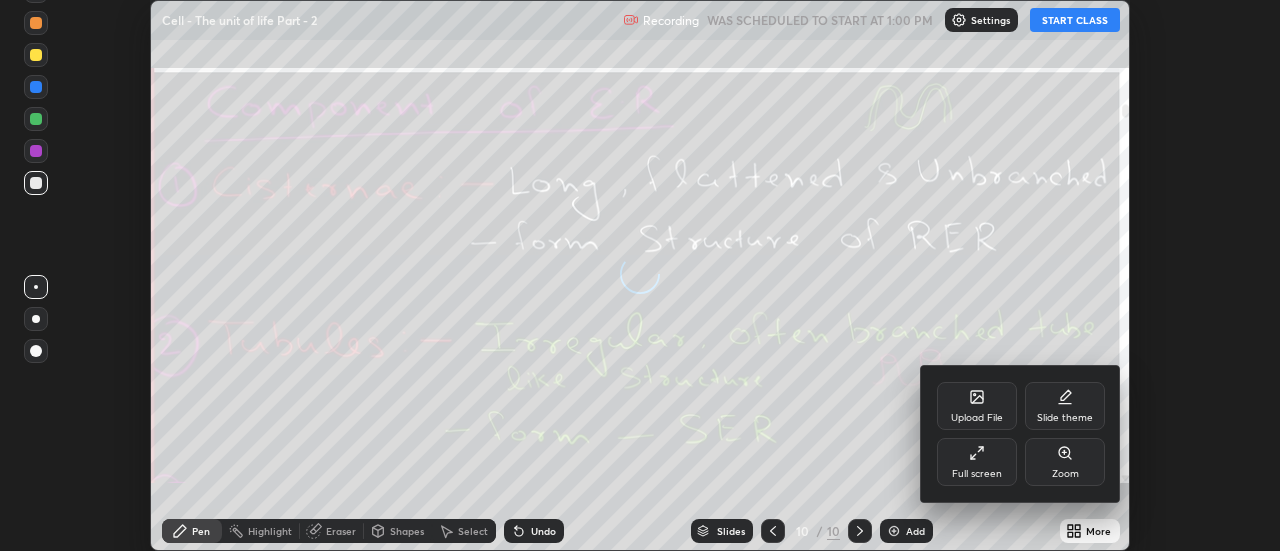 click on "Upload File" at bounding box center [977, 406] 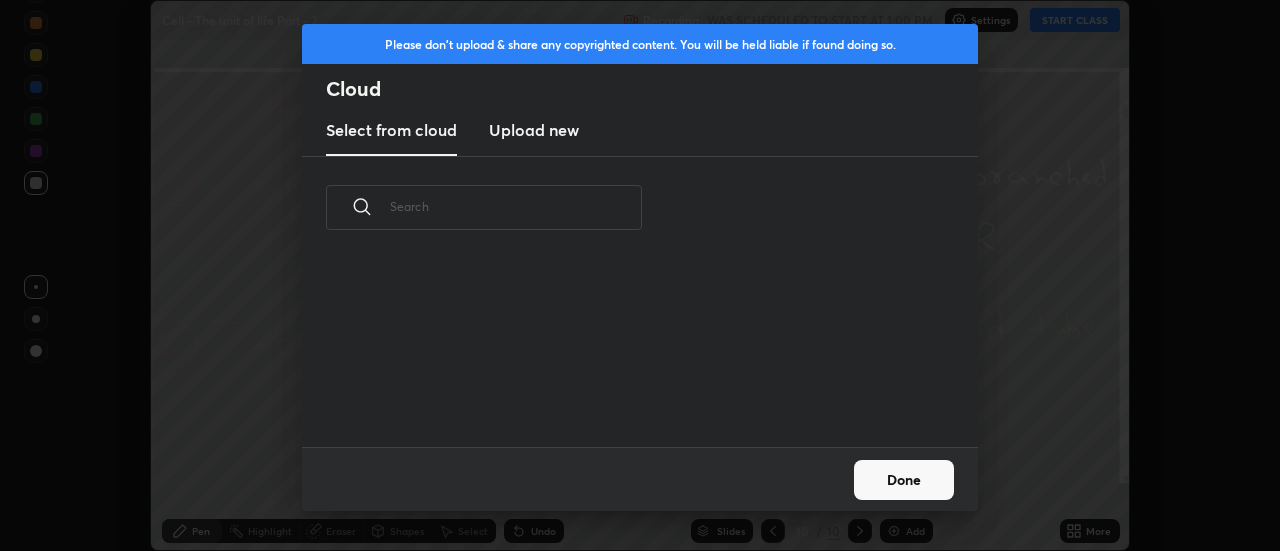 click on "Upload new" at bounding box center (534, 130) 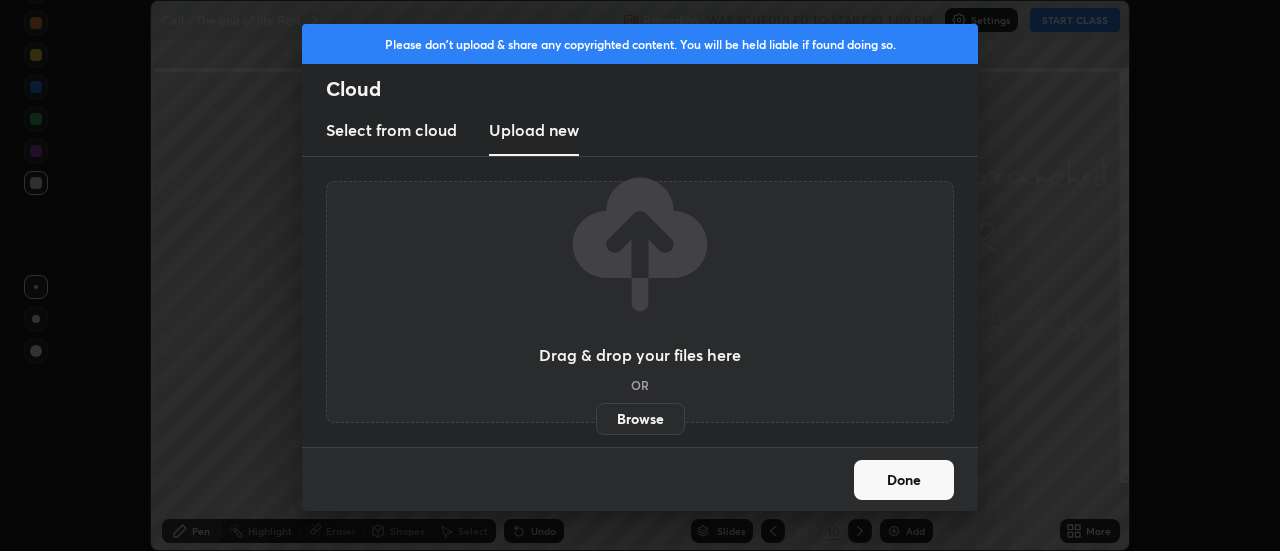 click on "Browse" at bounding box center (640, 419) 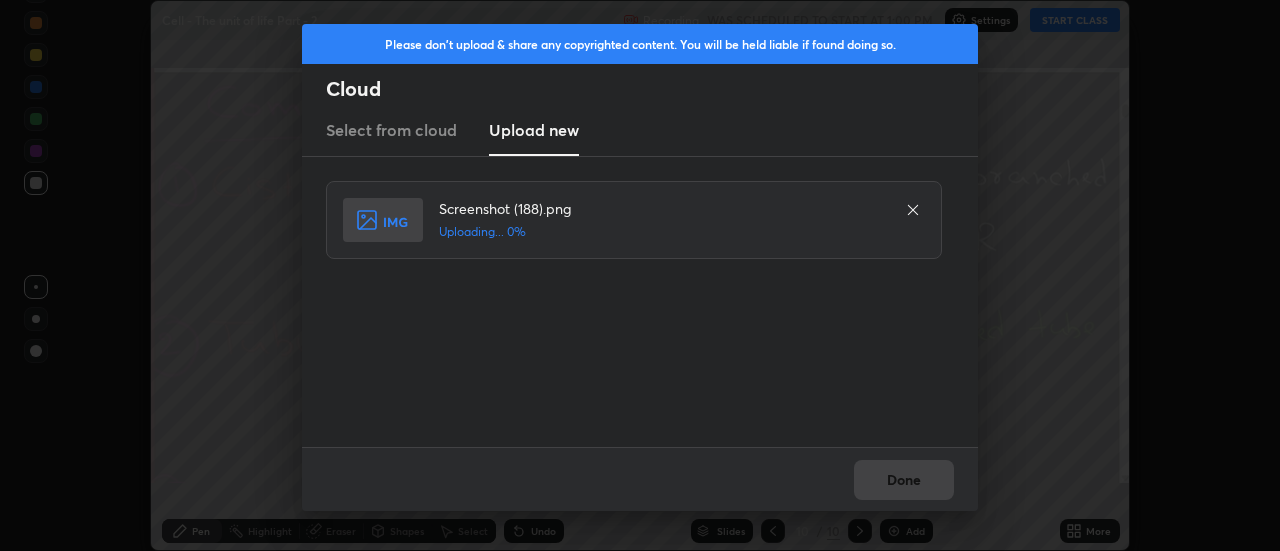 click on "Done" at bounding box center (640, 479) 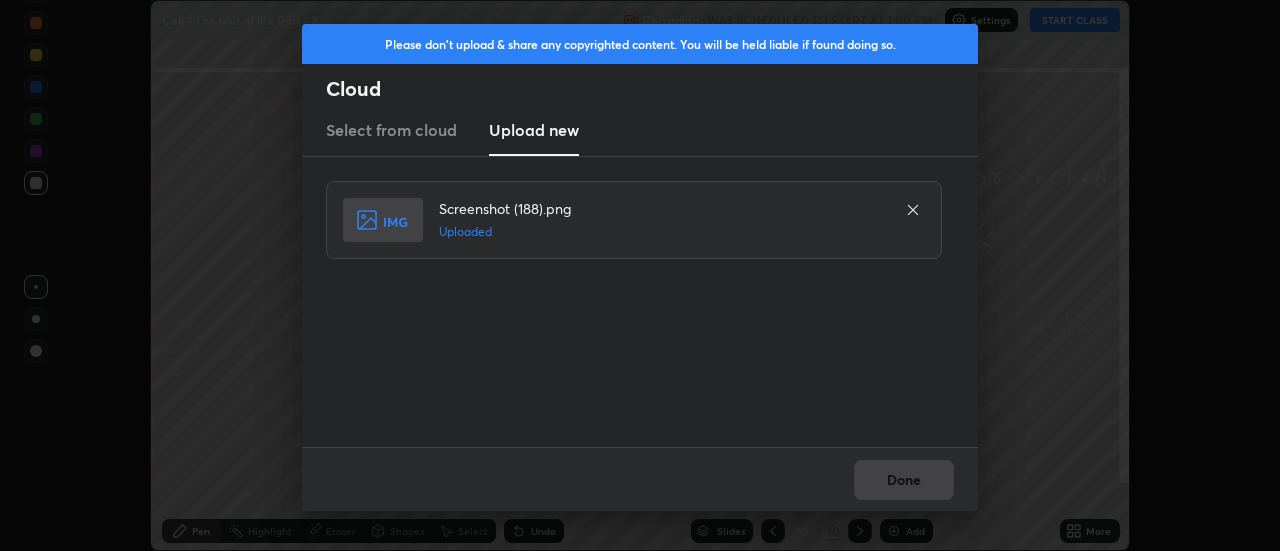 click on "Done" at bounding box center (640, 479) 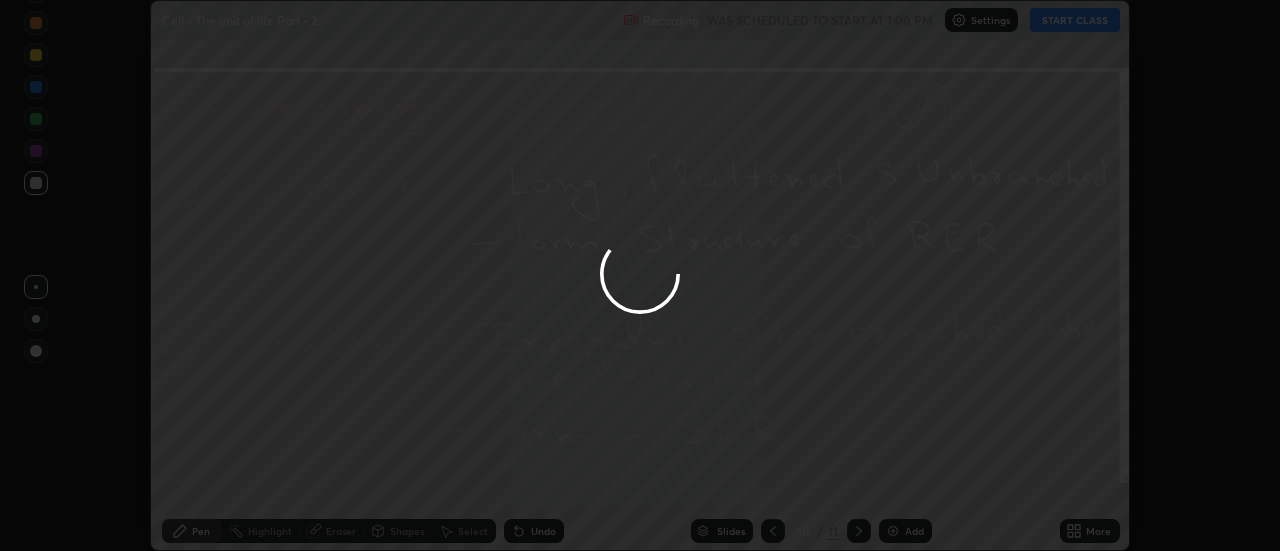 click on "Done" at bounding box center (904, 480) 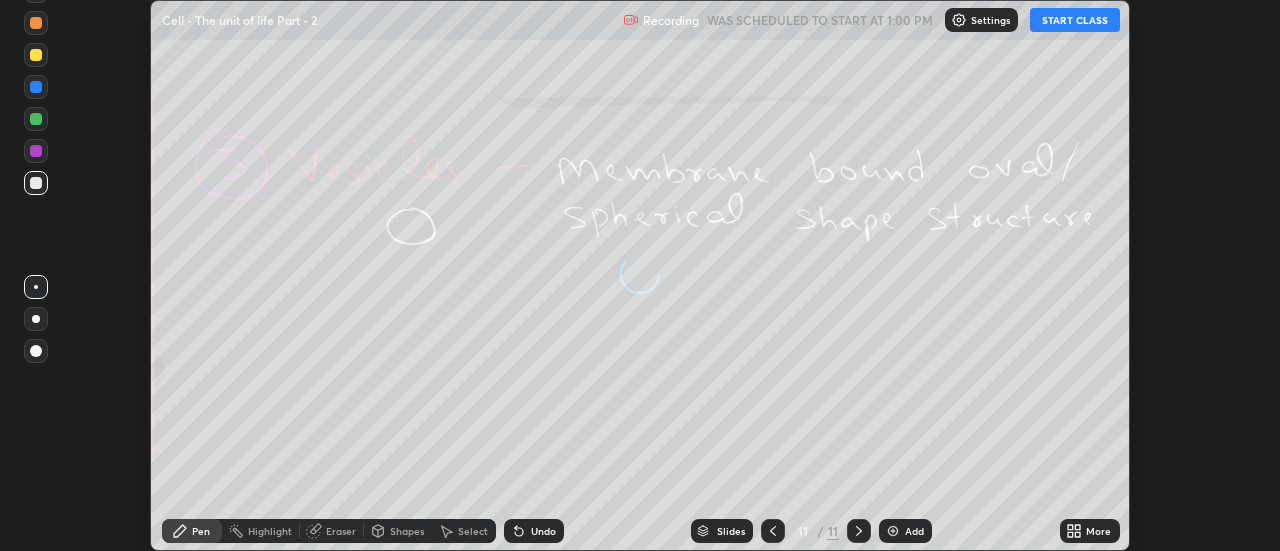 click 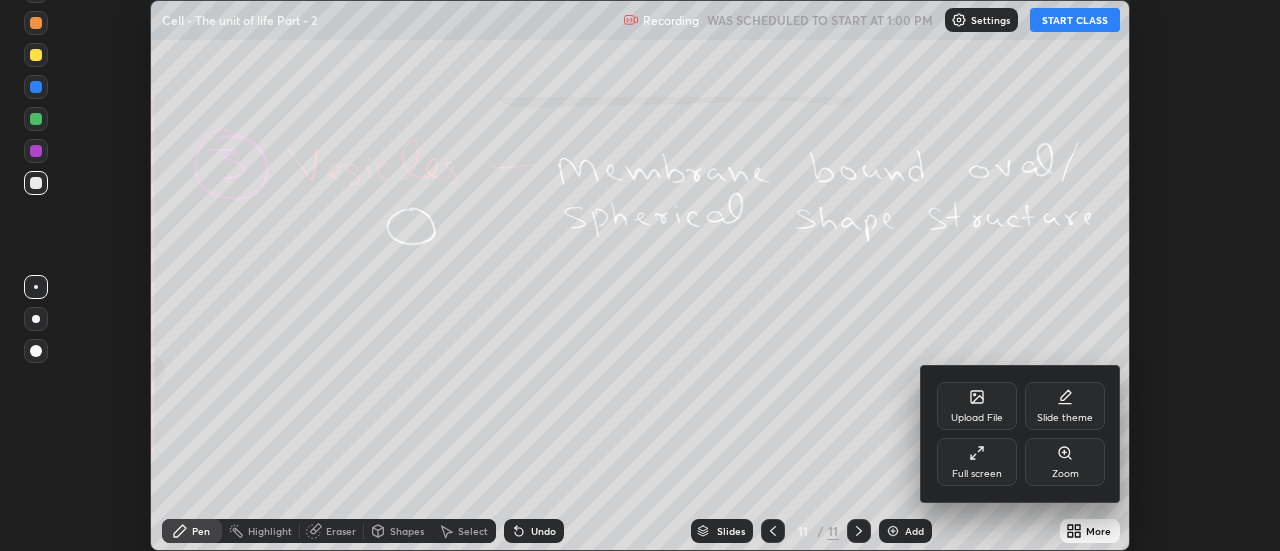 click on "Upload File" at bounding box center (977, 406) 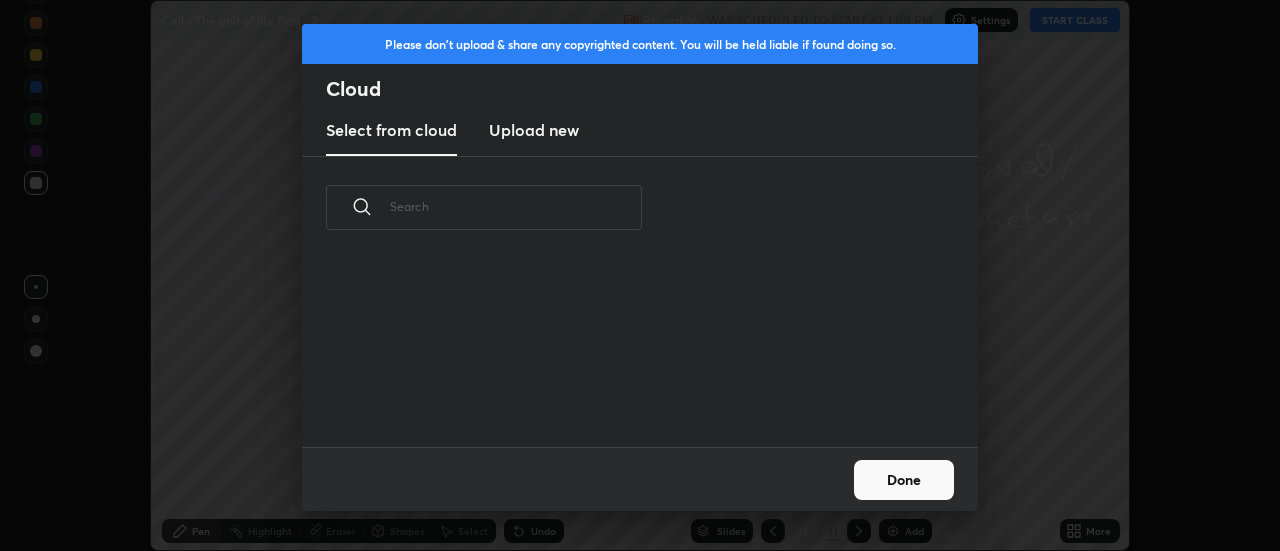click on "Upload new" at bounding box center [534, 130] 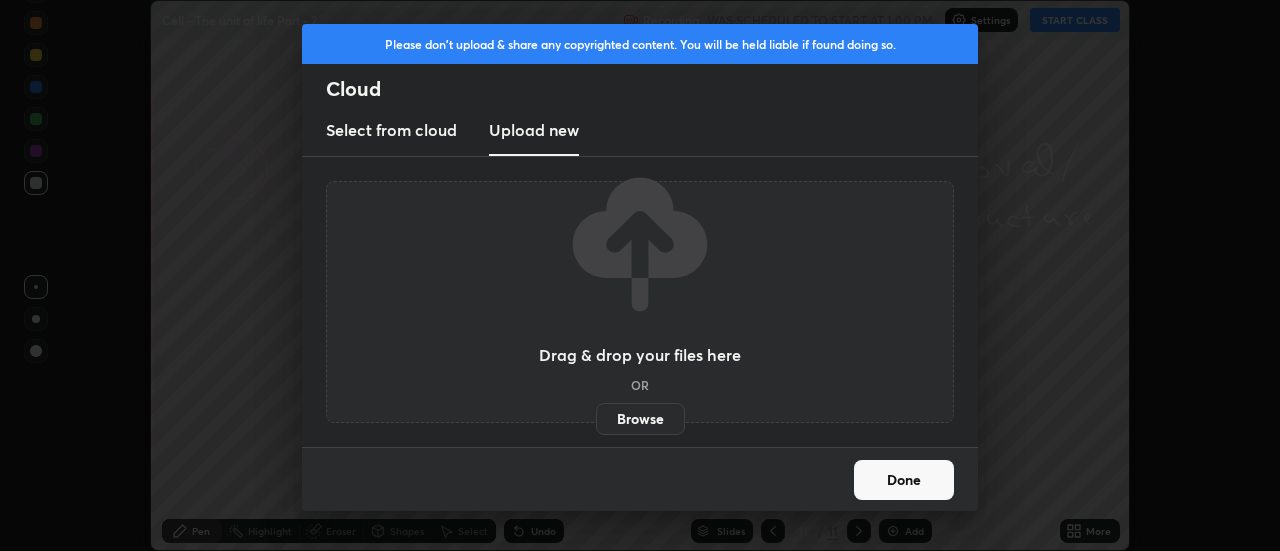 click on "Browse" at bounding box center [640, 419] 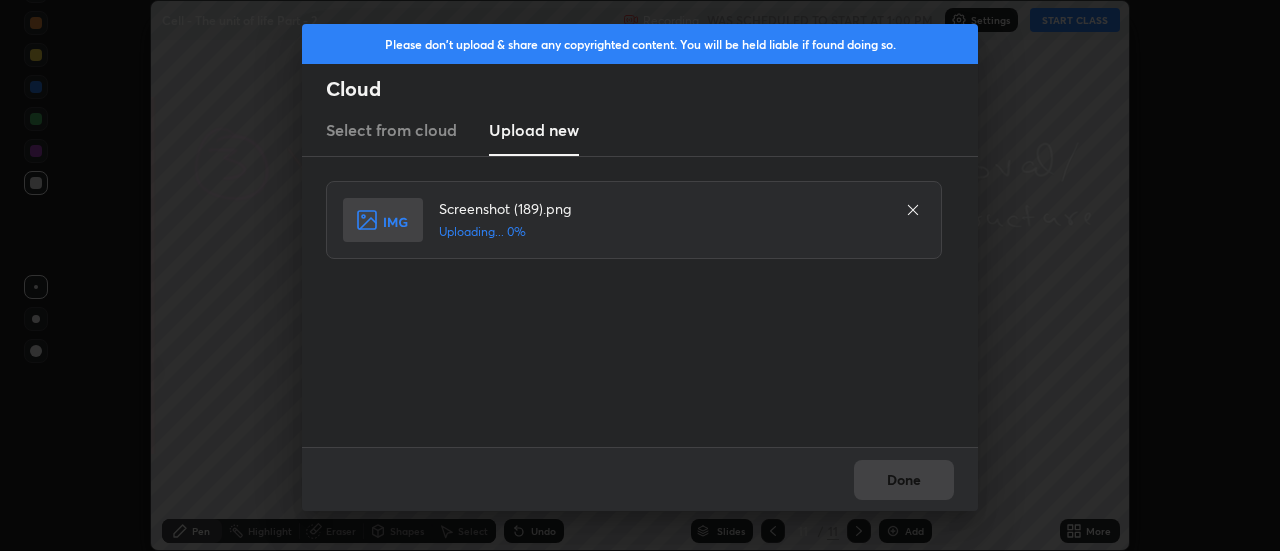 click on "Done" at bounding box center [640, 479] 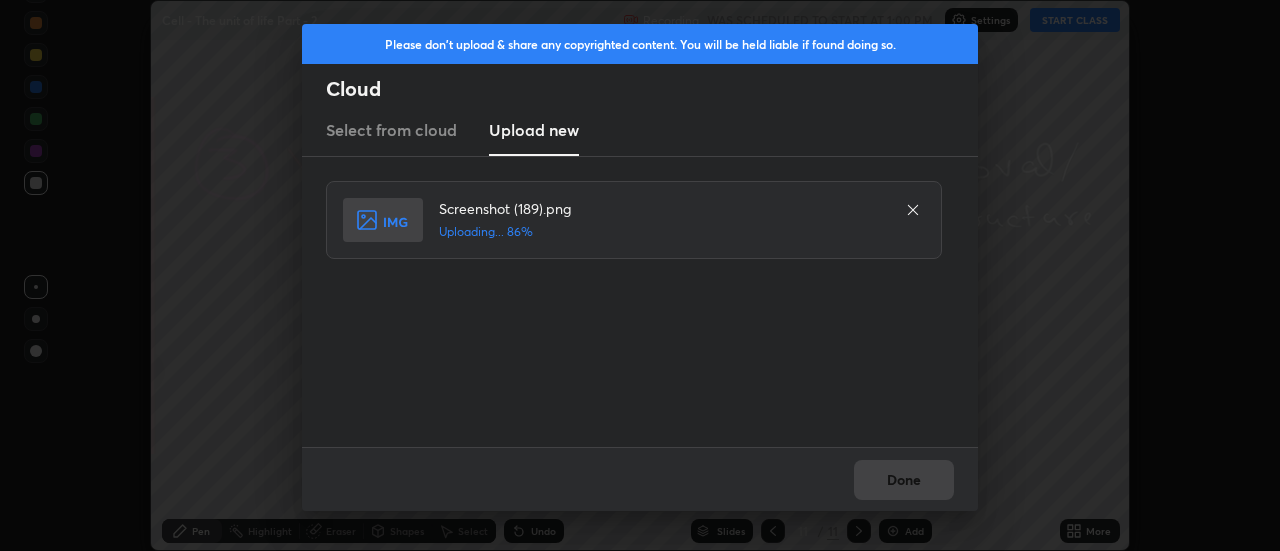 click on "Done" at bounding box center [640, 479] 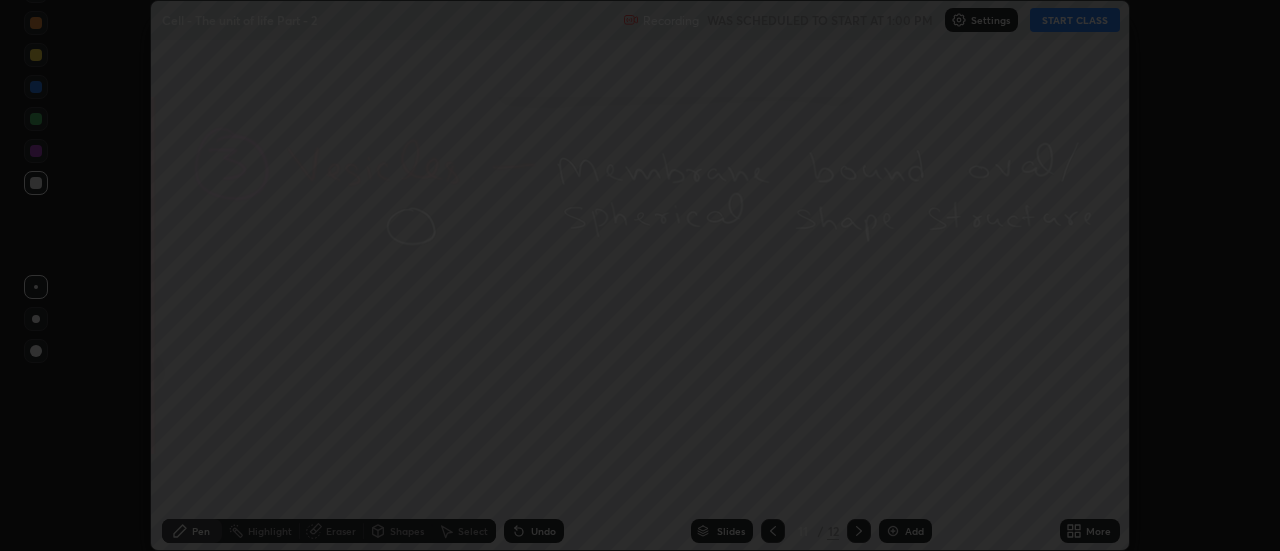 click on "Done" at bounding box center (904, 480) 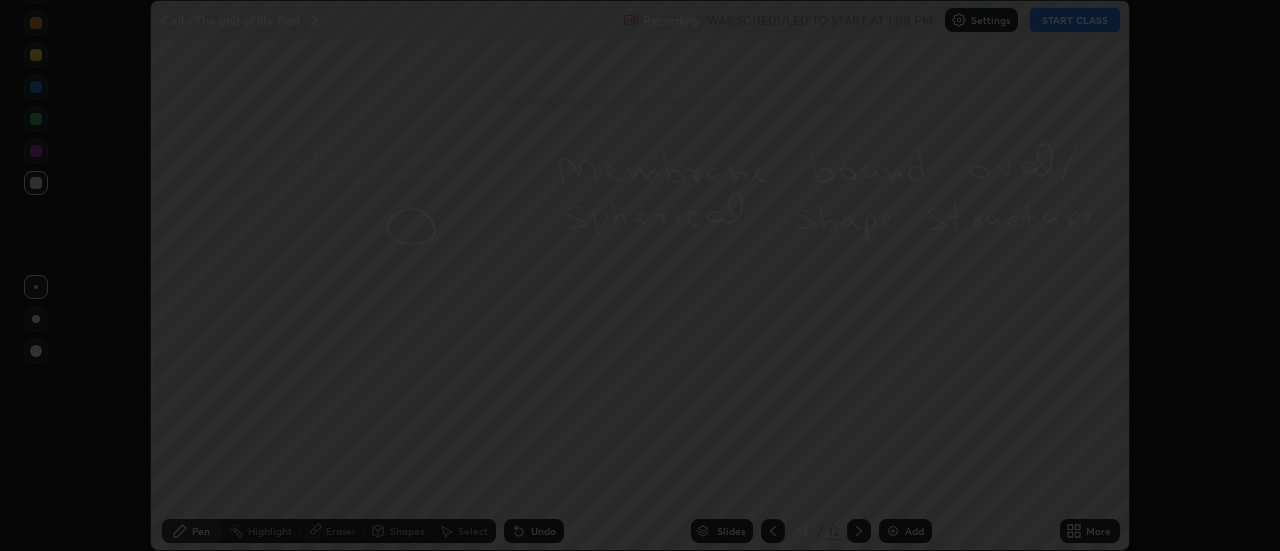 click on "Done" at bounding box center [904, 480] 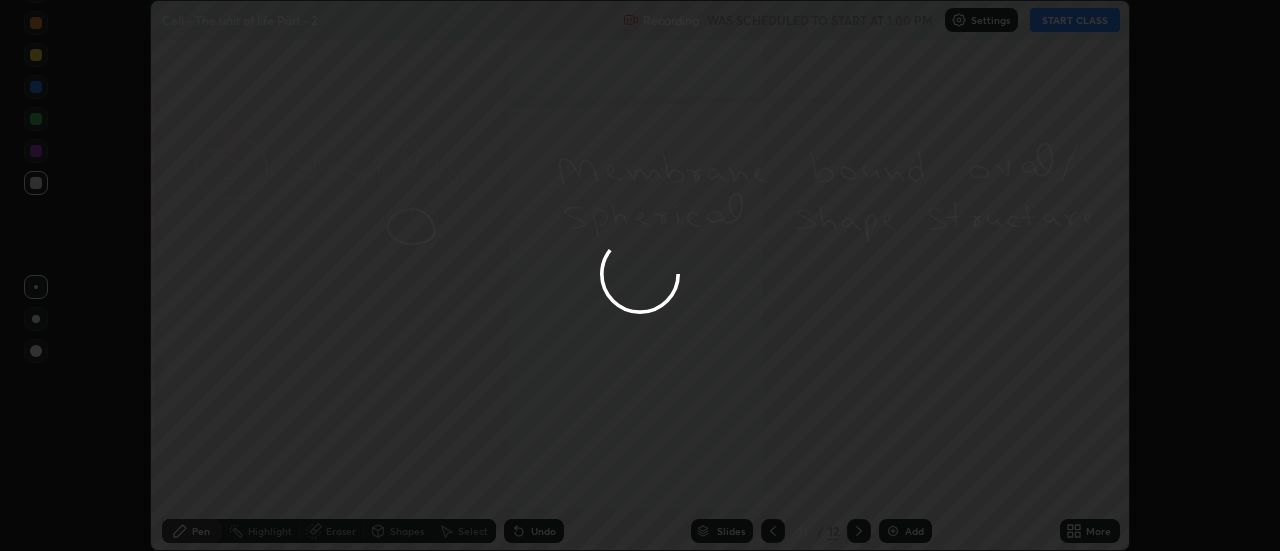 click 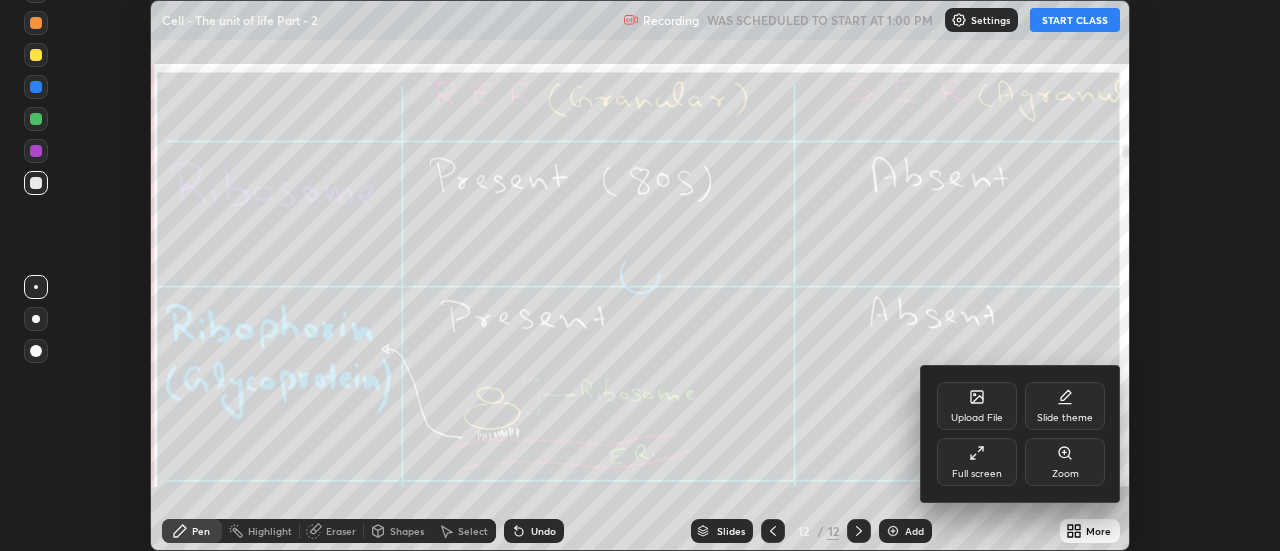 click on "Upload File" at bounding box center [977, 418] 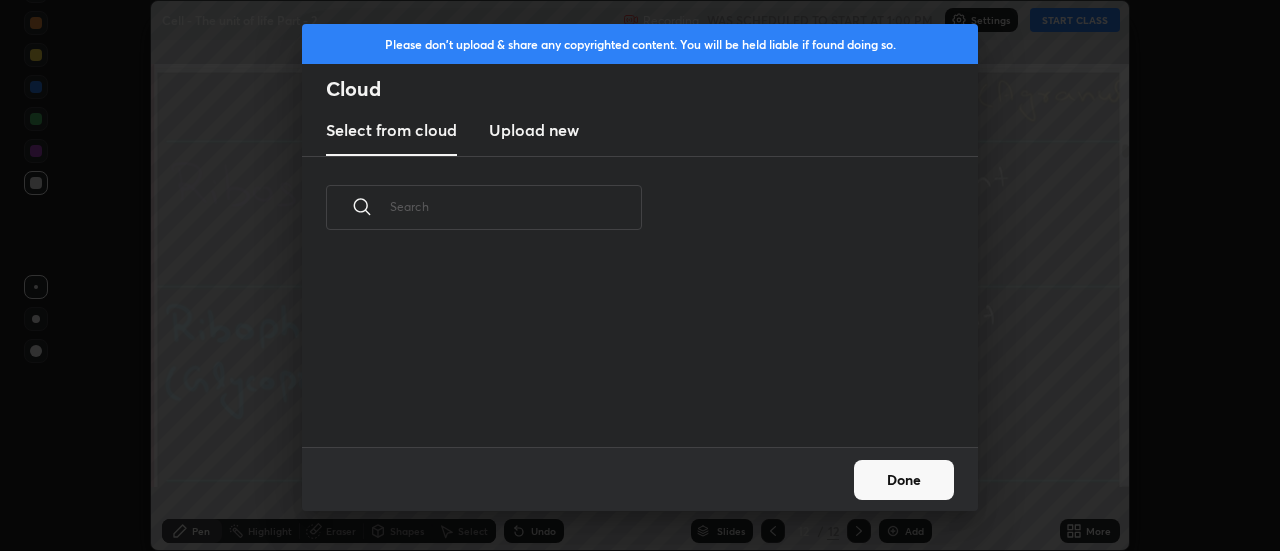 click on "Upload new" at bounding box center [534, 130] 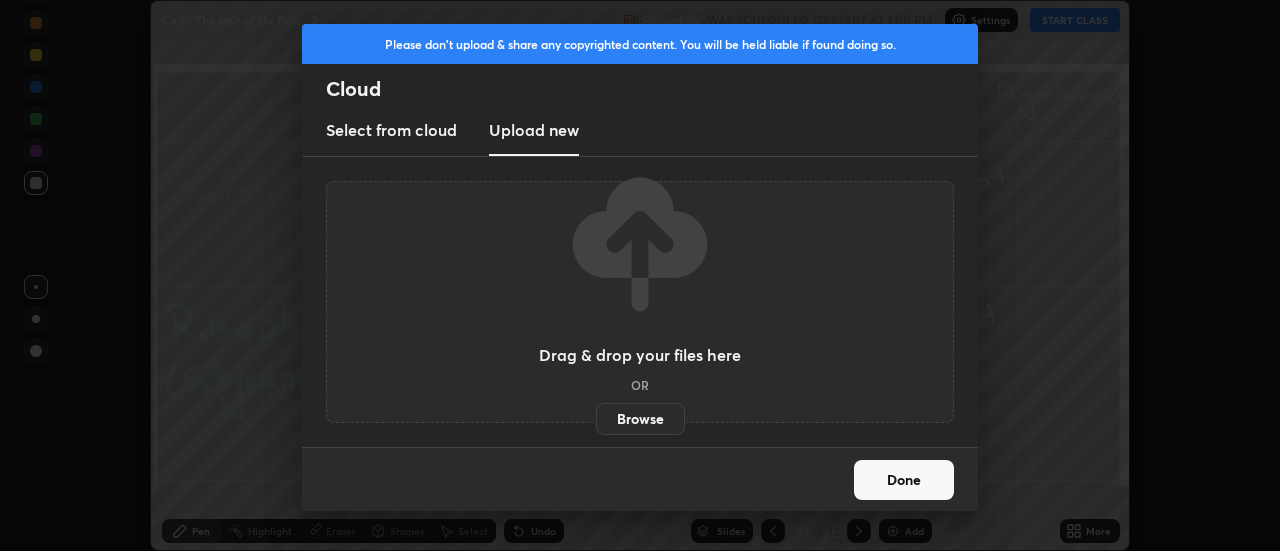click on "Browse" at bounding box center (640, 419) 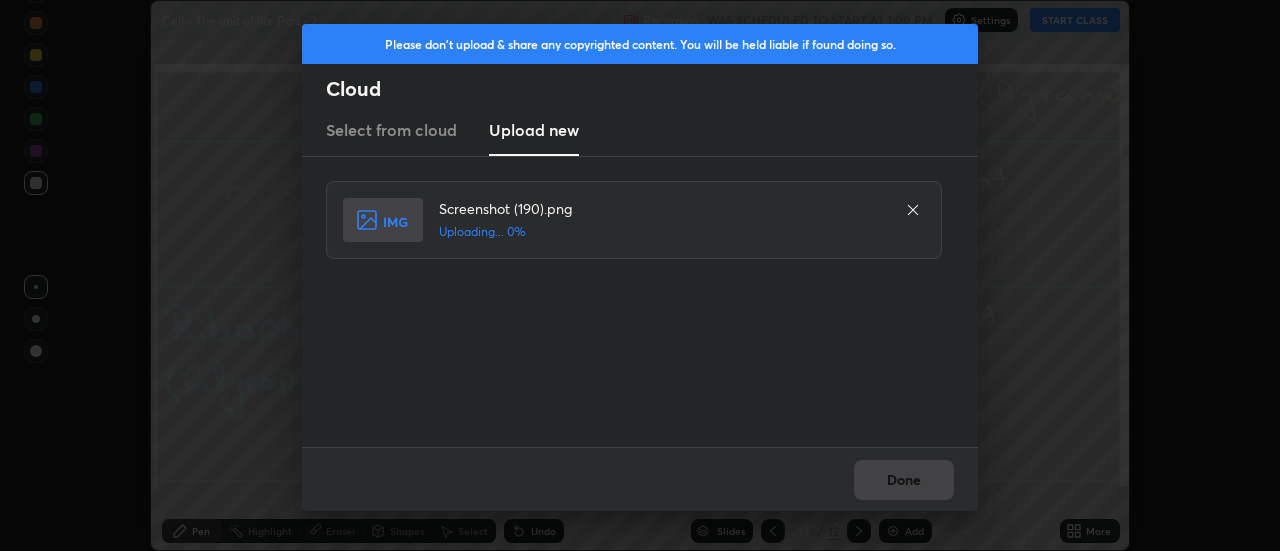 click on "Done" at bounding box center (640, 479) 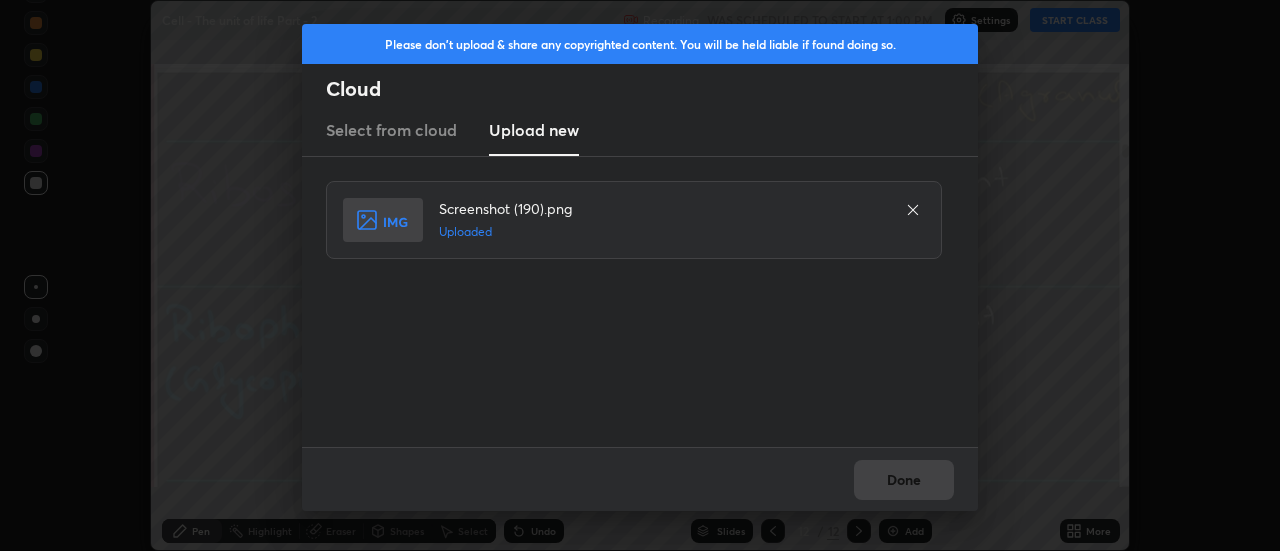 click on "Done" at bounding box center (640, 479) 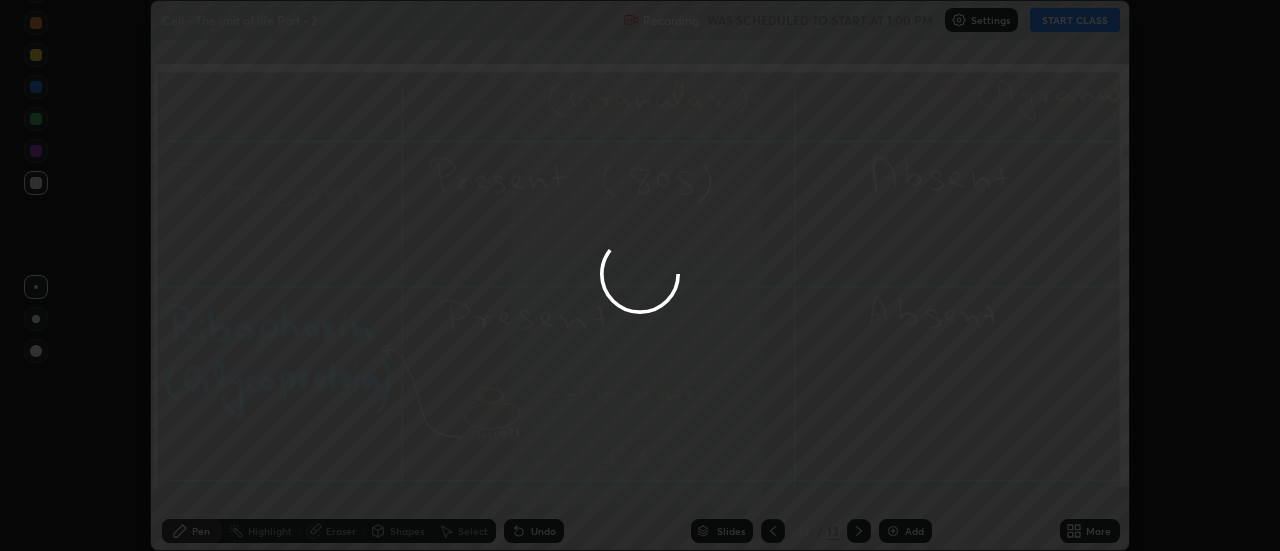 click on "Done" at bounding box center (904, 480) 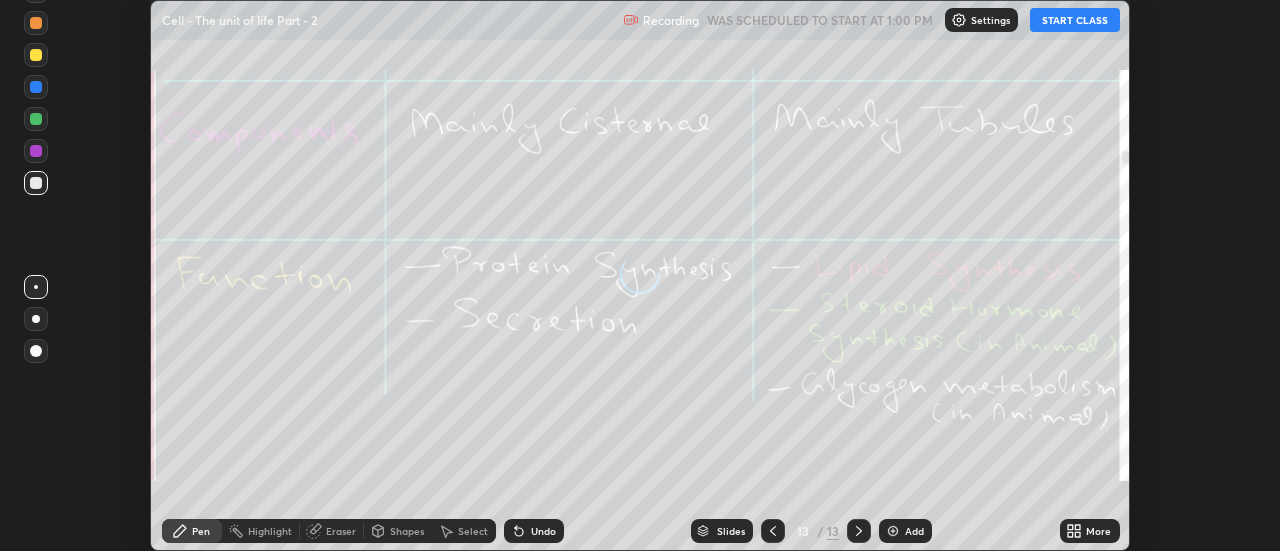 click 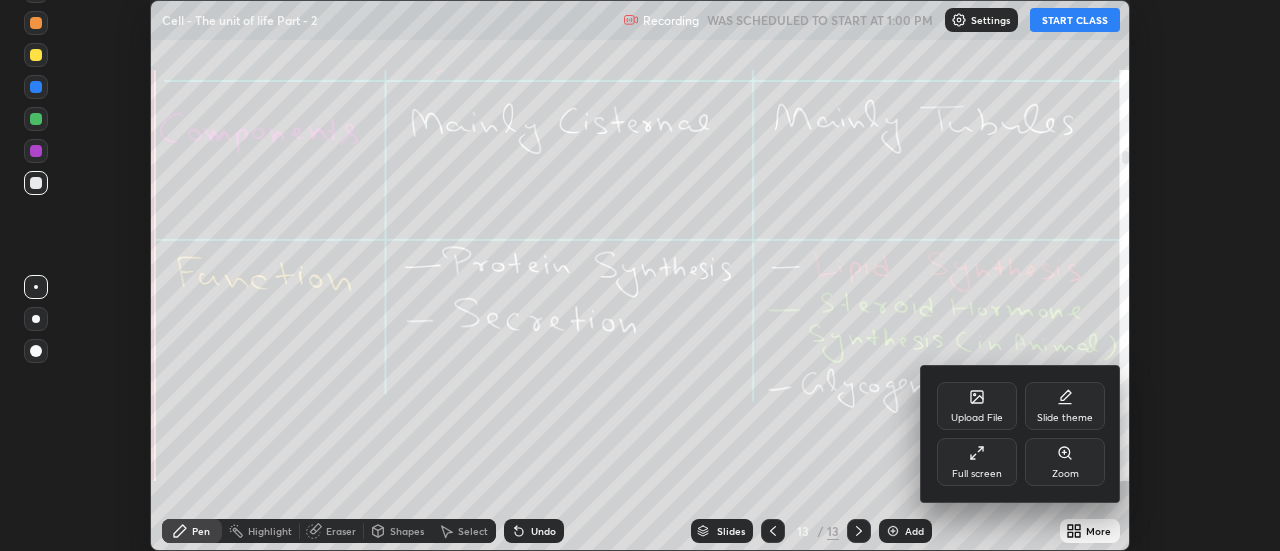 click on "Upload File" at bounding box center [977, 406] 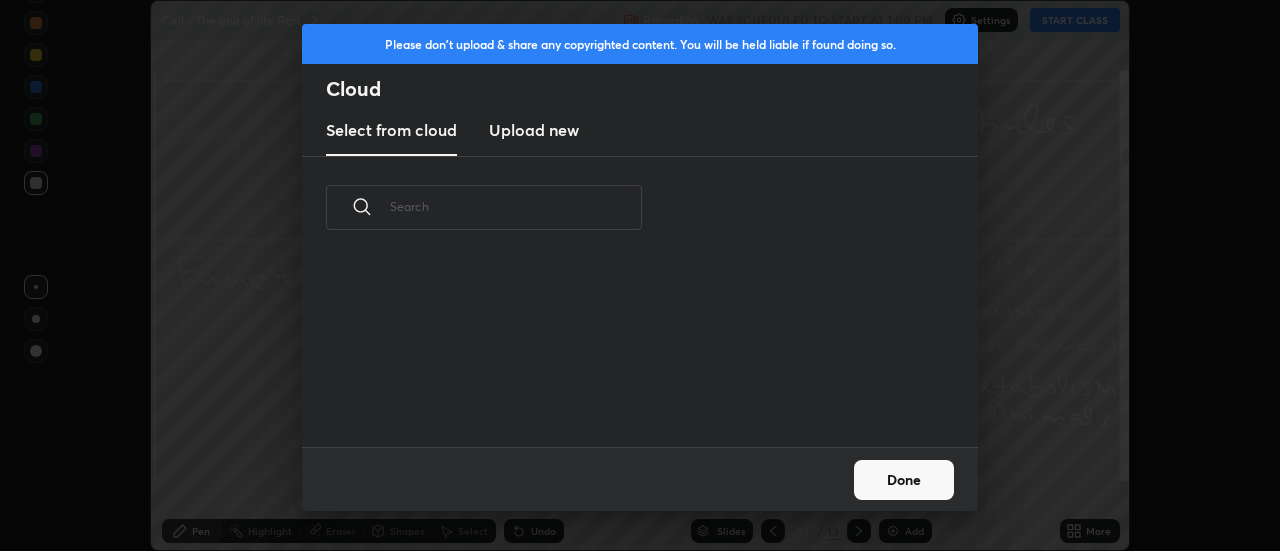 click on "Upload new" at bounding box center (534, 130) 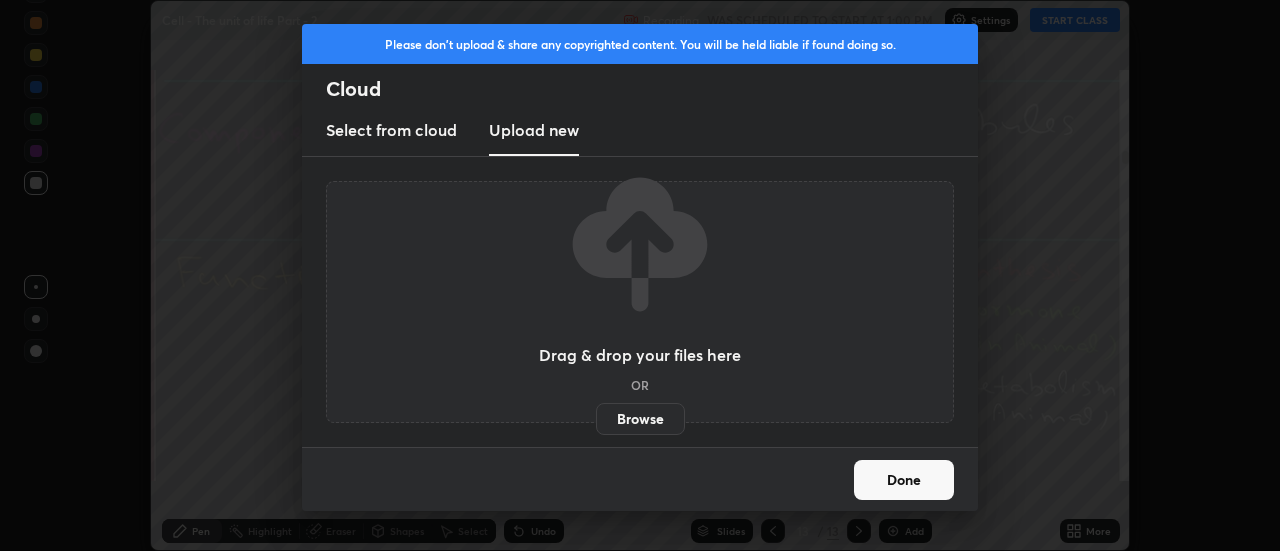 click on "Browse" at bounding box center (640, 419) 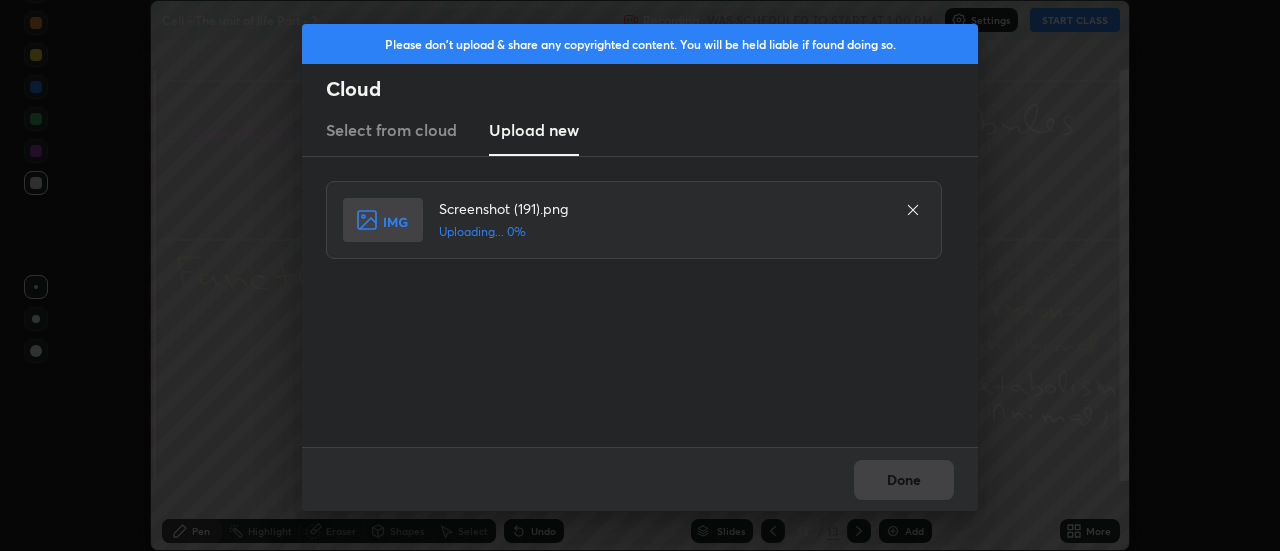 click on "Done" at bounding box center (640, 479) 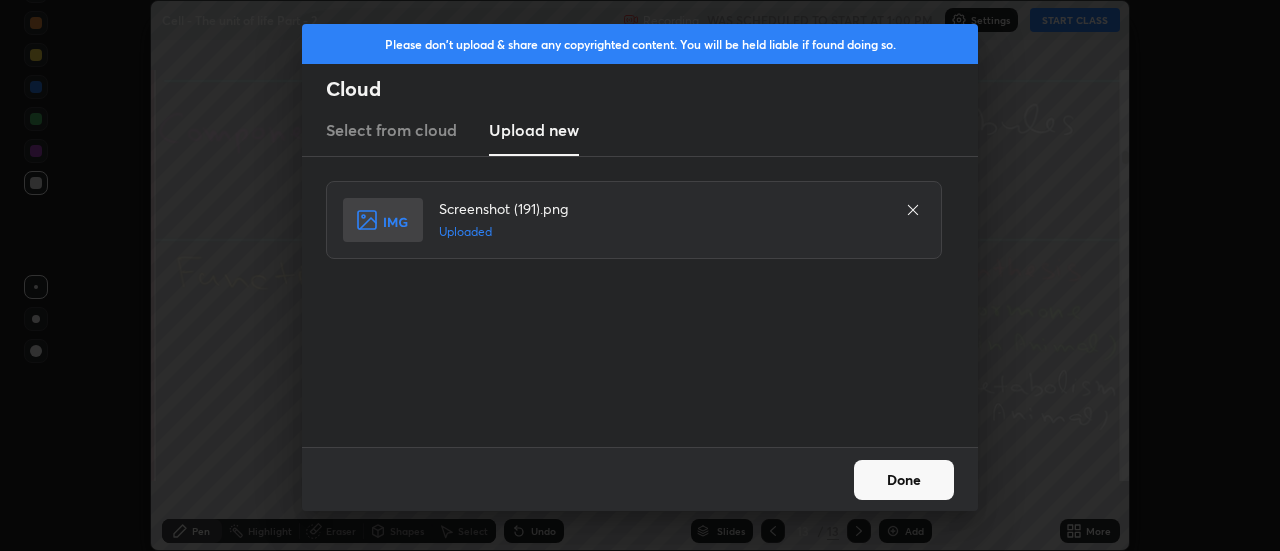 click on "Done" at bounding box center (904, 480) 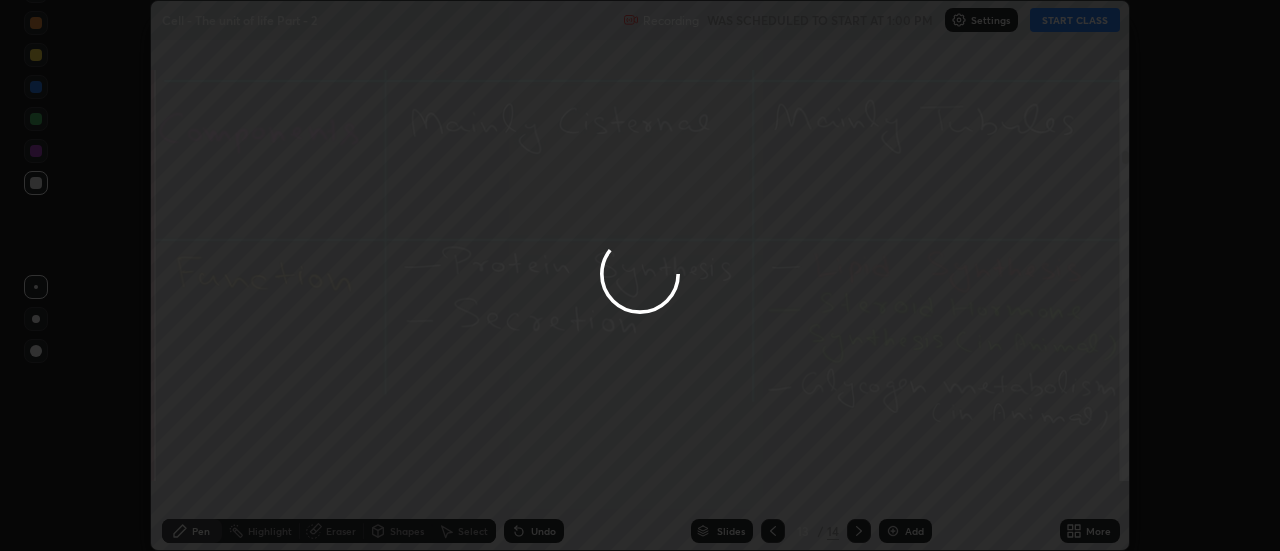 click on "Done" at bounding box center (904, 480) 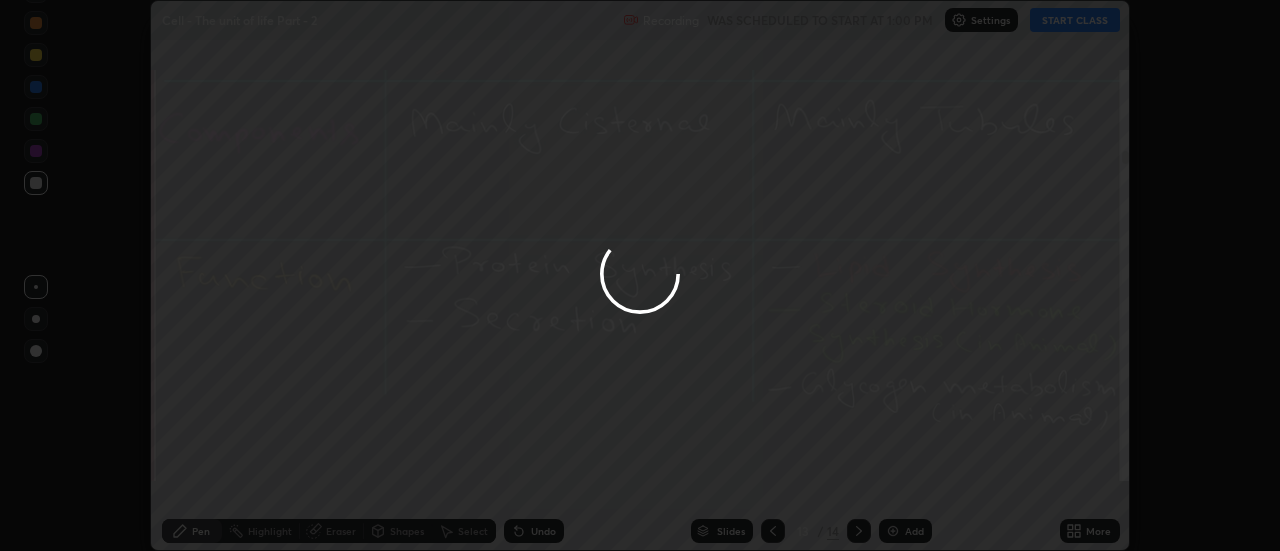 click 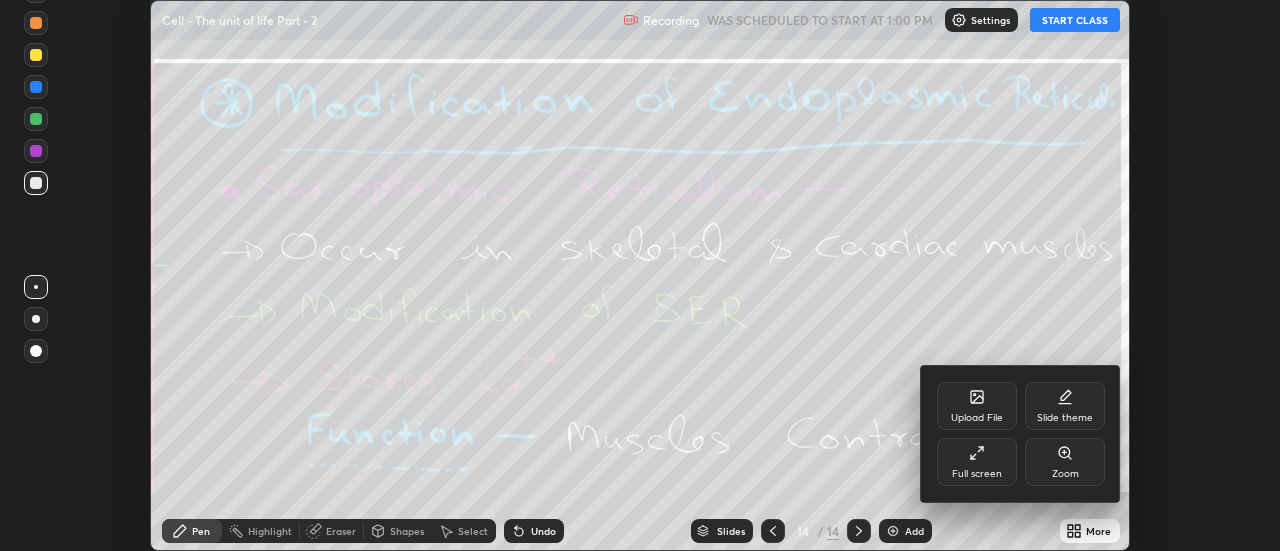 click on "Upload File" at bounding box center (977, 406) 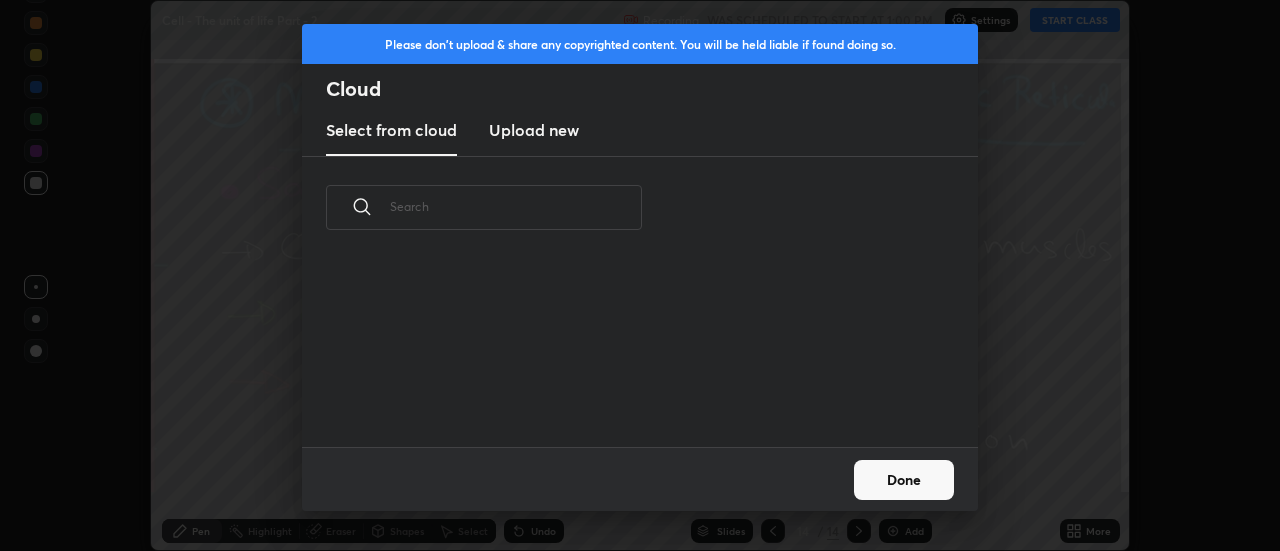 click on "Upload new" at bounding box center [534, 130] 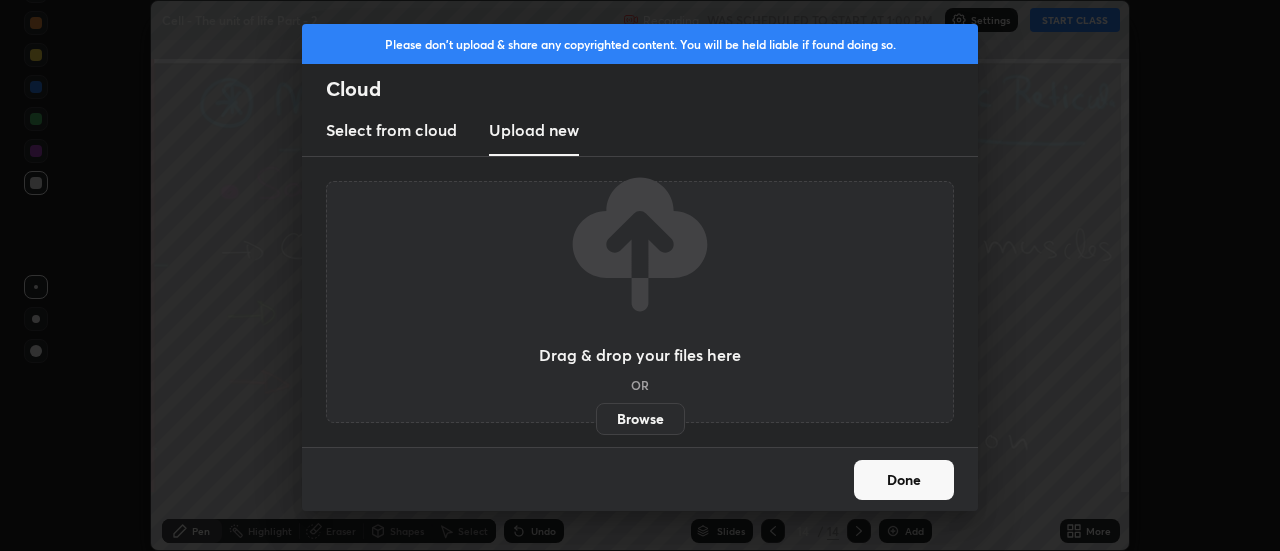click on "Browse" at bounding box center [640, 419] 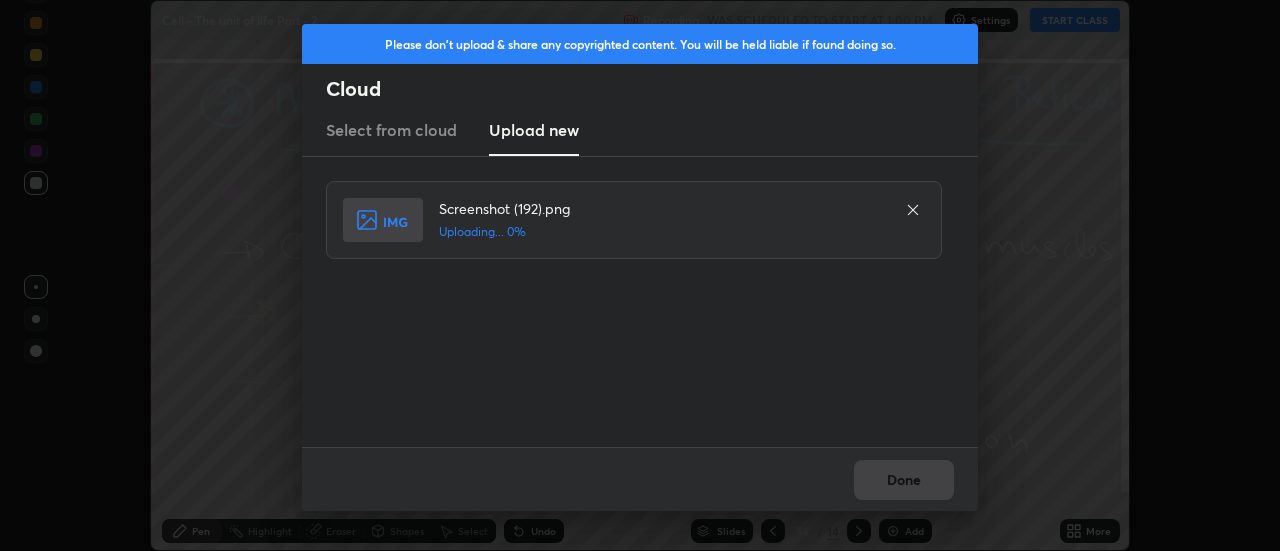 click on "Done" at bounding box center [640, 479] 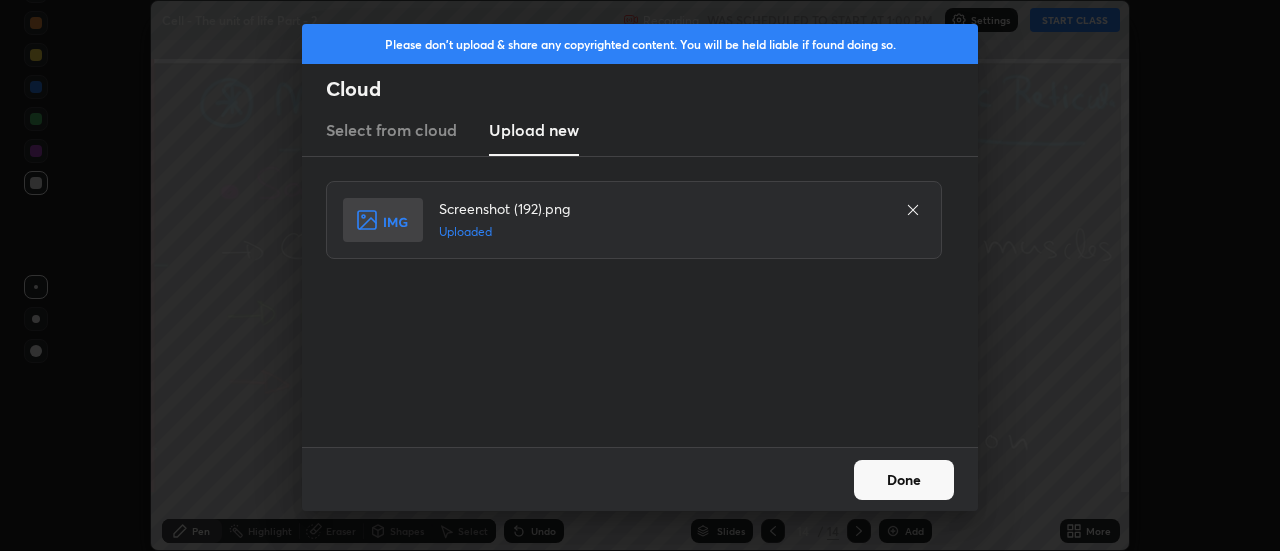 click on "Done" at bounding box center (904, 480) 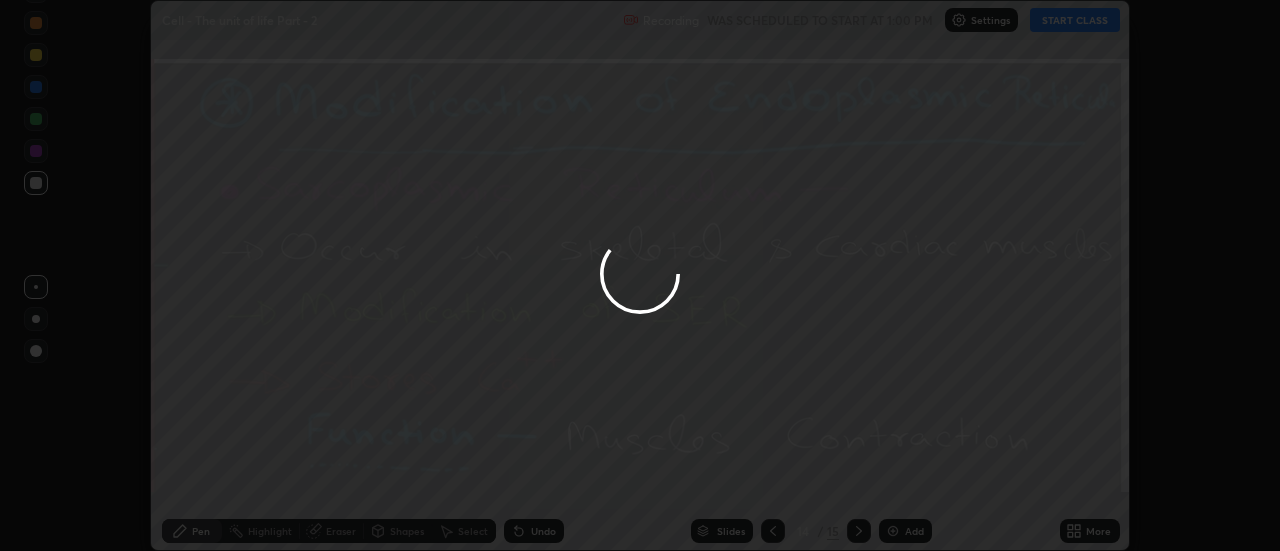 click on "Done" at bounding box center [904, 480] 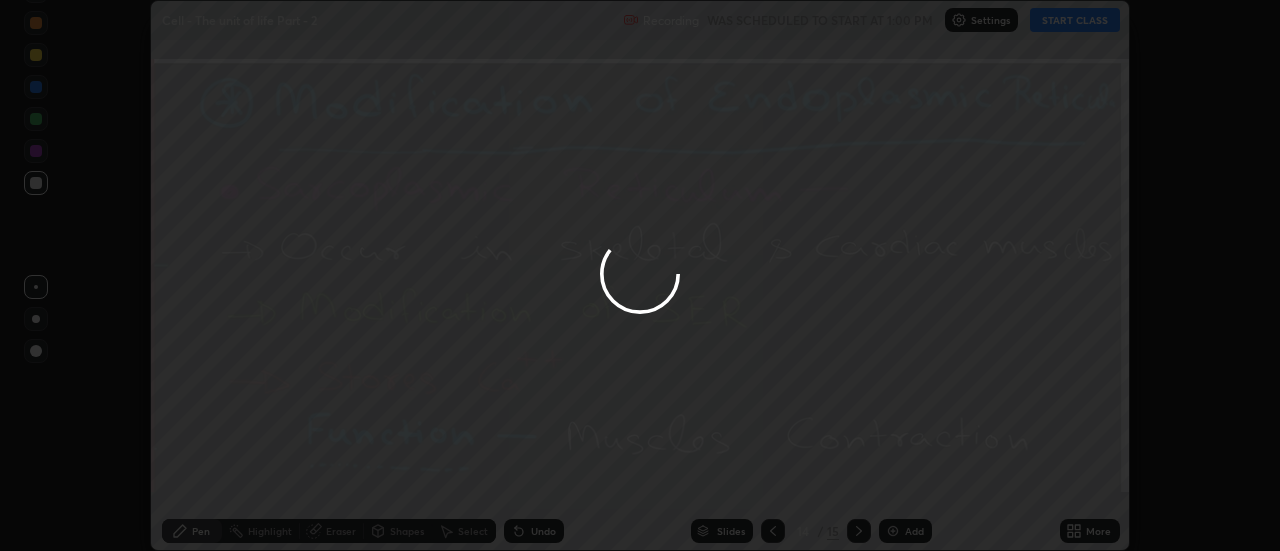 click at bounding box center (640, 275) 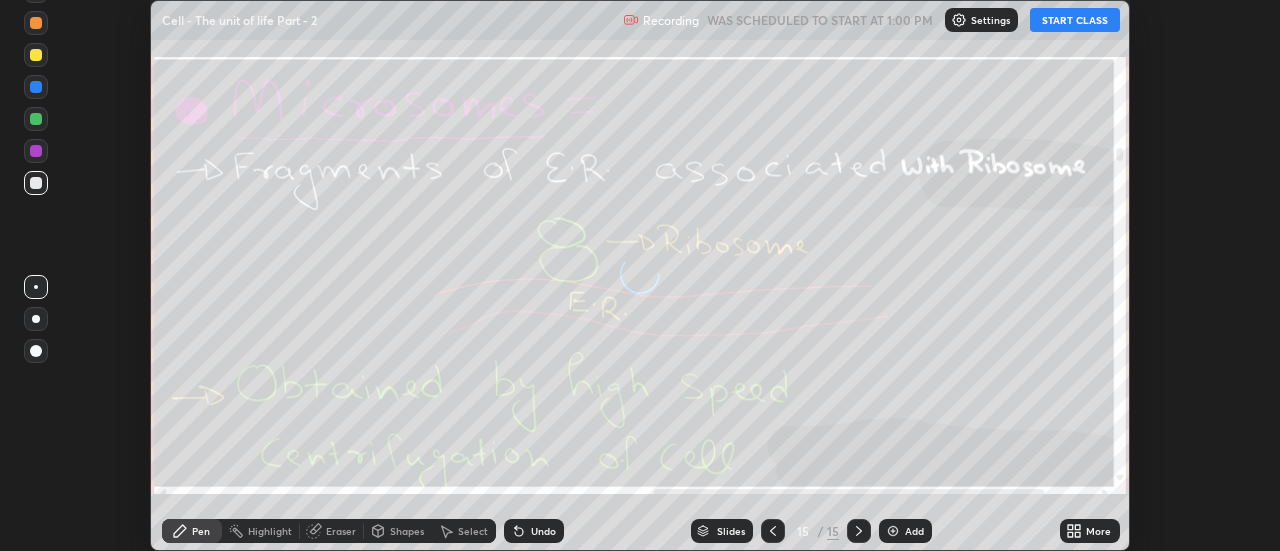 click 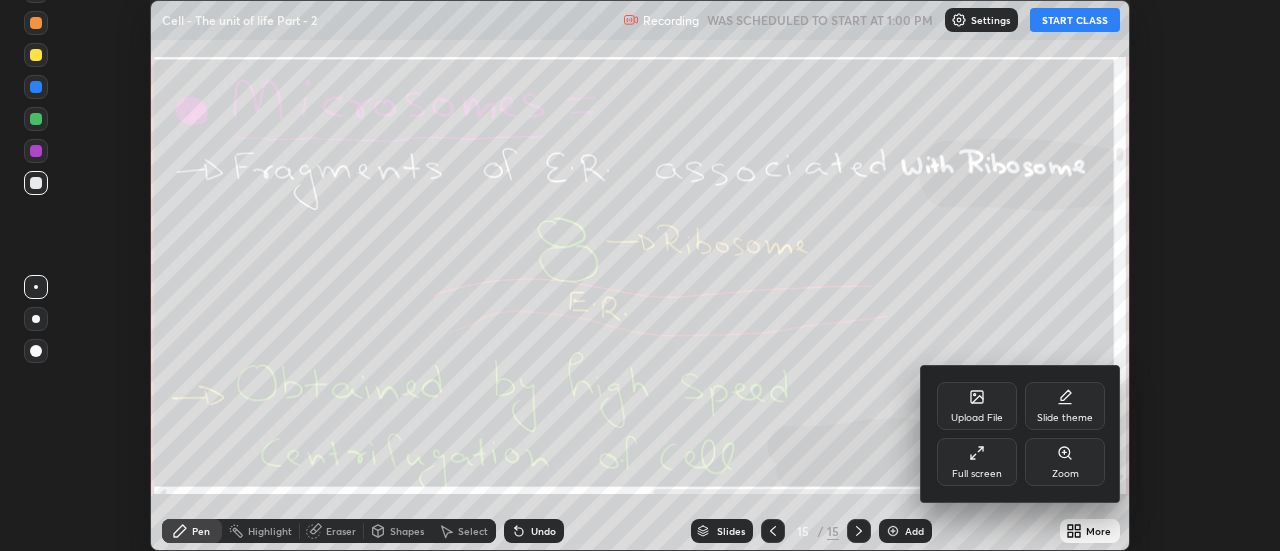 click on "Upload File" at bounding box center (977, 406) 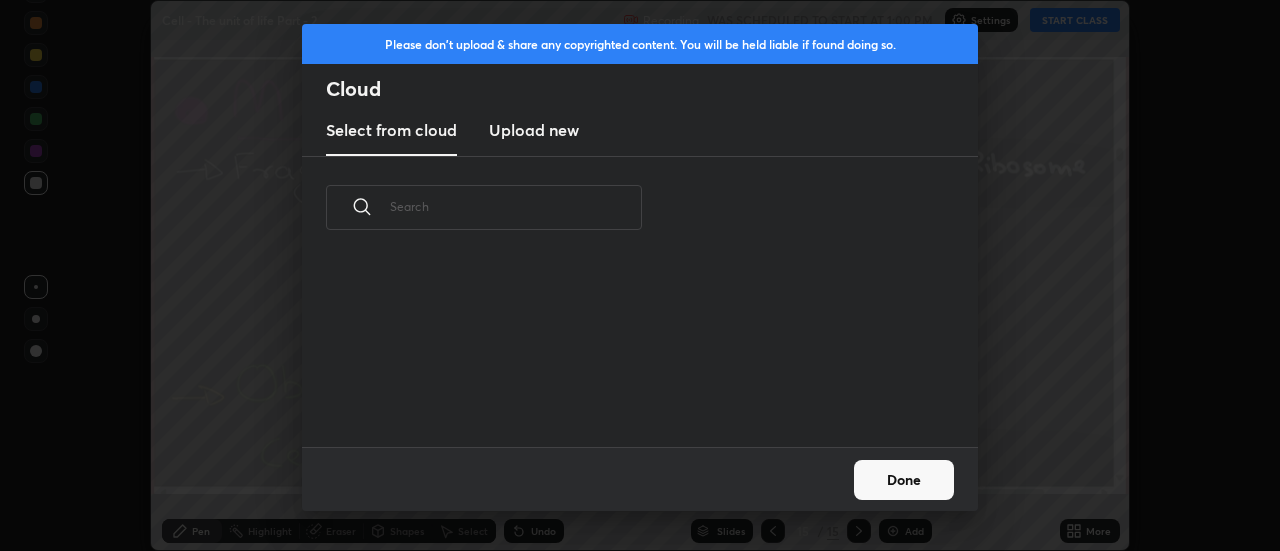 click on "Upload new" at bounding box center [534, 130] 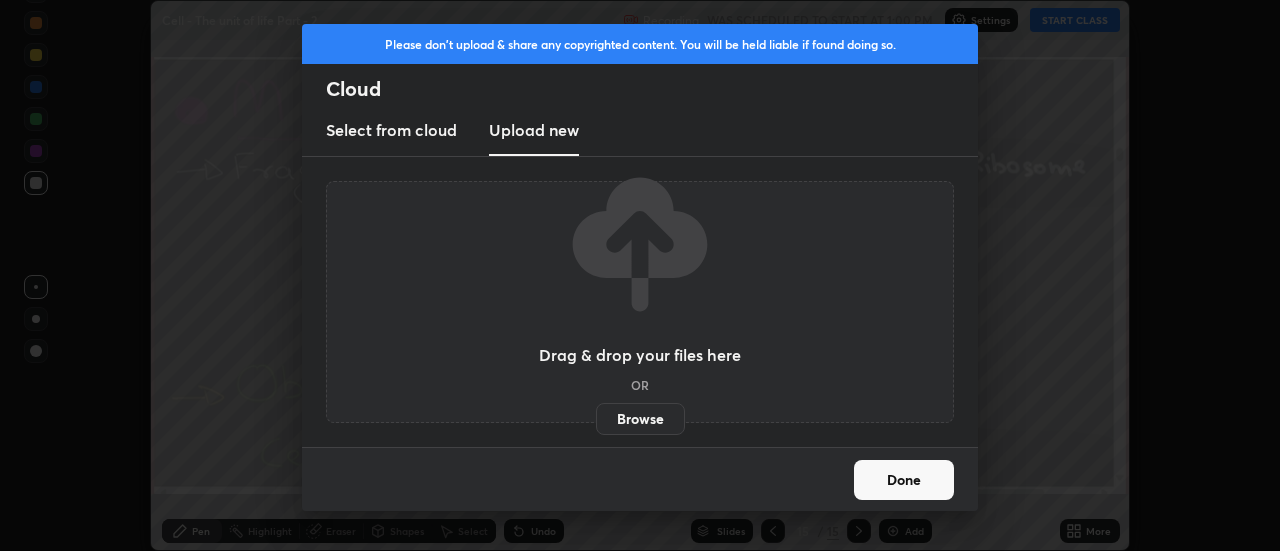 click on "Browse" at bounding box center [640, 419] 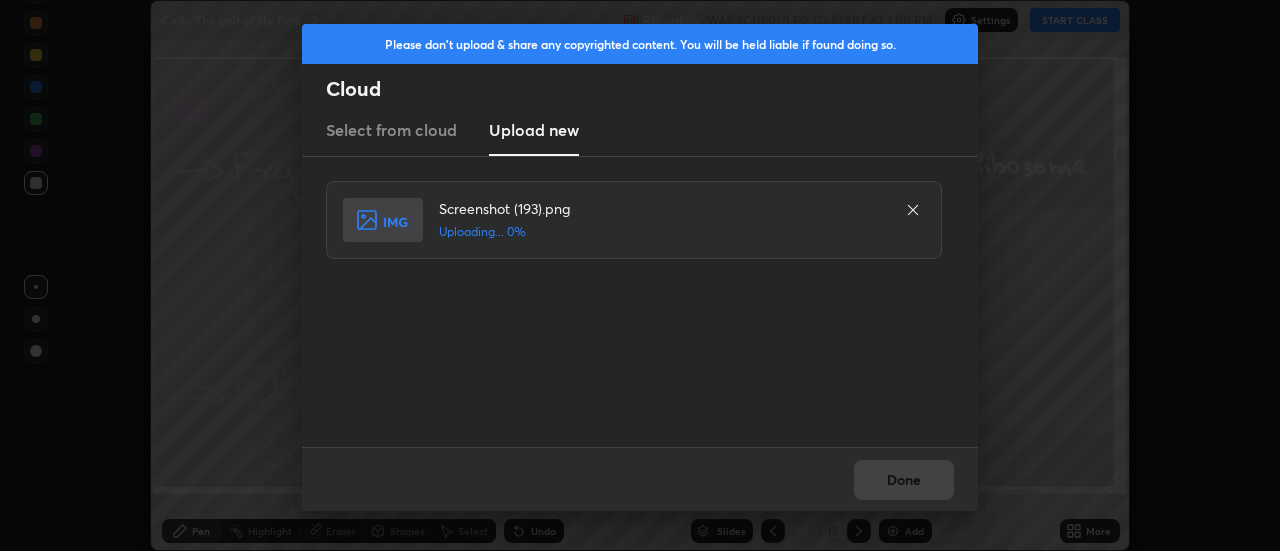 click on "Done" at bounding box center (640, 479) 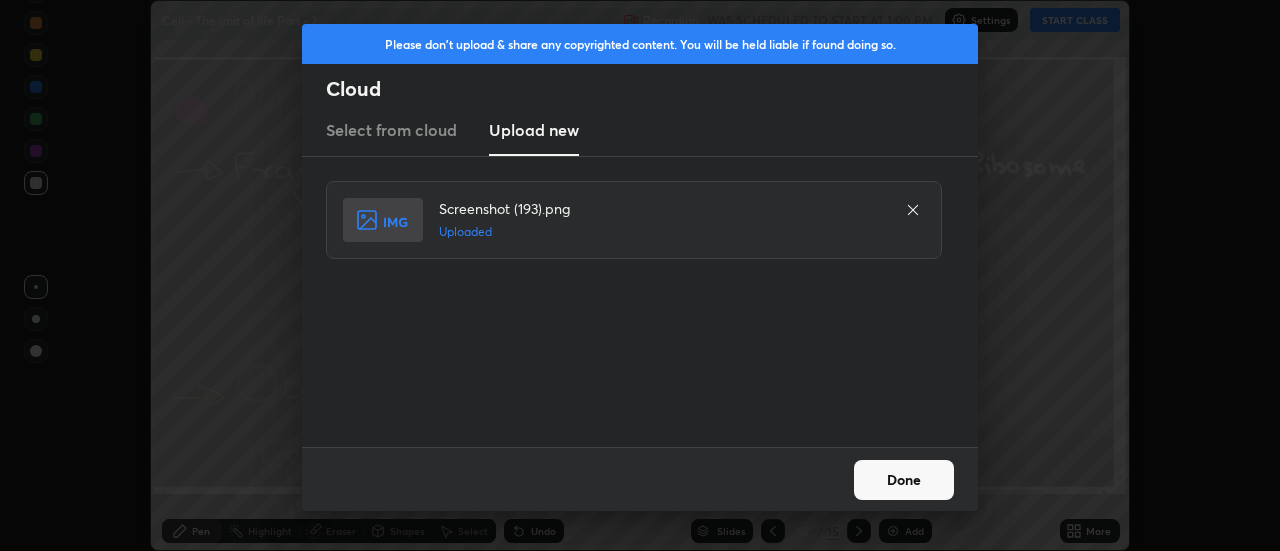click on "Done" at bounding box center [904, 480] 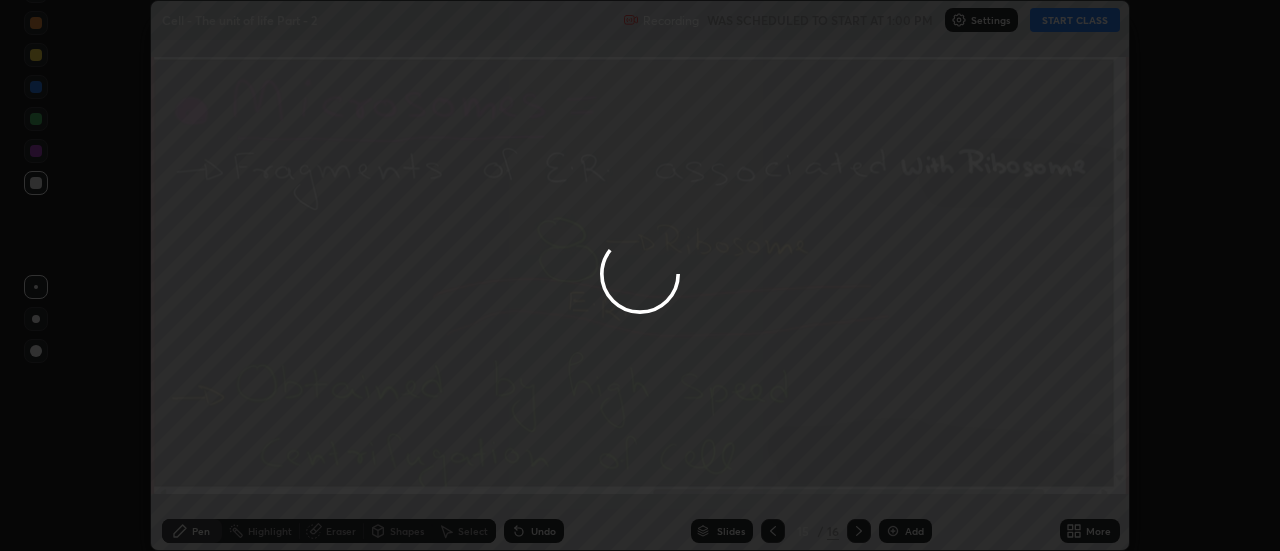 click on "Done" at bounding box center [904, 480] 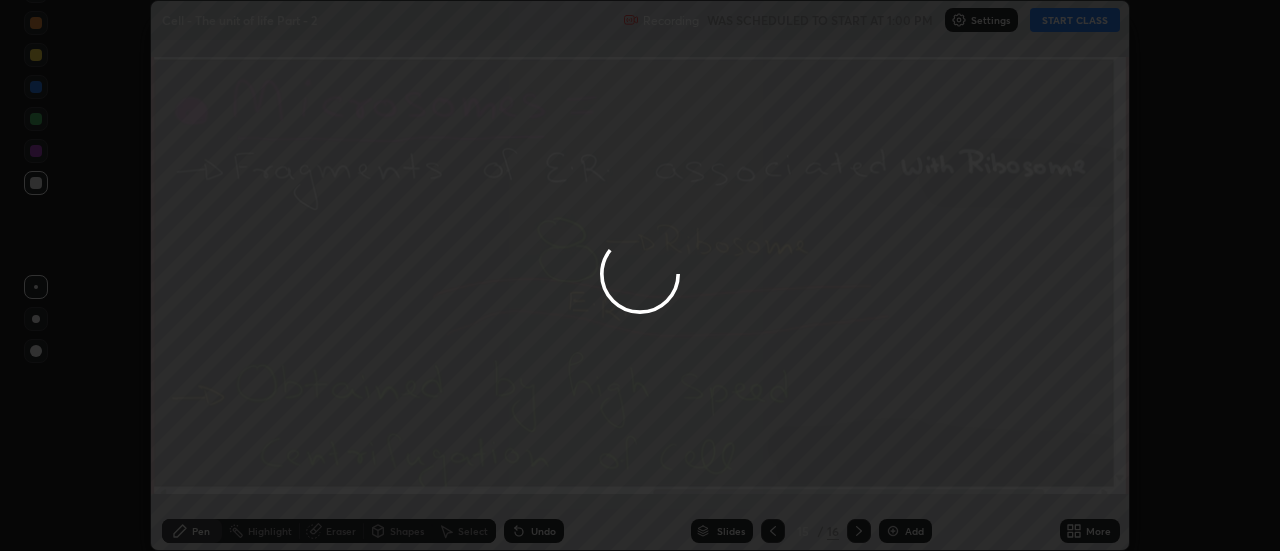 click 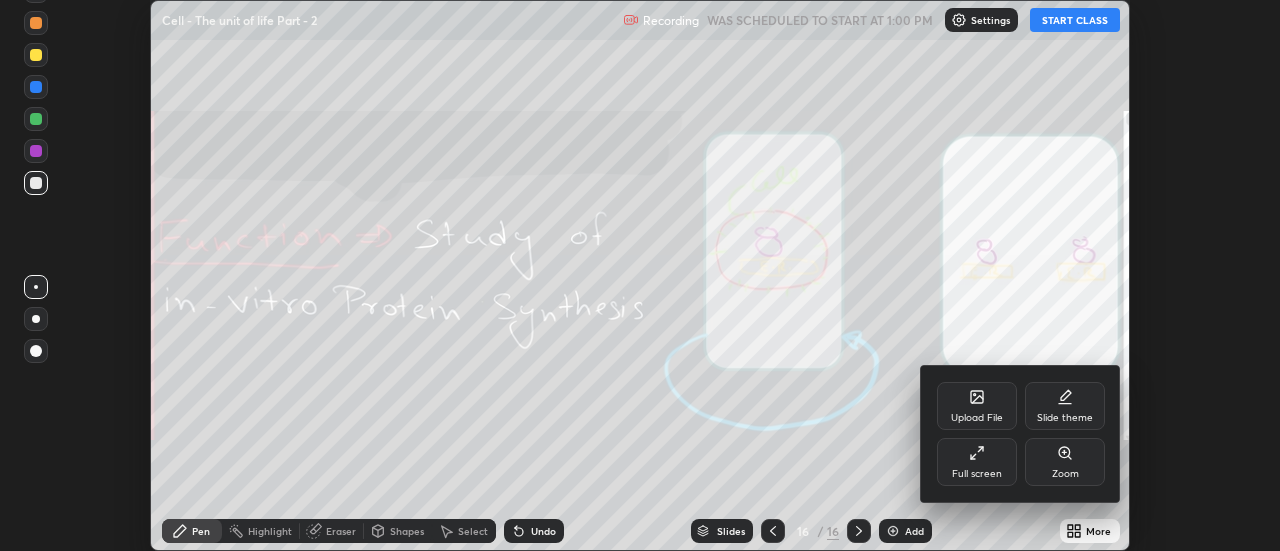 click on "Upload File" at bounding box center (977, 406) 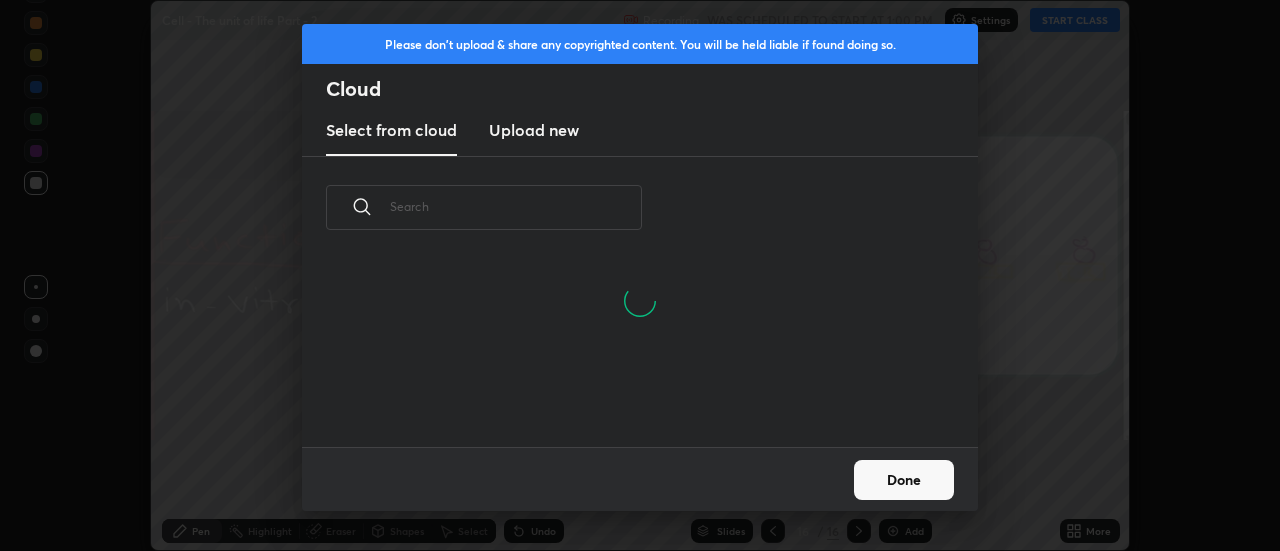 click on "Upload new" at bounding box center [534, 130] 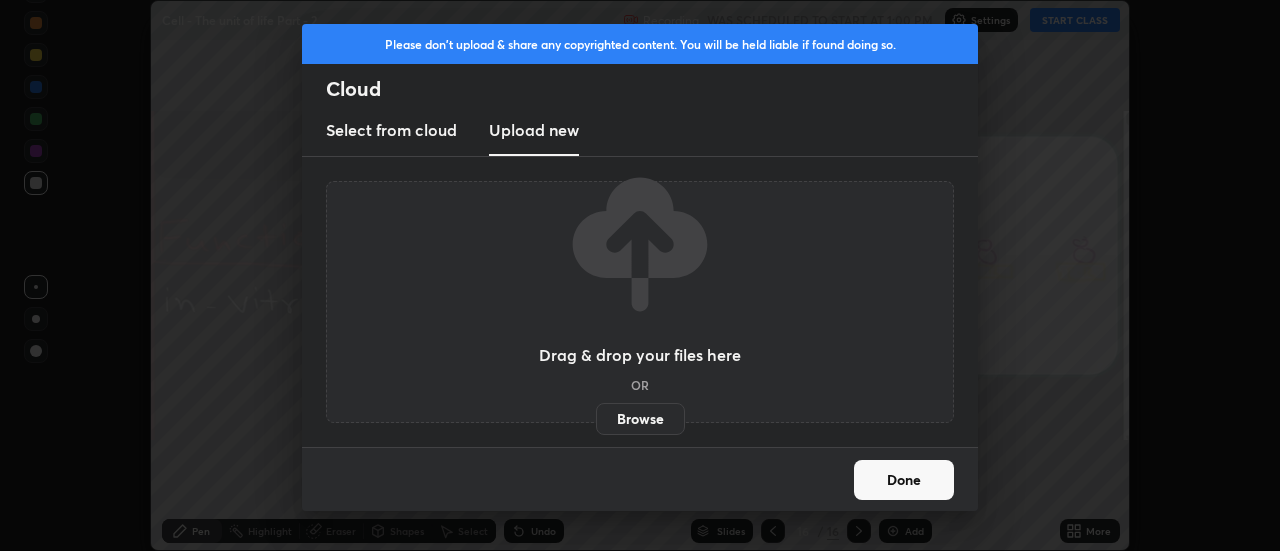 click on "Browse" at bounding box center (640, 419) 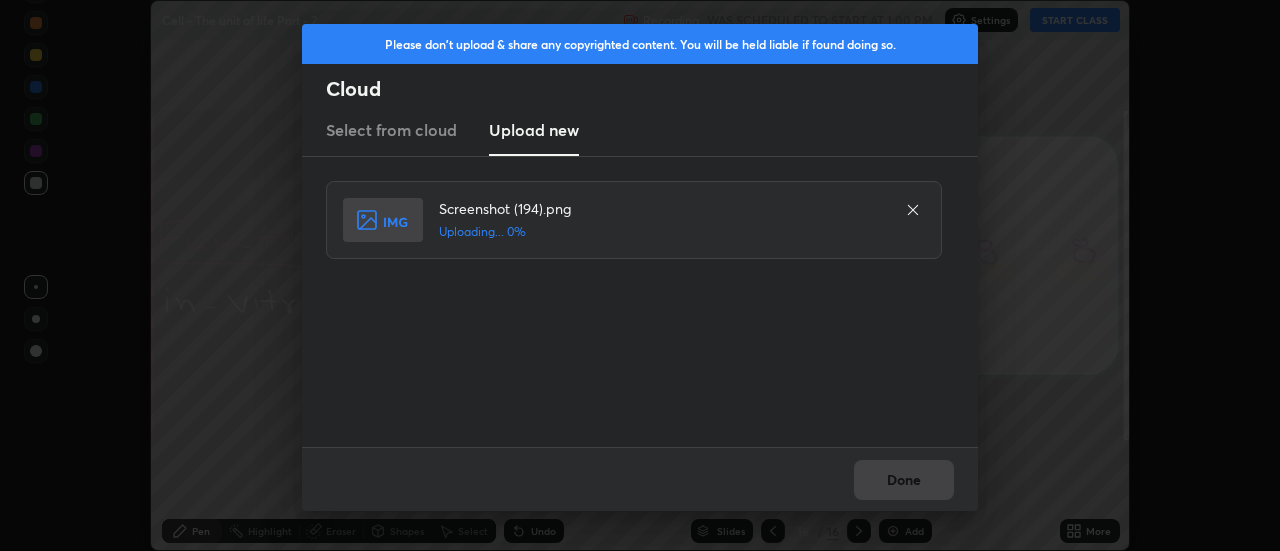 click on "Done" at bounding box center [640, 479] 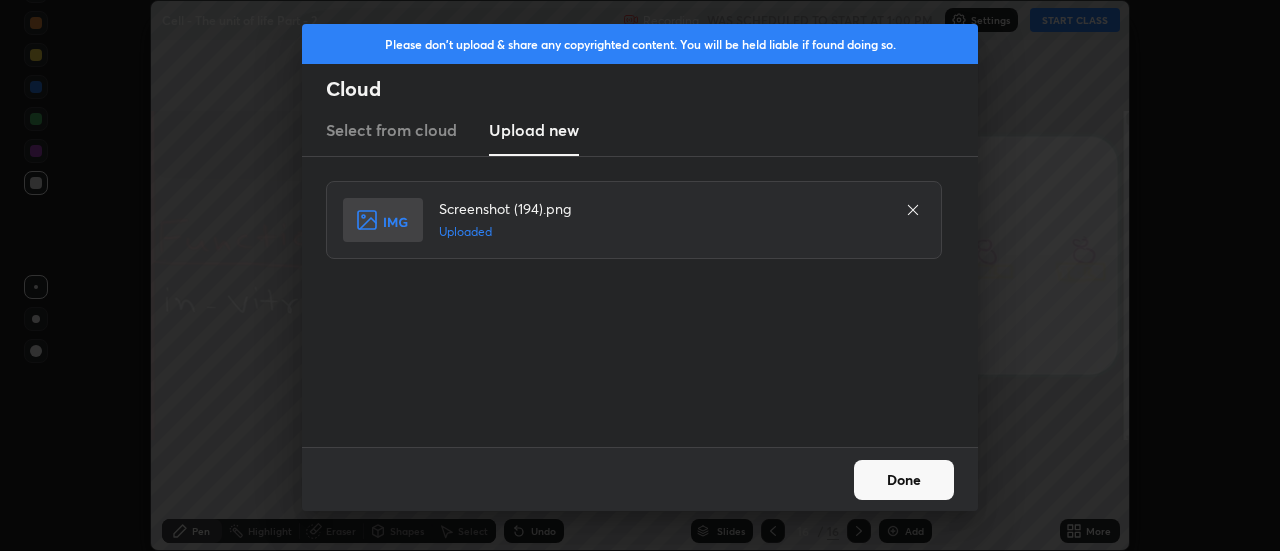 click on "Done" at bounding box center [904, 480] 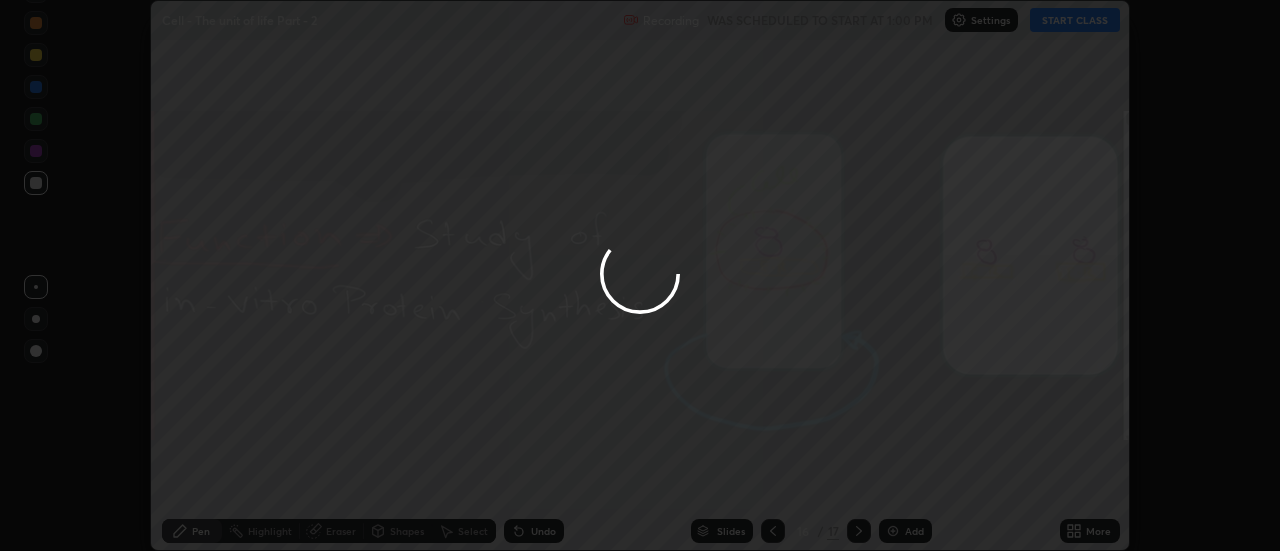 click at bounding box center (640, 275) 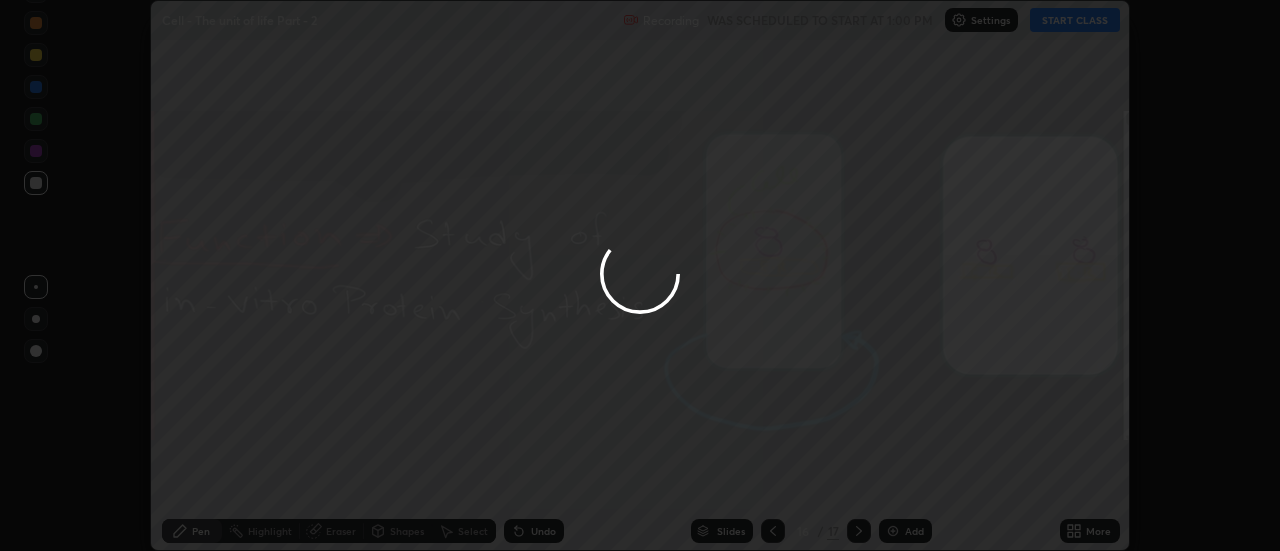 click at bounding box center (640, 275) 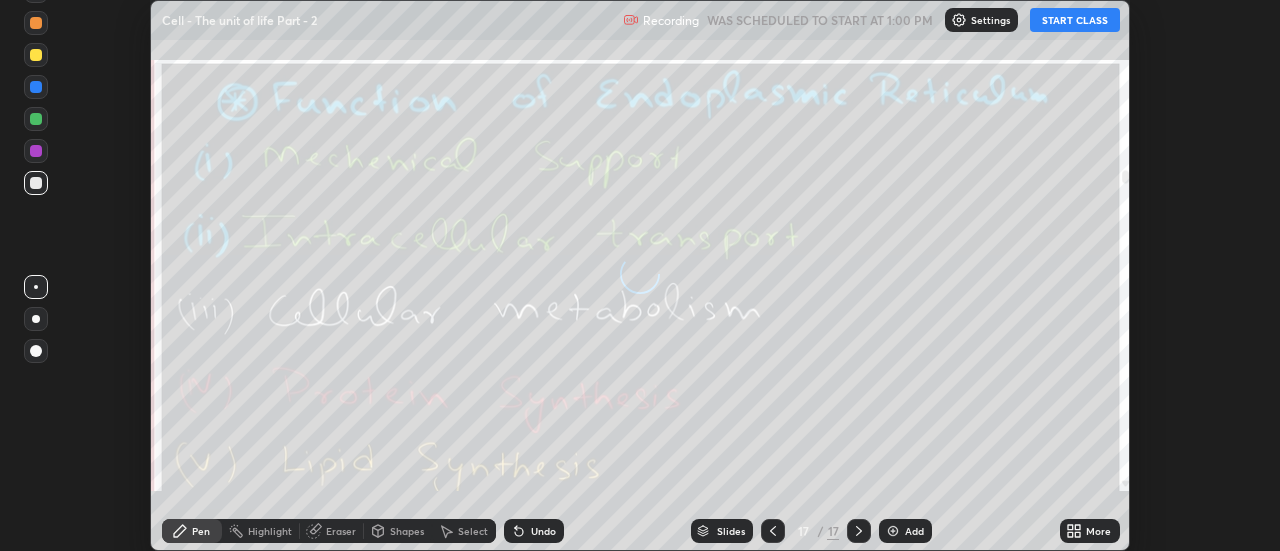 click on "More" at bounding box center [1090, 531] 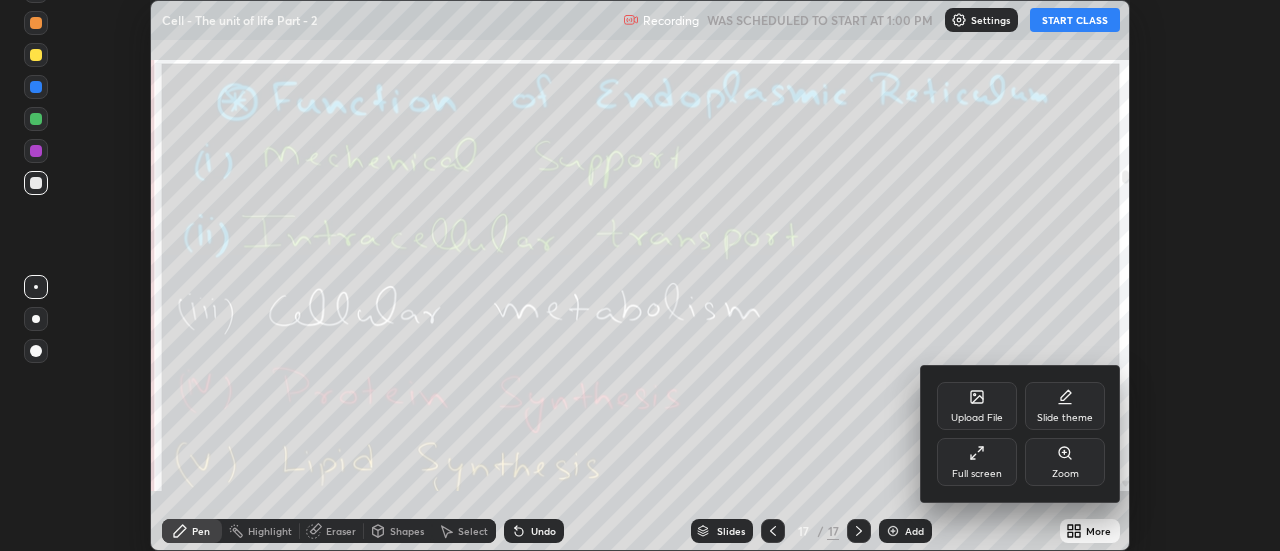 click 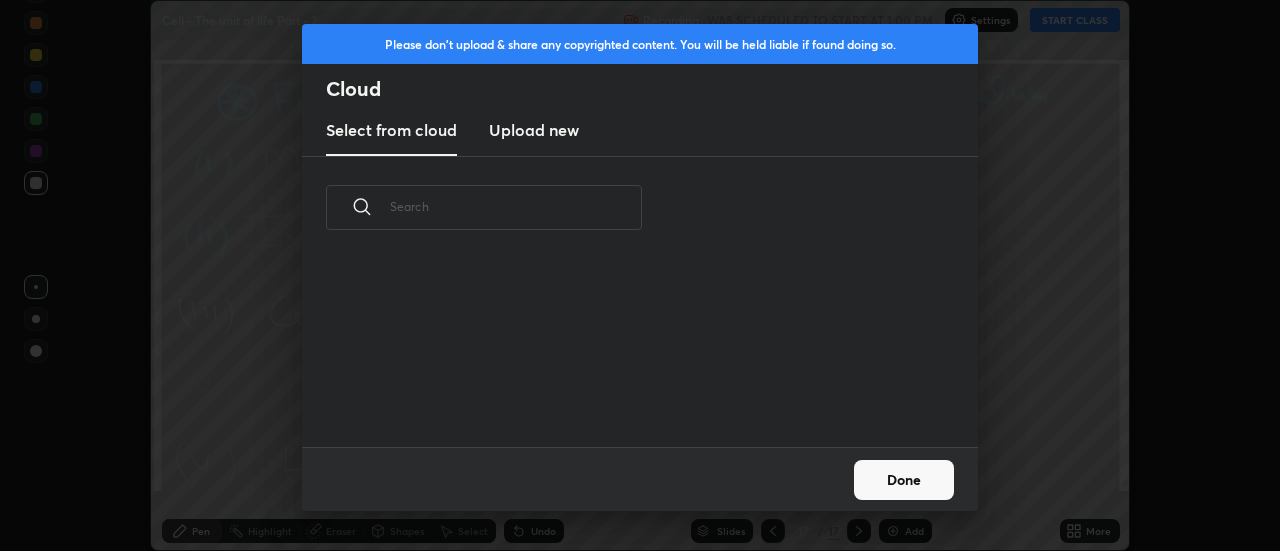 click on "Upload new" at bounding box center [534, 130] 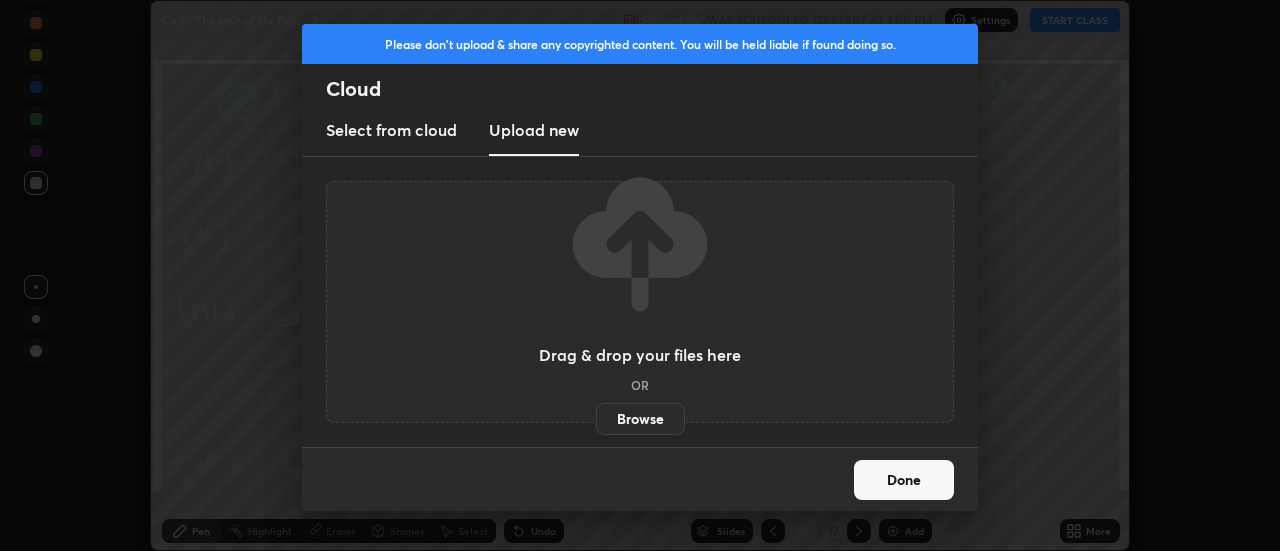 click on "Browse" at bounding box center [640, 419] 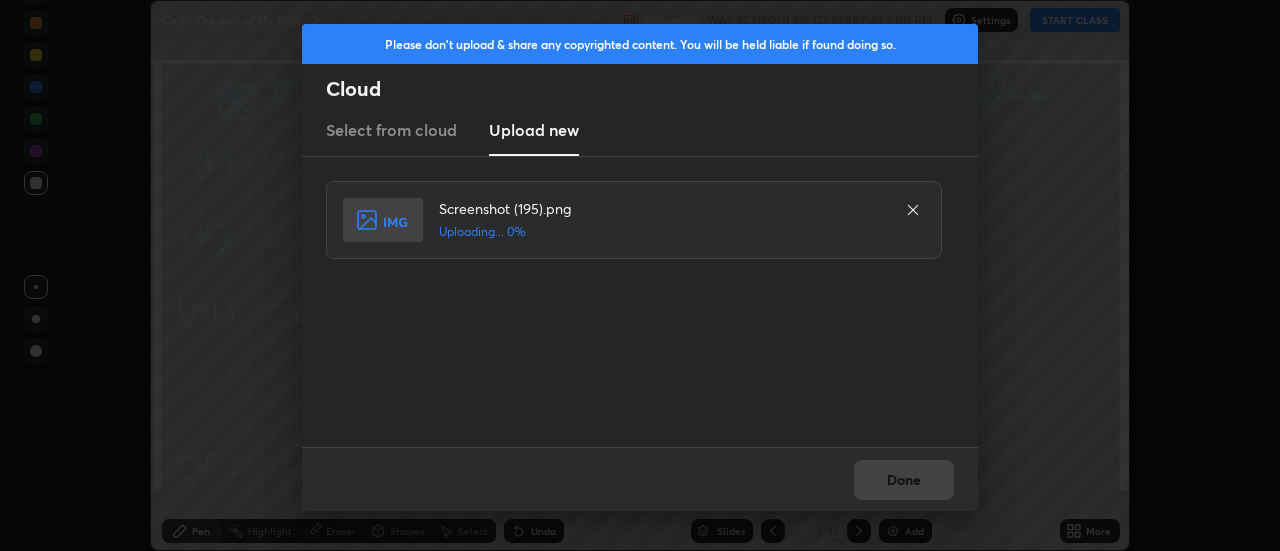 click on "Done" at bounding box center (640, 479) 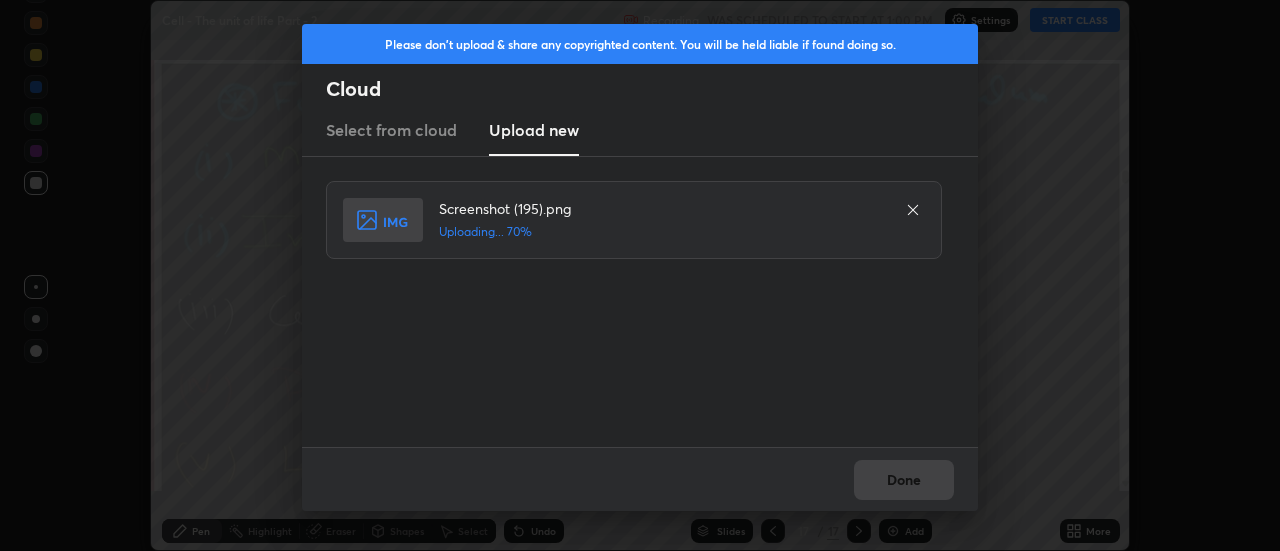 click on "Done" at bounding box center [640, 479] 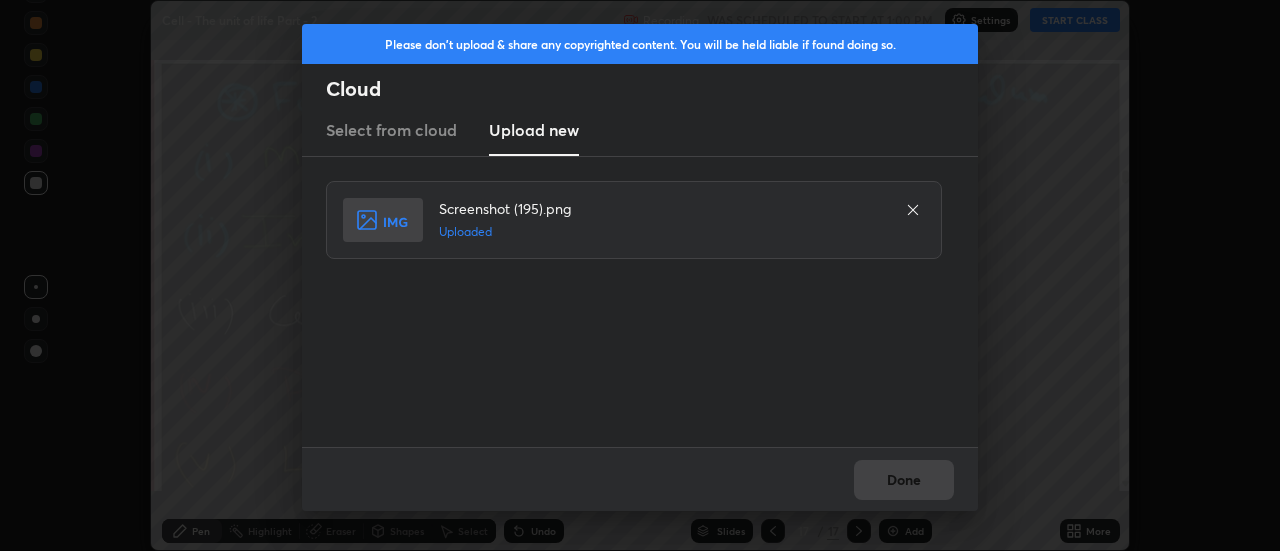 click on "Done" at bounding box center (640, 479) 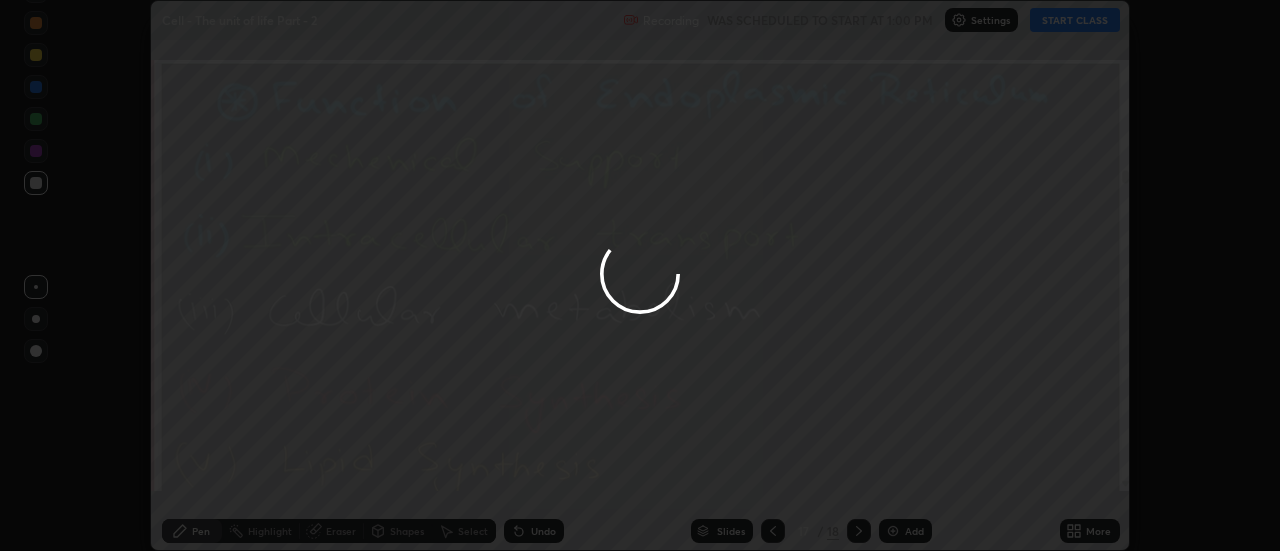 click on "Done" at bounding box center [904, 480] 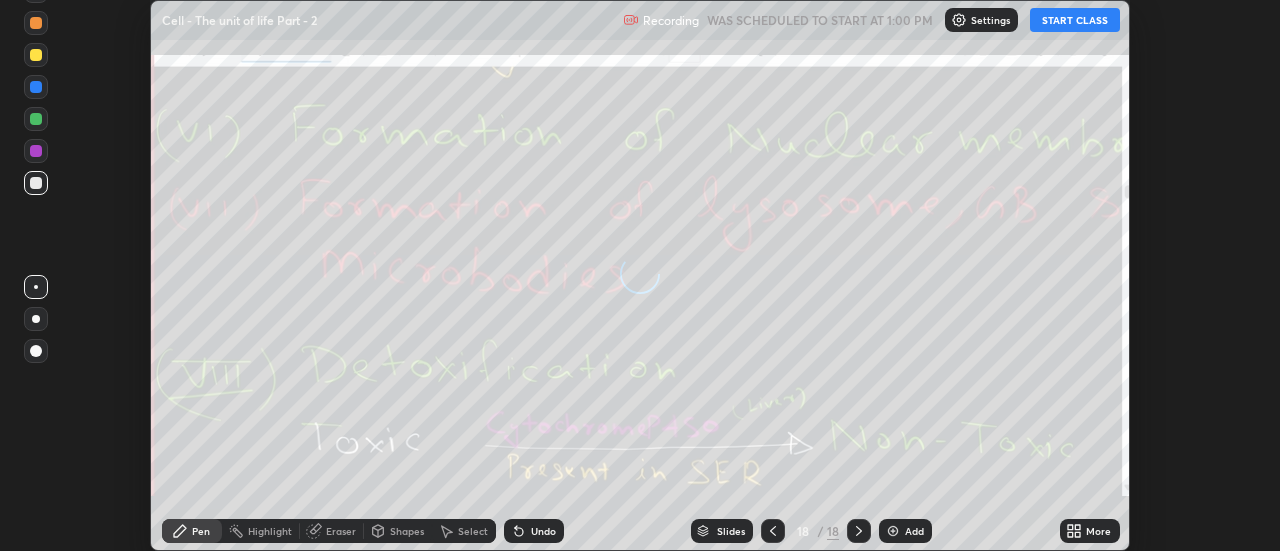 click 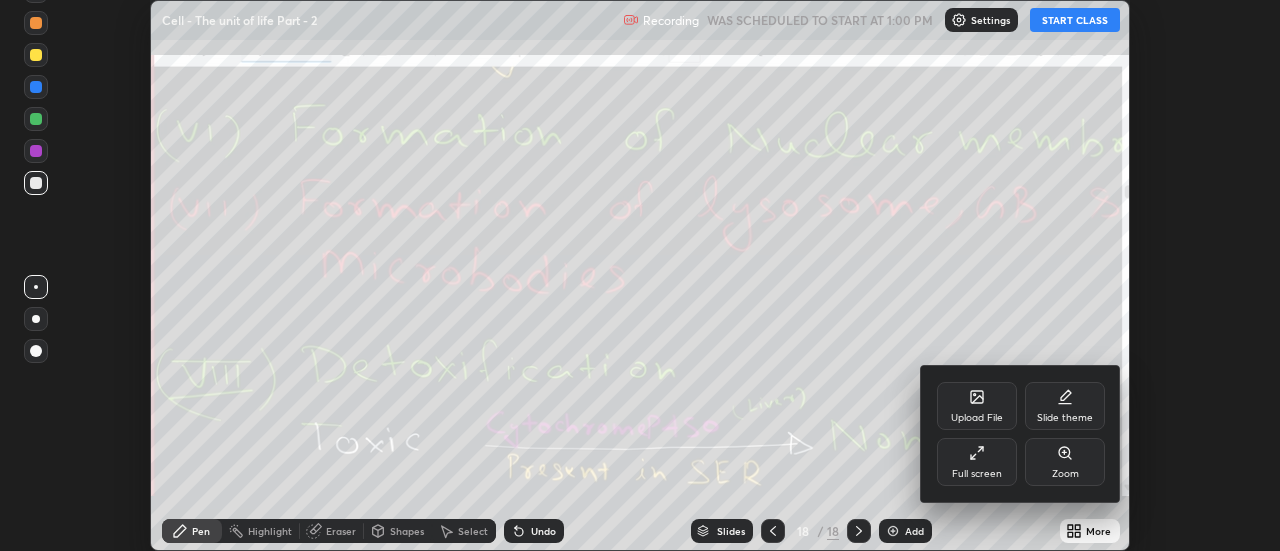 click on "Upload File" at bounding box center (977, 406) 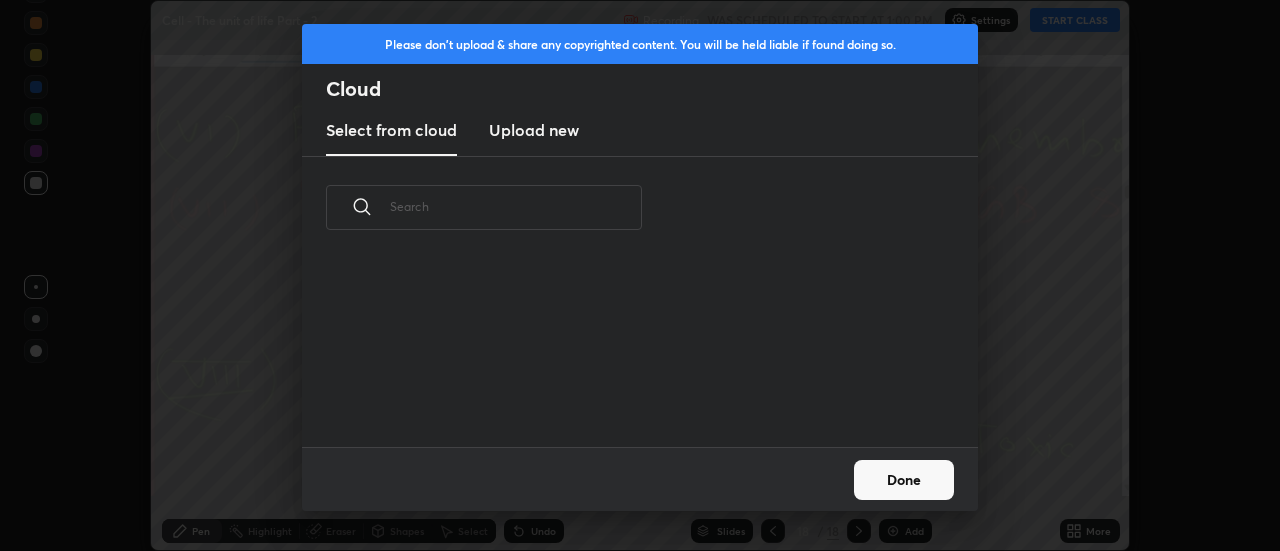 click on "Upload new" at bounding box center [534, 130] 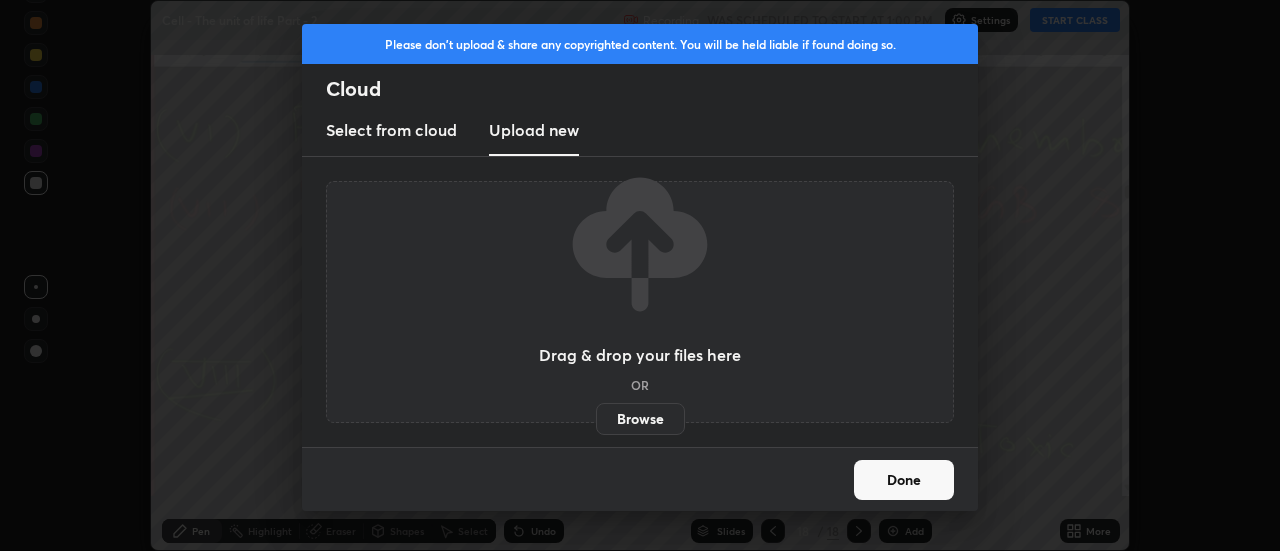 click on "Browse" at bounding box center (640, 419) 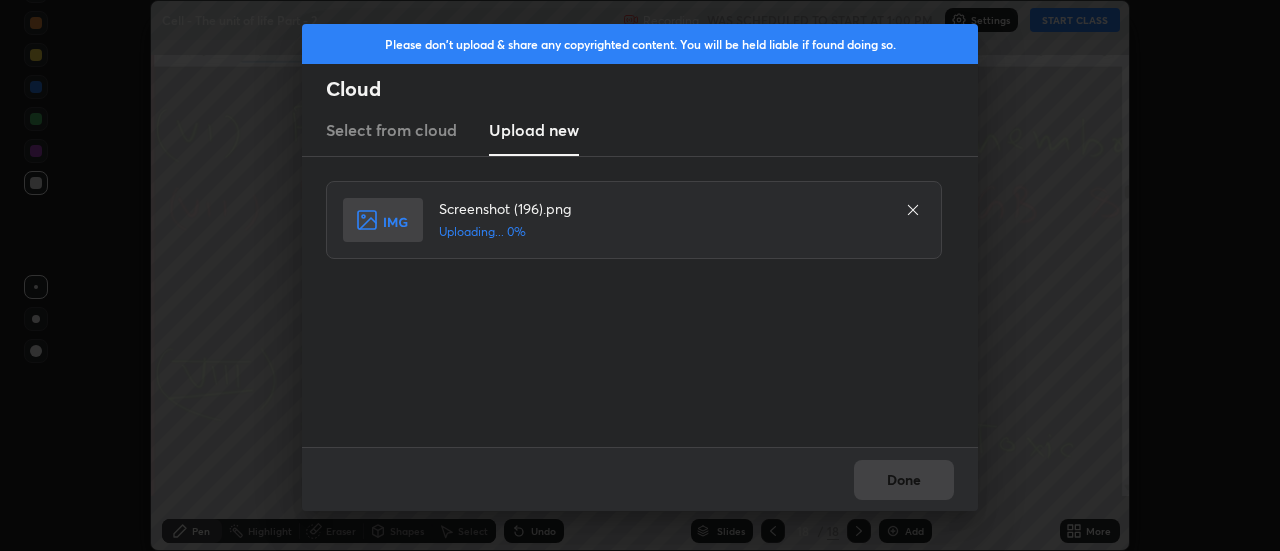click on "Done" at bounding box center (640, 479) 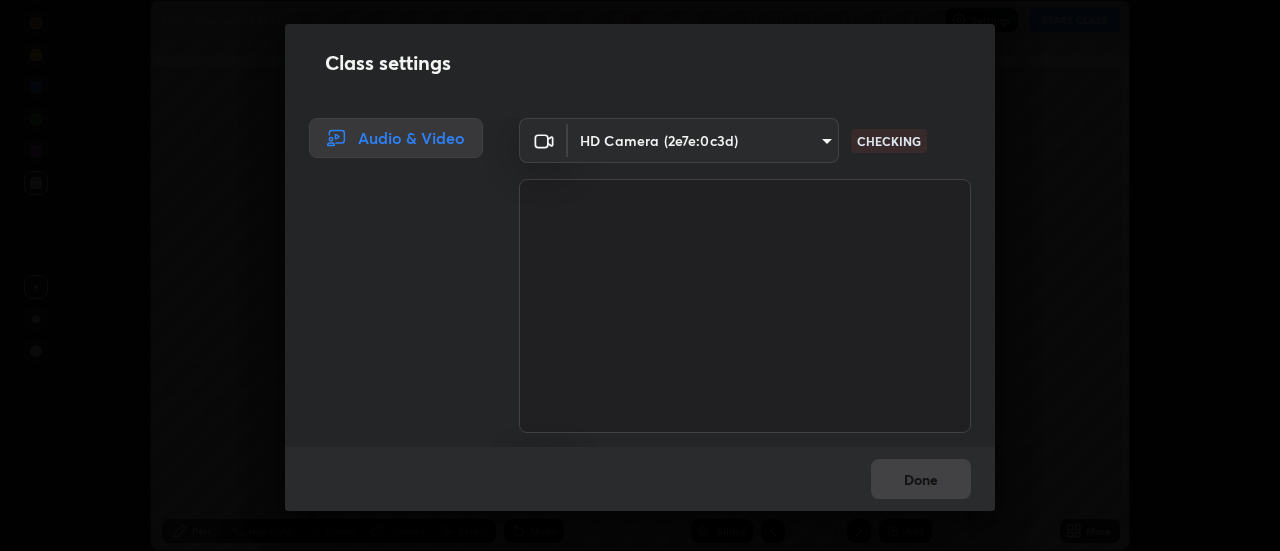 click on "Done" at bounding box center (640, 479) 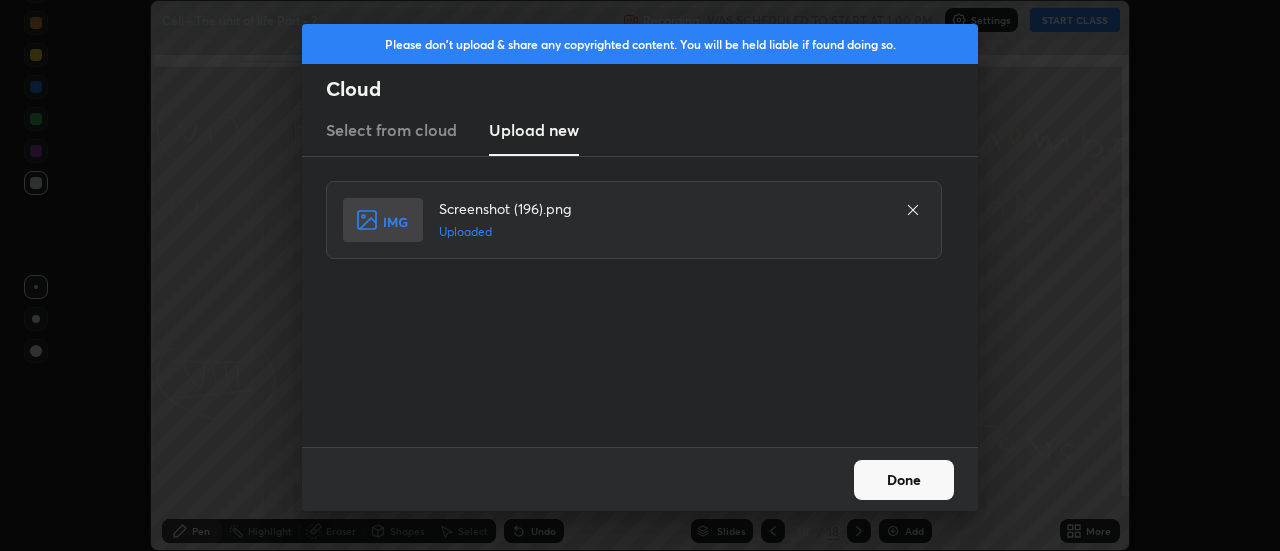click on "Done" at bounding box center [921, 479] 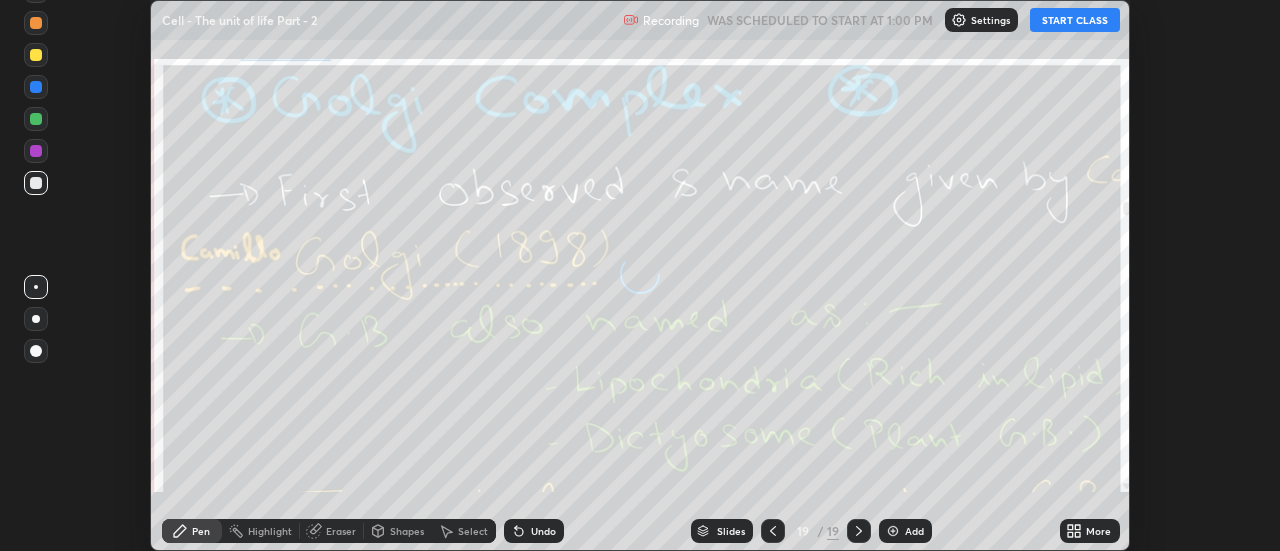 click on "More" at bounding box center (1098, 531) 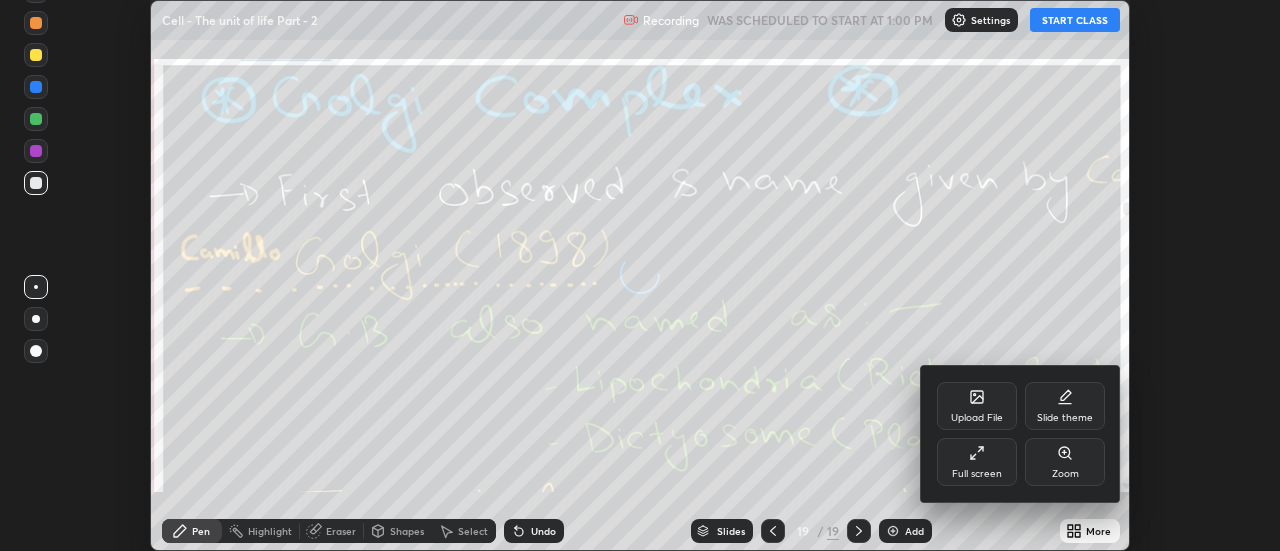 click on "Upload File" at bounding box center (977, 406) 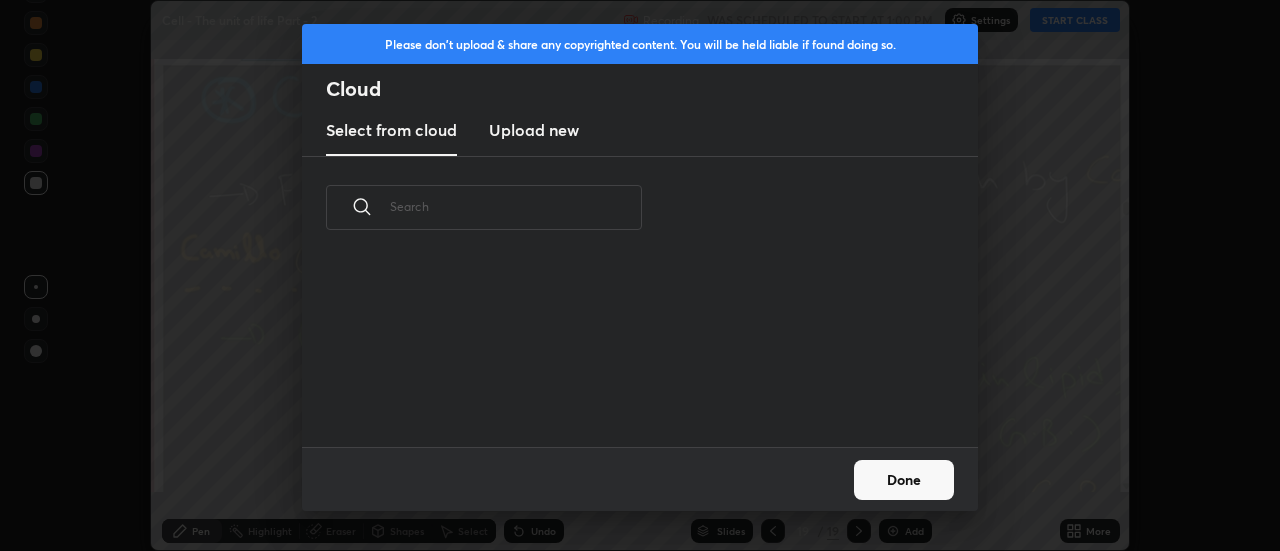 click on "Upload new" at bounding box center (534, 130) 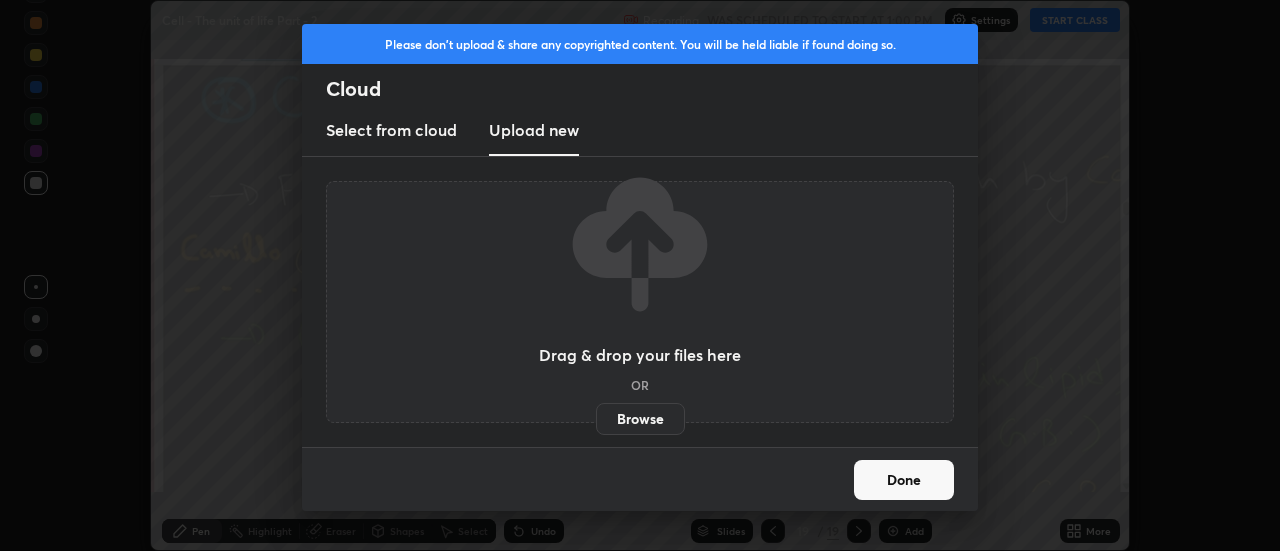 click on "Browse" at bounding box center [640, 419] 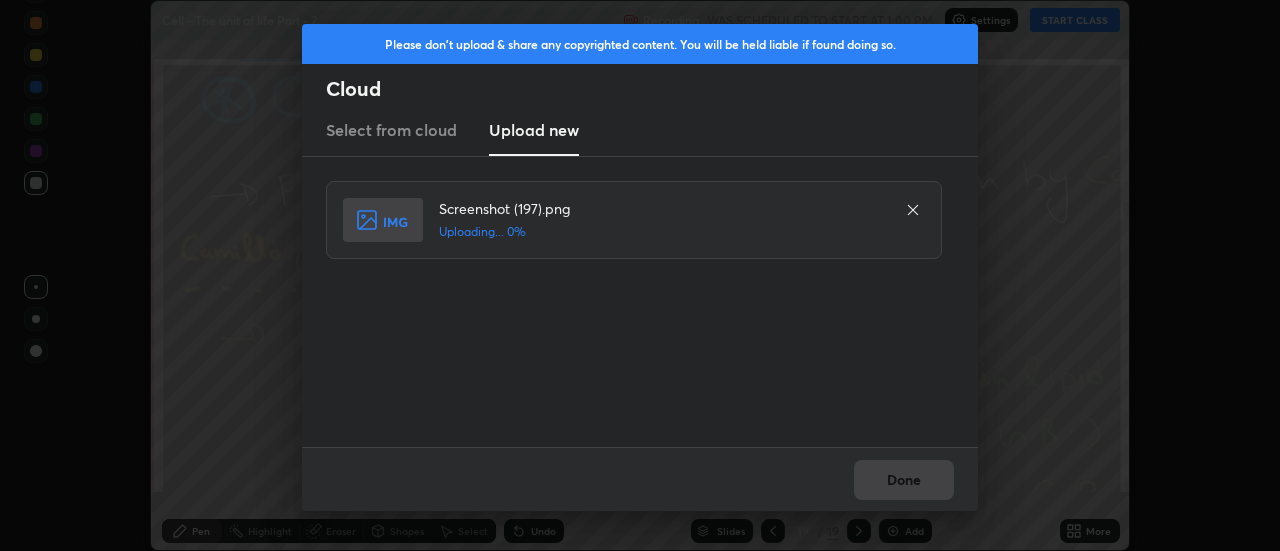 click on "Done" at bounding box center (640, 479) 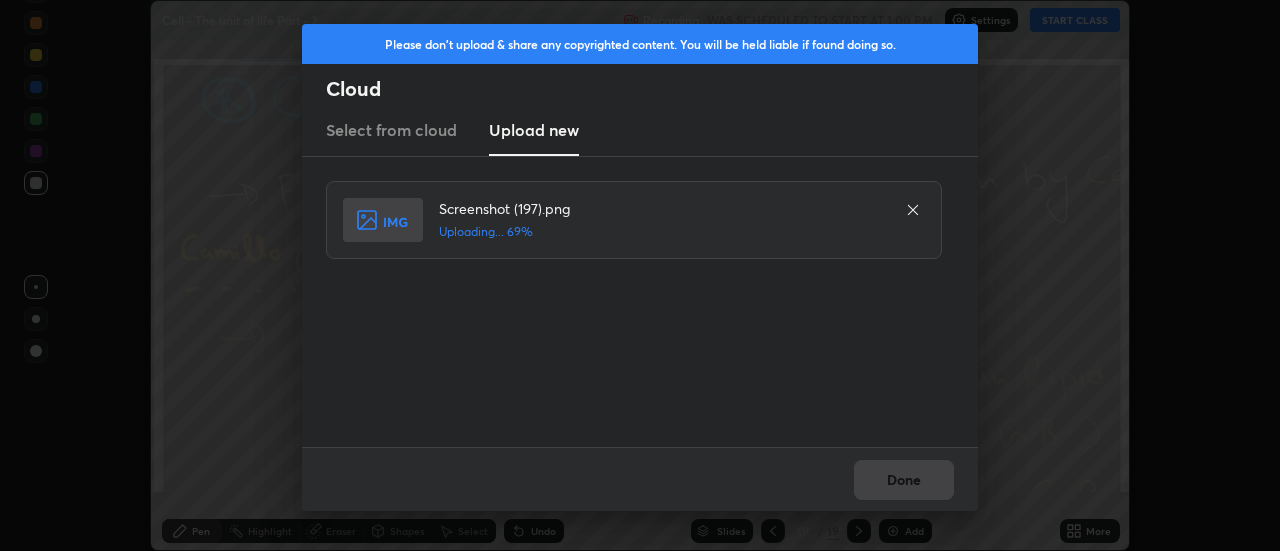 click on "Done" at bounding box center (640, 479) 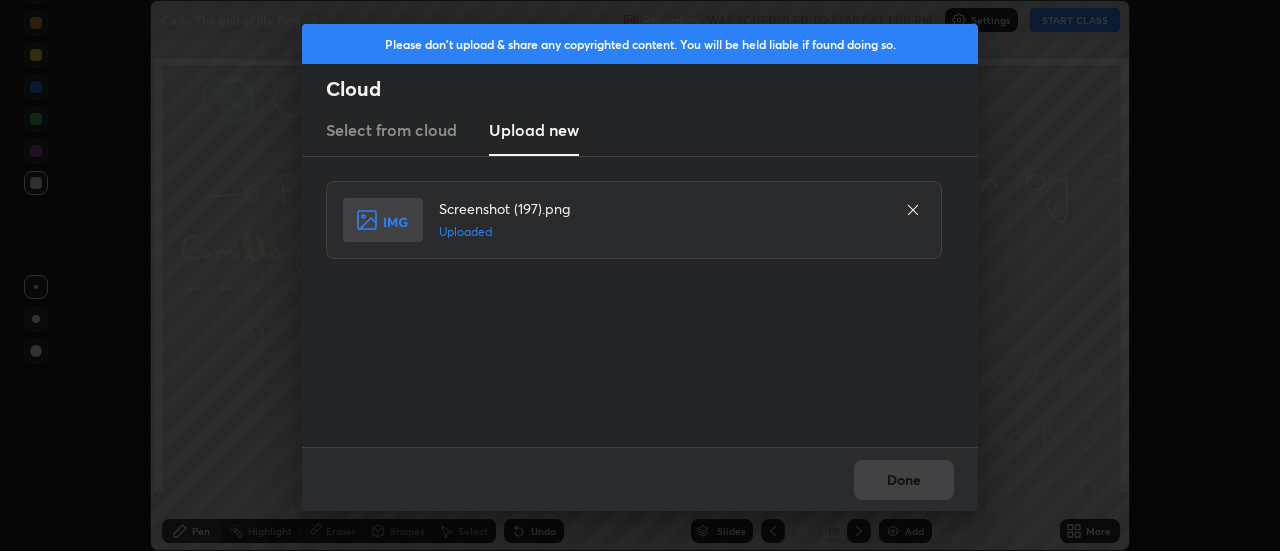 click on "Done" at bounding box center [640, 479] 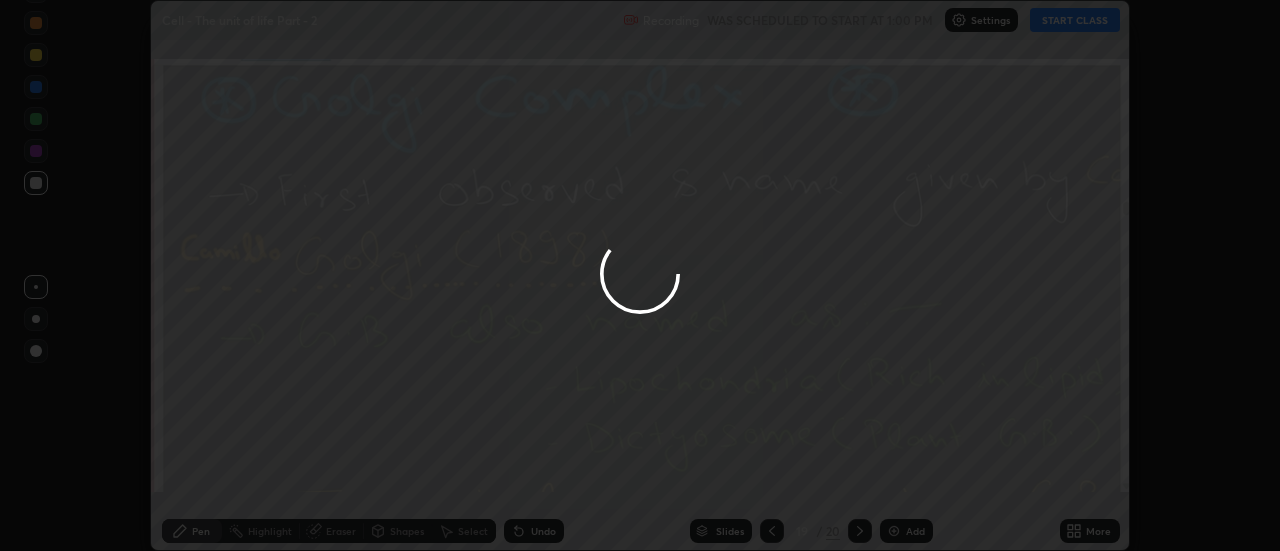 click on "Done" at bounding box center [904, 480] 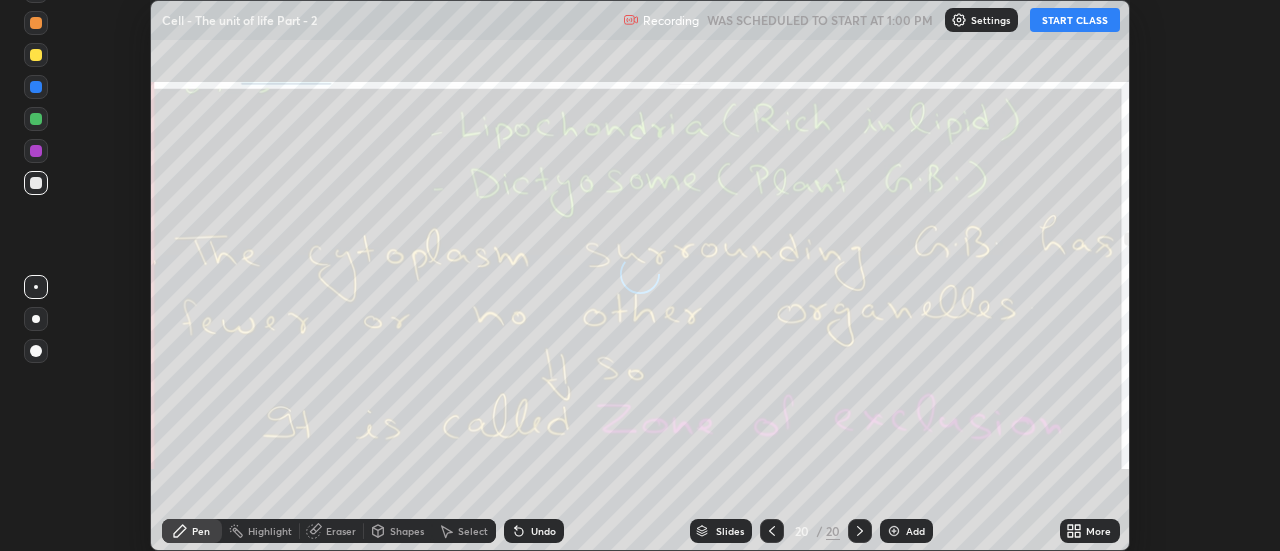 click 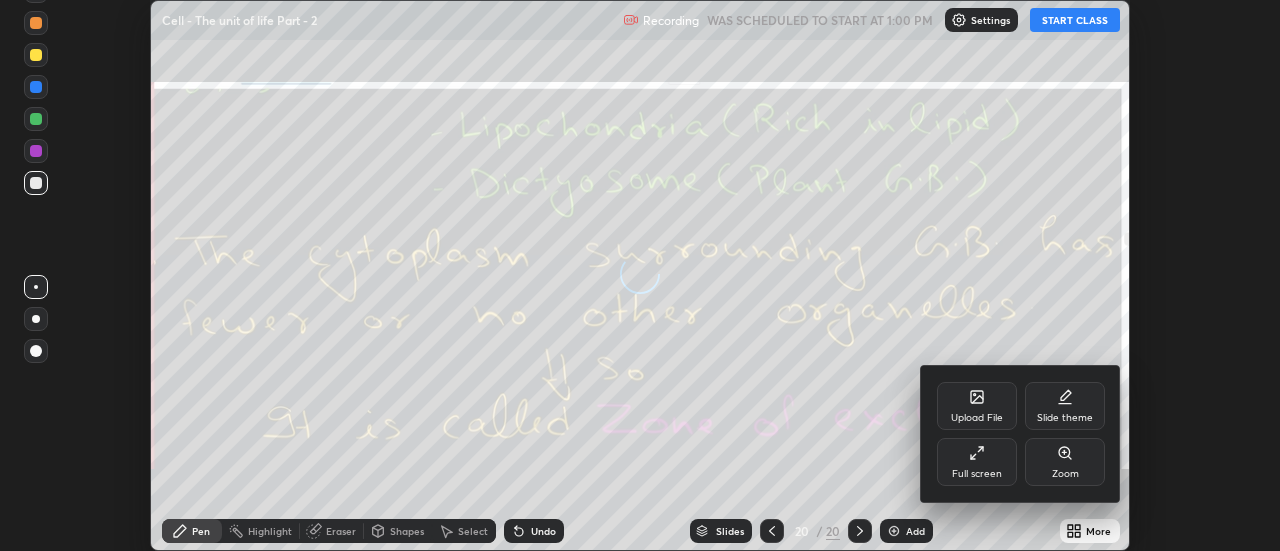 click on "Upload File" at bounding box center [977, 406] 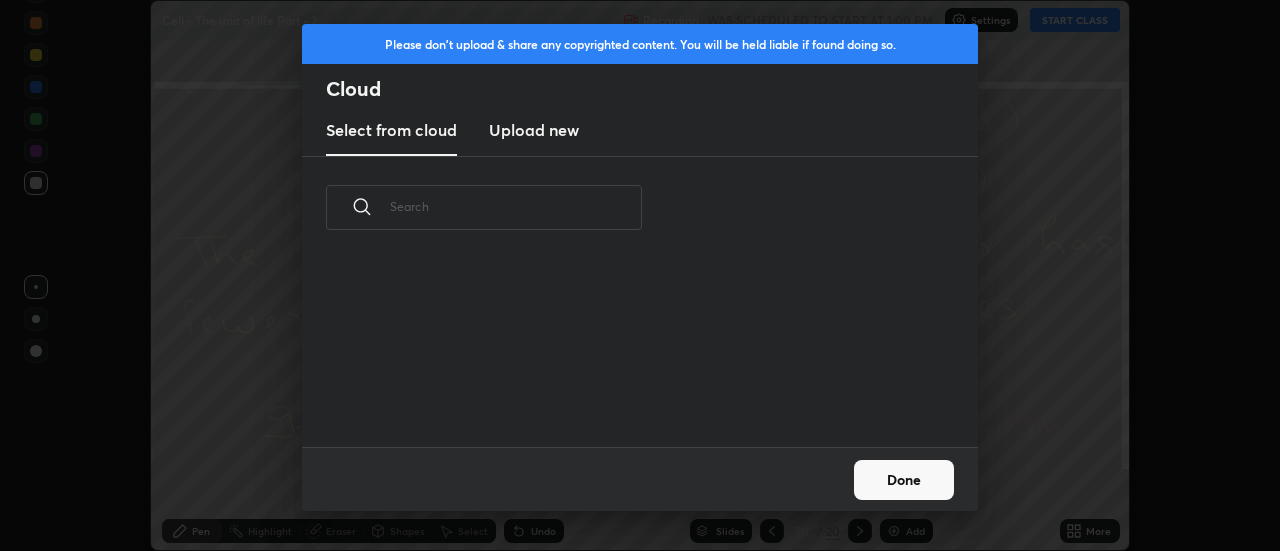 click on "Upload new" at bounding box center [534, 131] 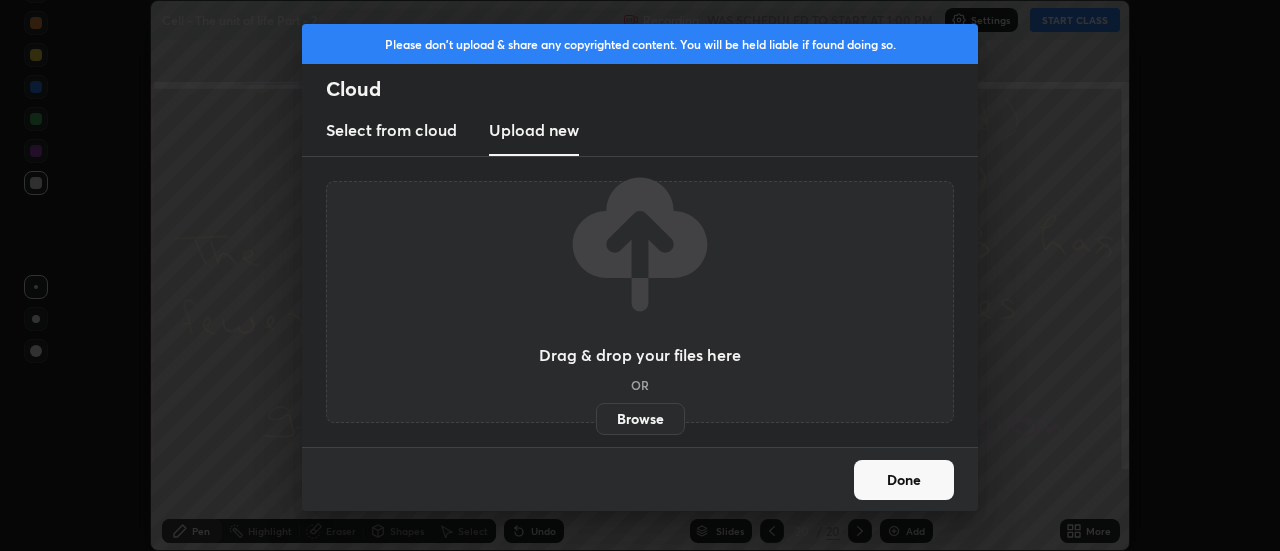 click on "Browse" at bounding box center [640, 419] 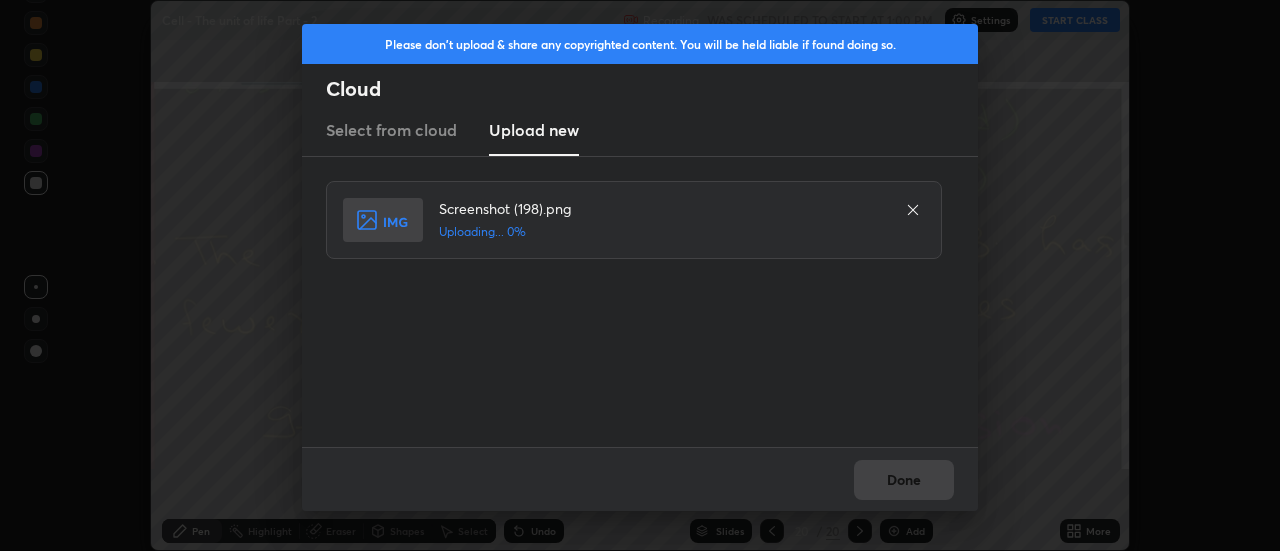 click on "Done" at bounding box center (640, 479) 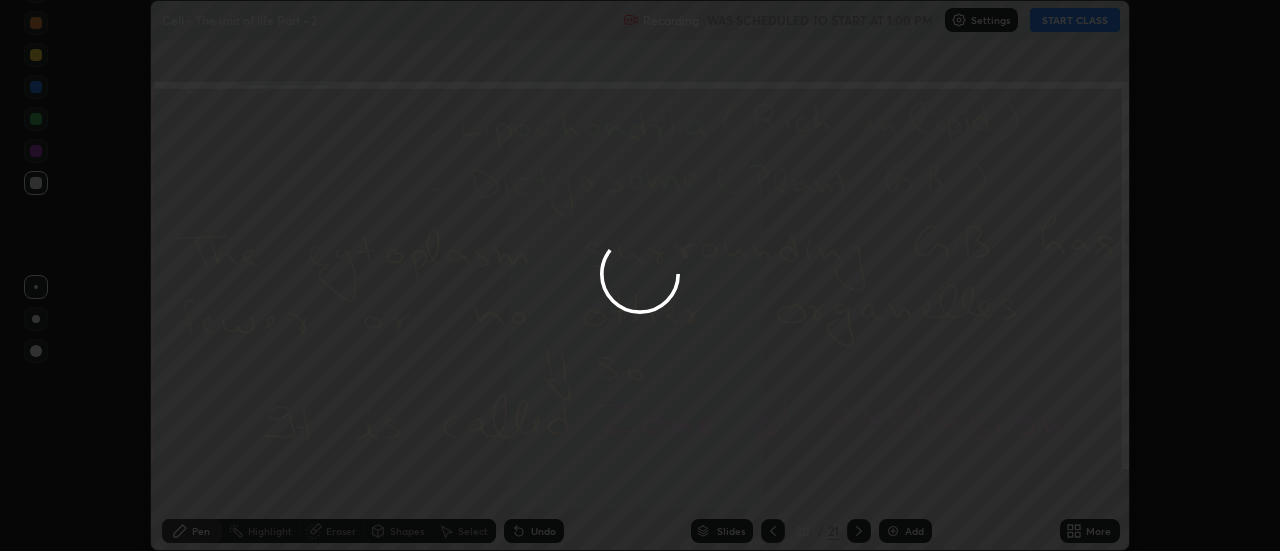 click on "Done" at bounding box center (904, 480) 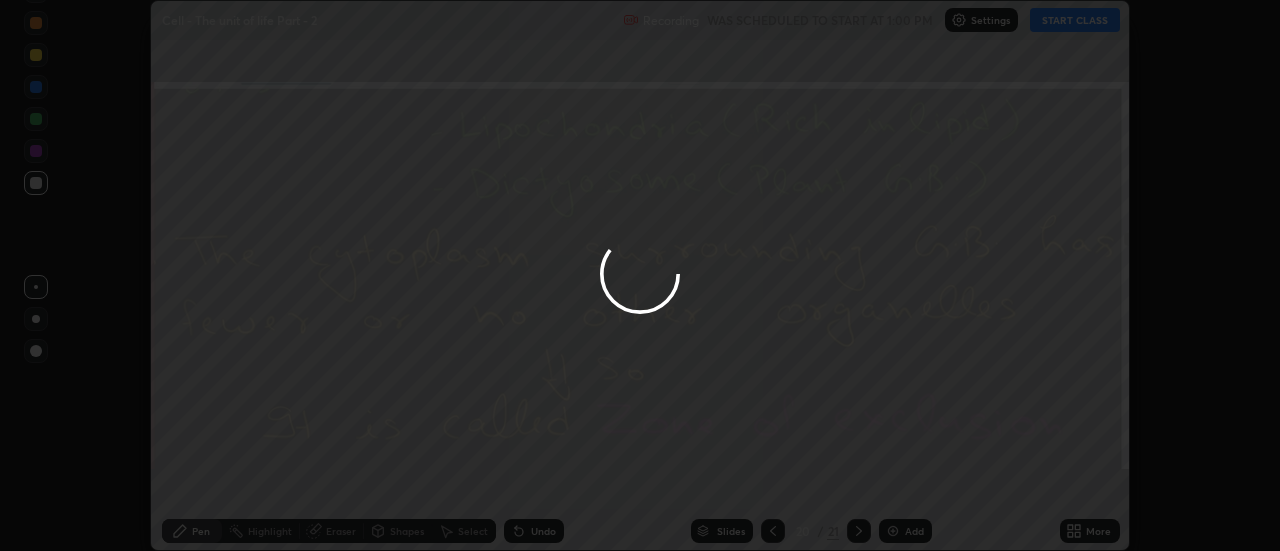 click at bounding box center [640, 275] 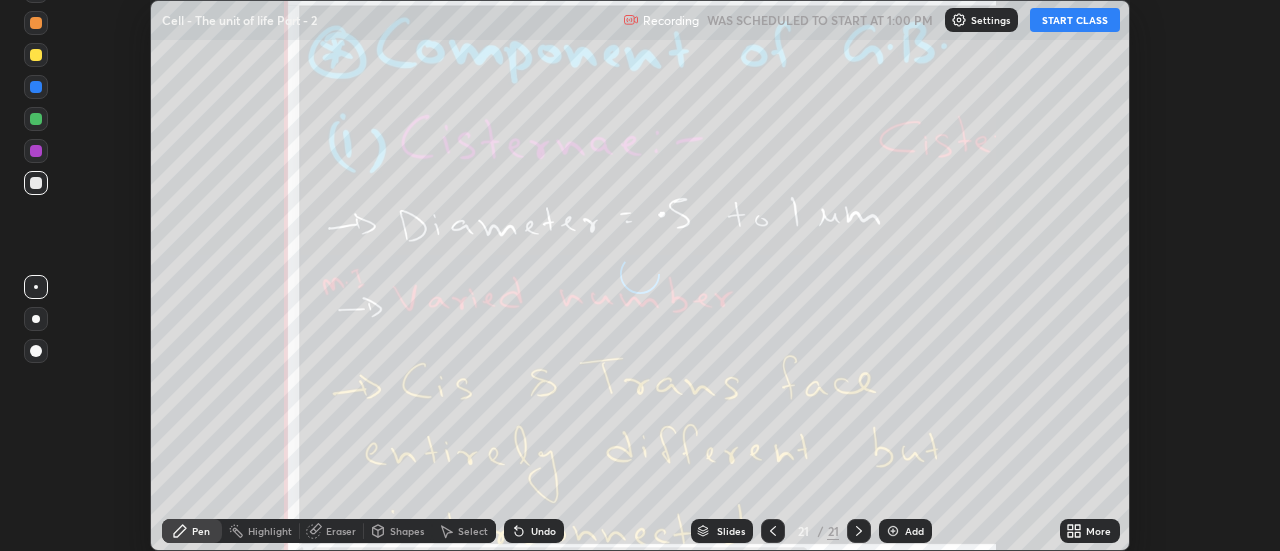 click 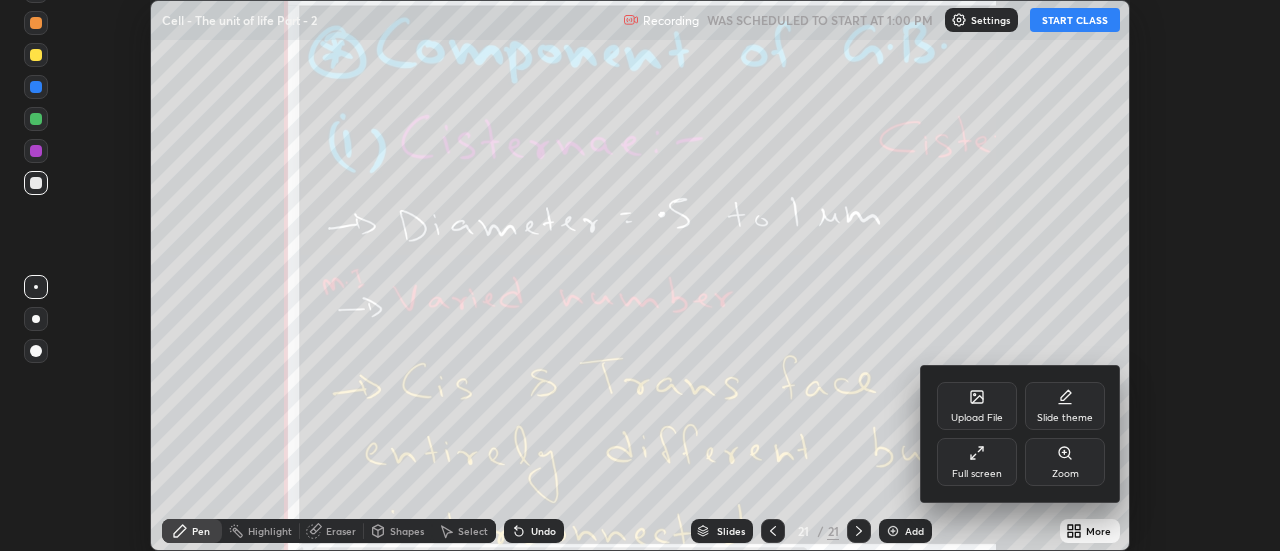 click on "Upload File" at bounding box center (977, 418) 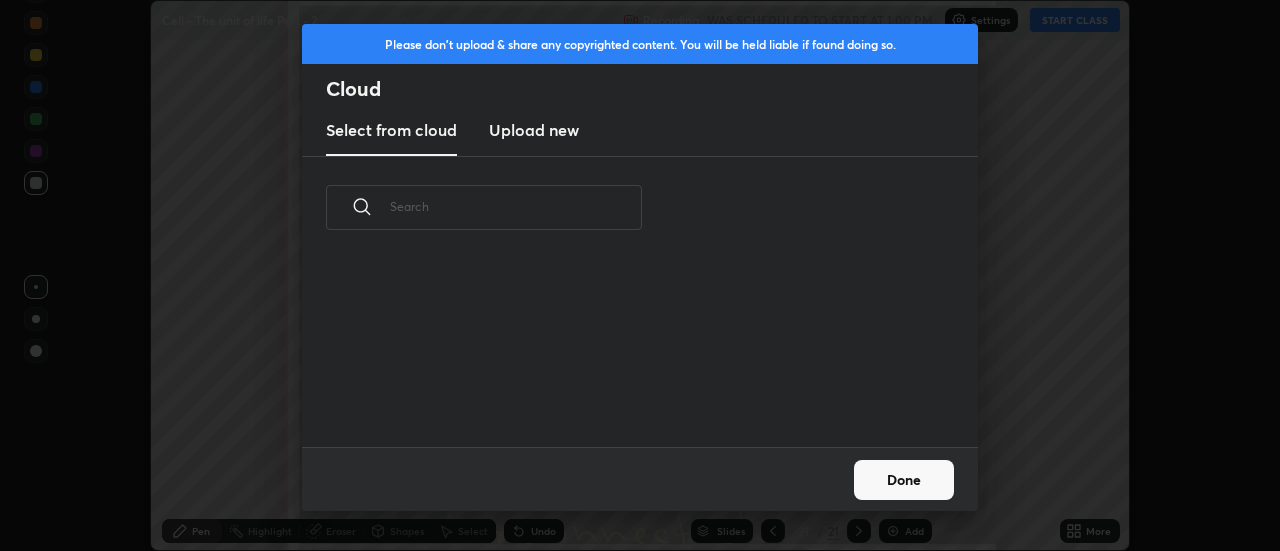 click on "Upload new" at bounding box center [534, 130] 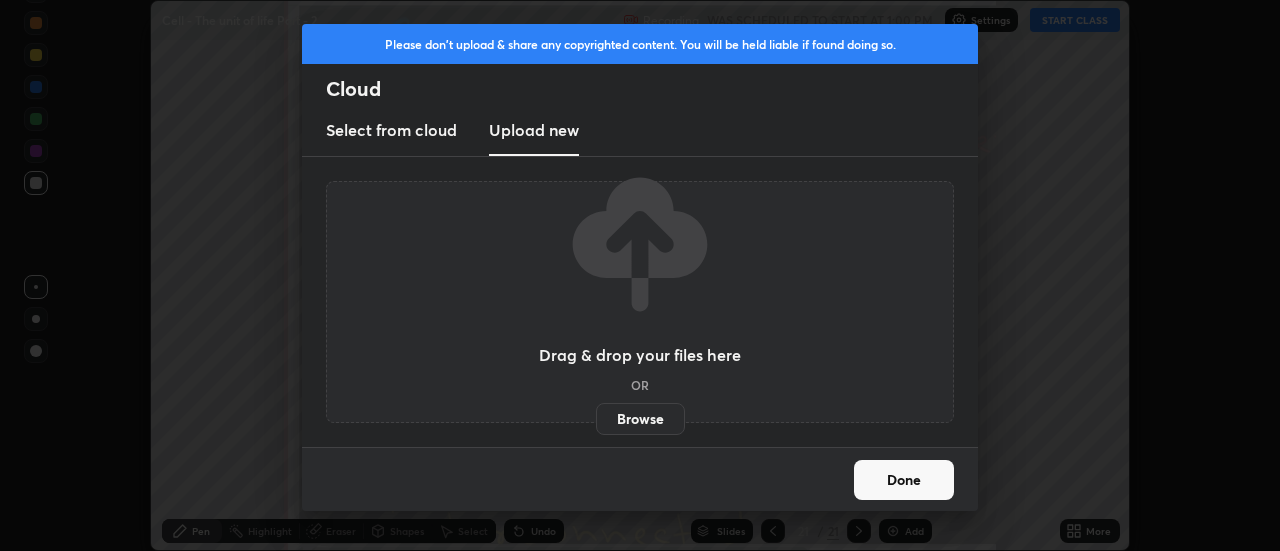 click on "Browse" at bounding box center [640, 419] 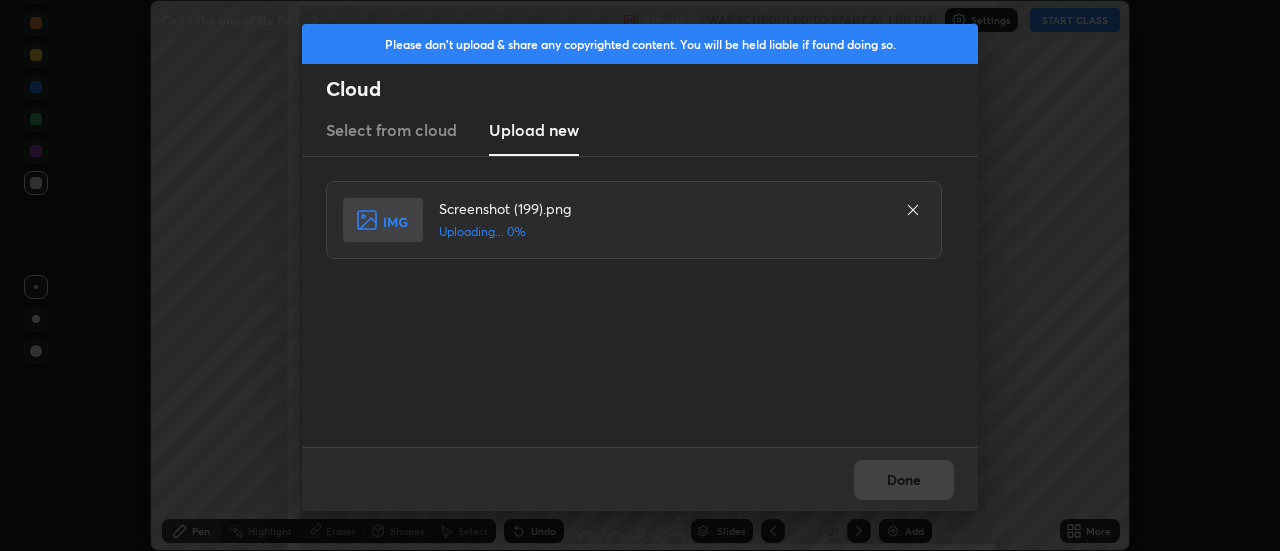 click on "Done" at bounding box center [640, 479] 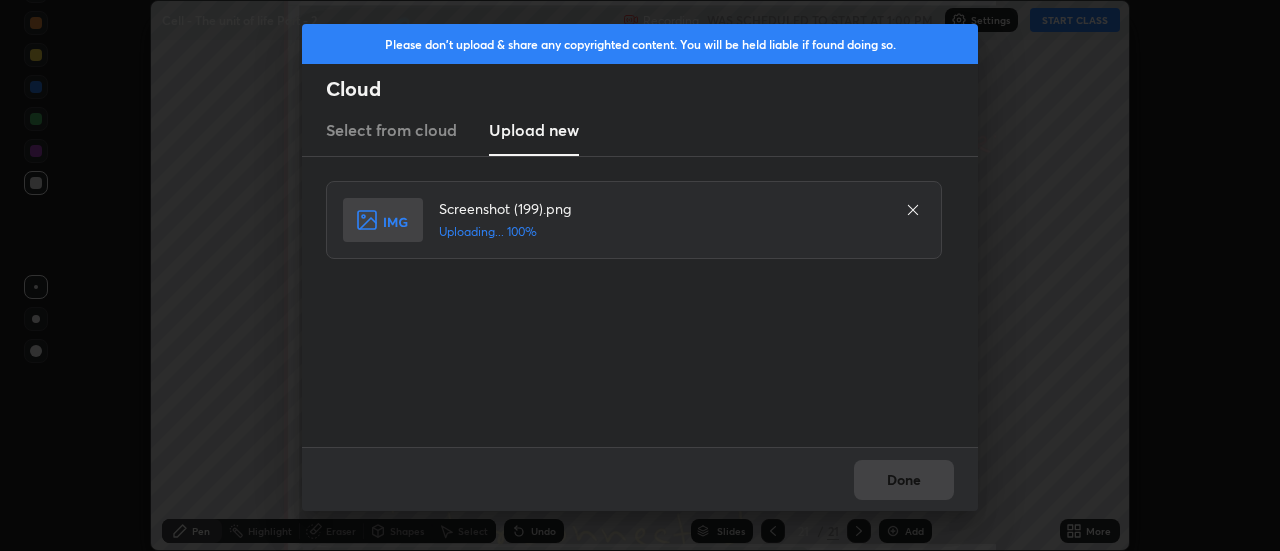 click on "Done" at bounding box center (640, 479) 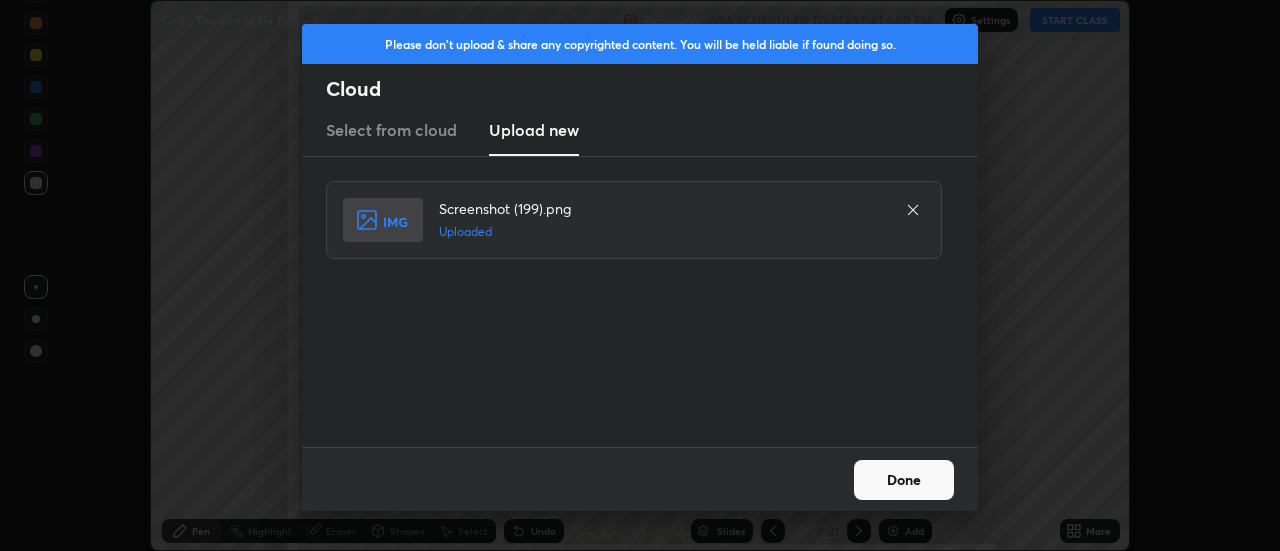 click on "Done" at bounding box center (904, 480) 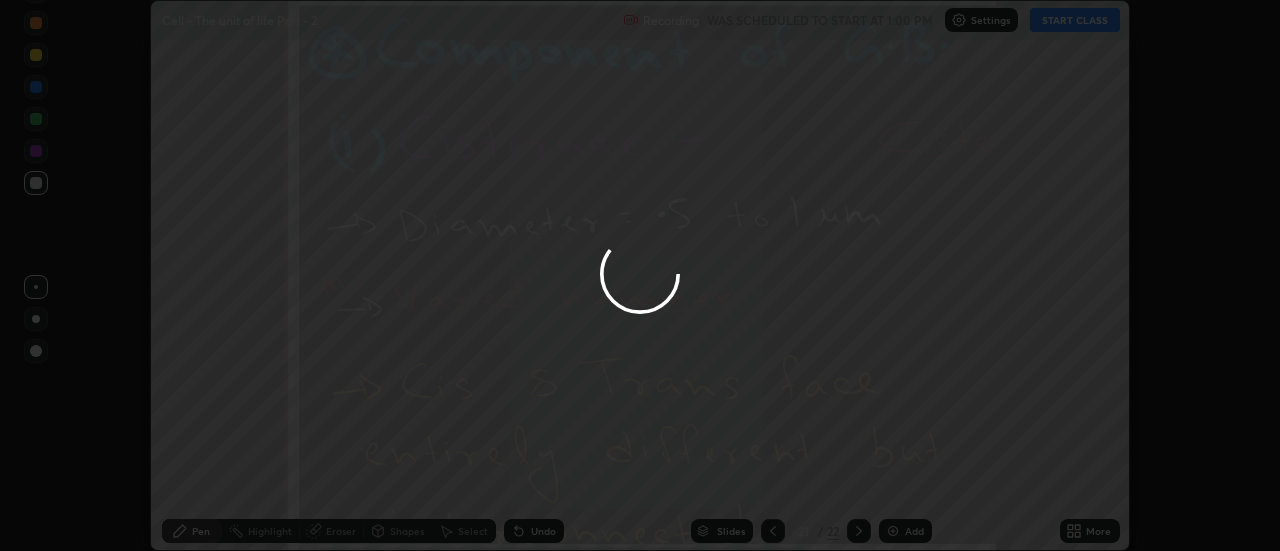 click 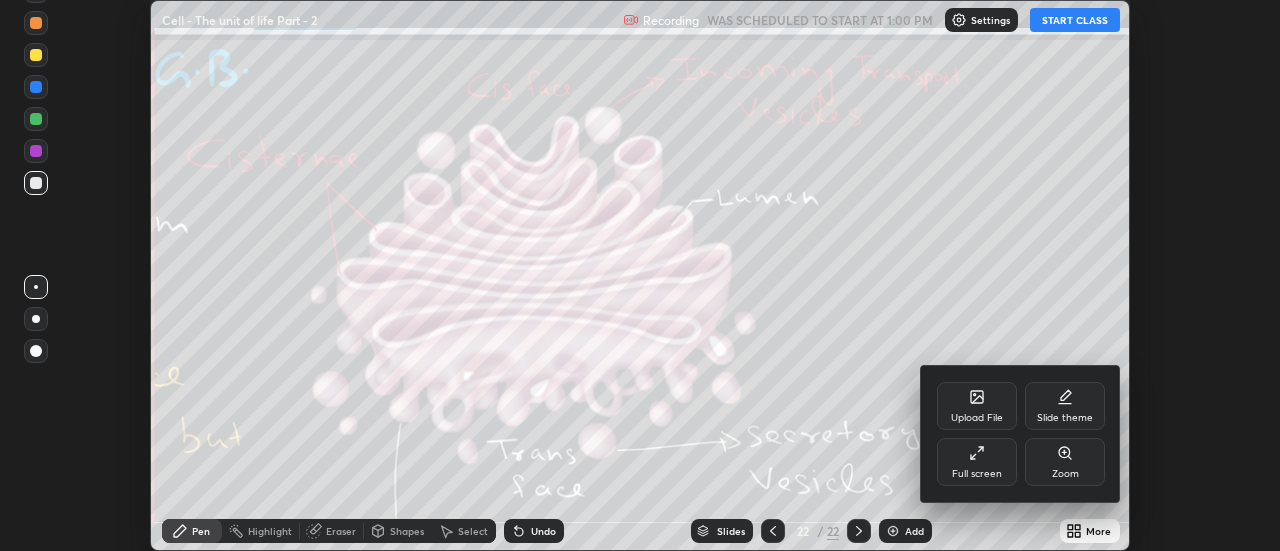 click on "Upload File" at bounding box center [977, 406] 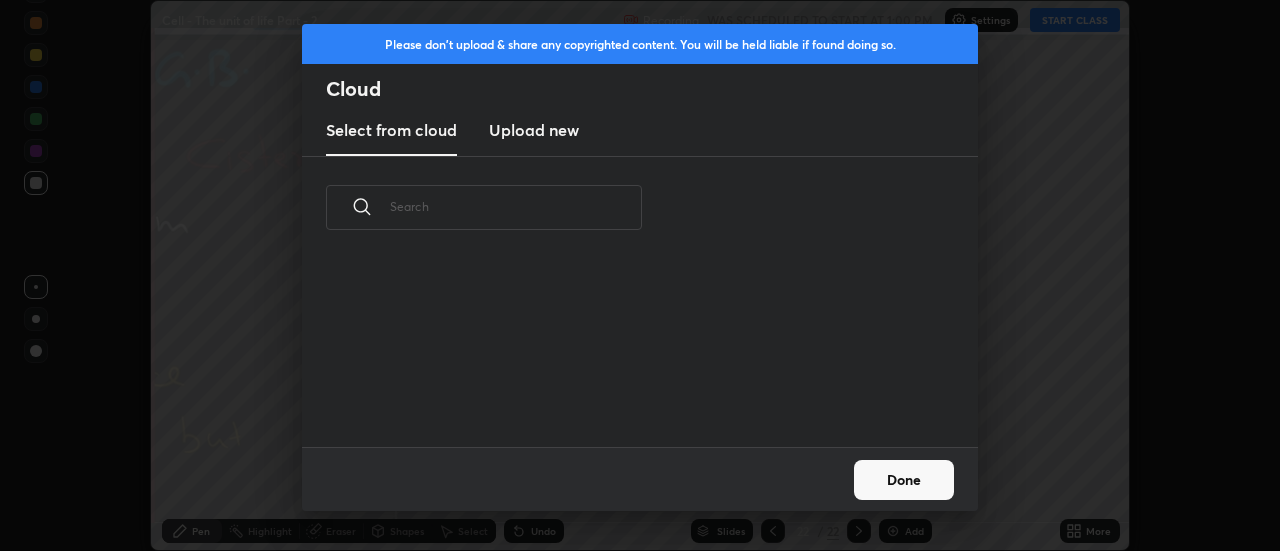 click on "Upload new" at bounding box center [534, 130] 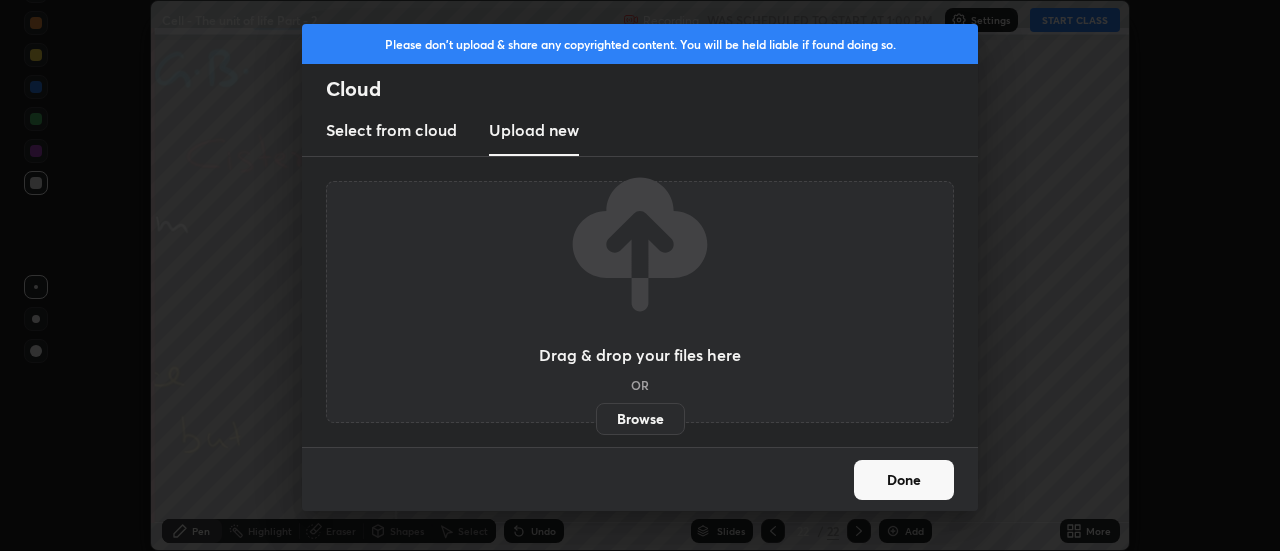 click on "Browse" at bounding box center (640, 419) 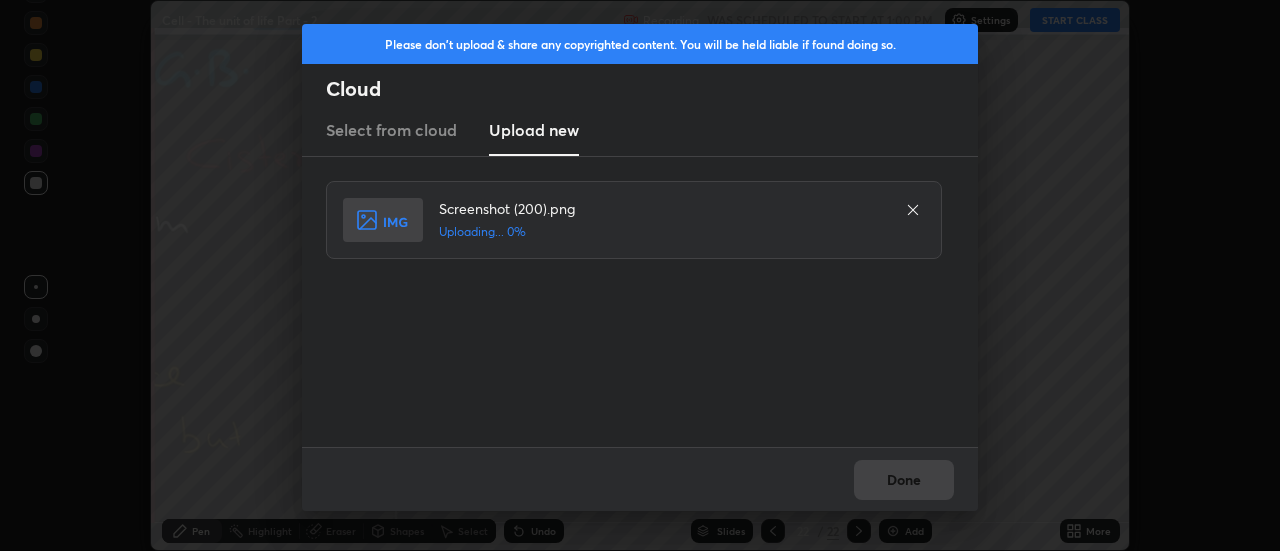 click on "Done" at bounding box center (640, 479) 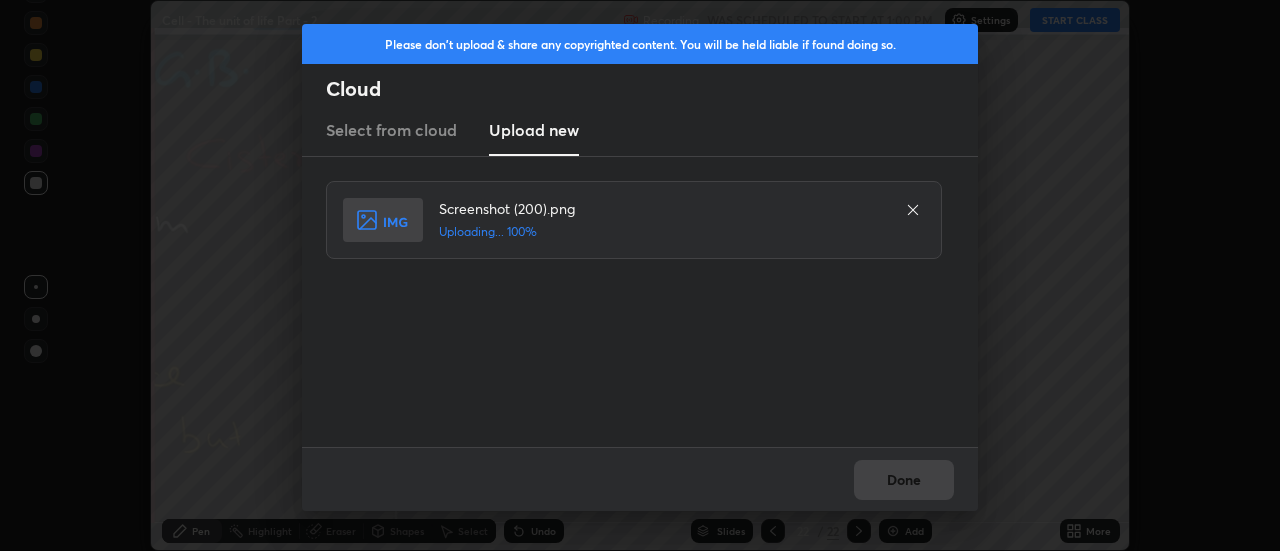 click on "Done" at bounding box center [640, 479] 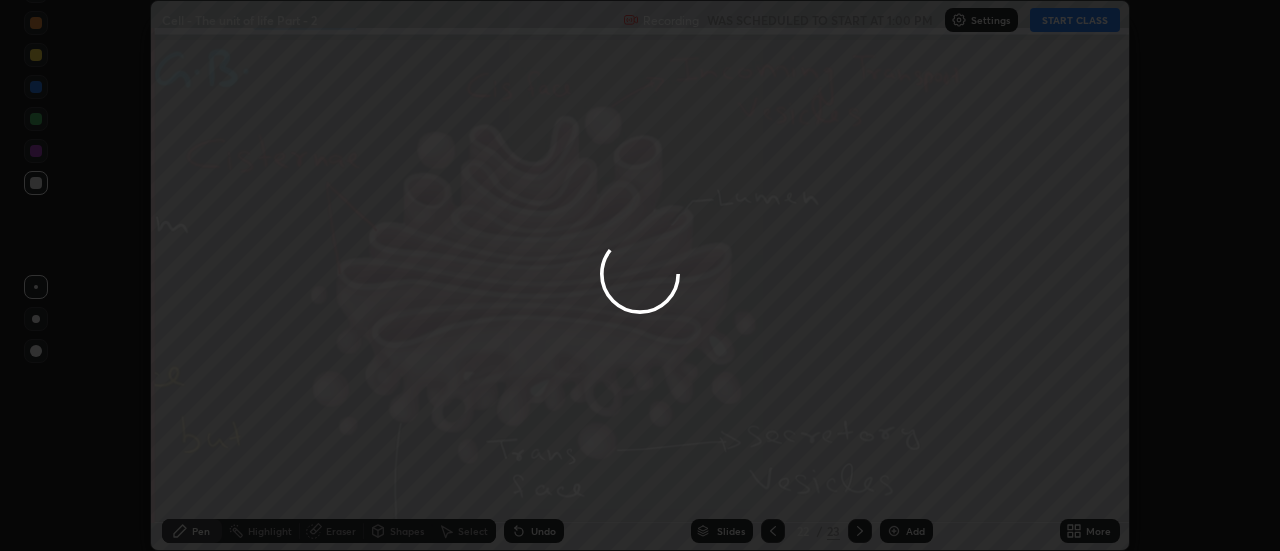 click on "Done" at bounding box center (904, 480) 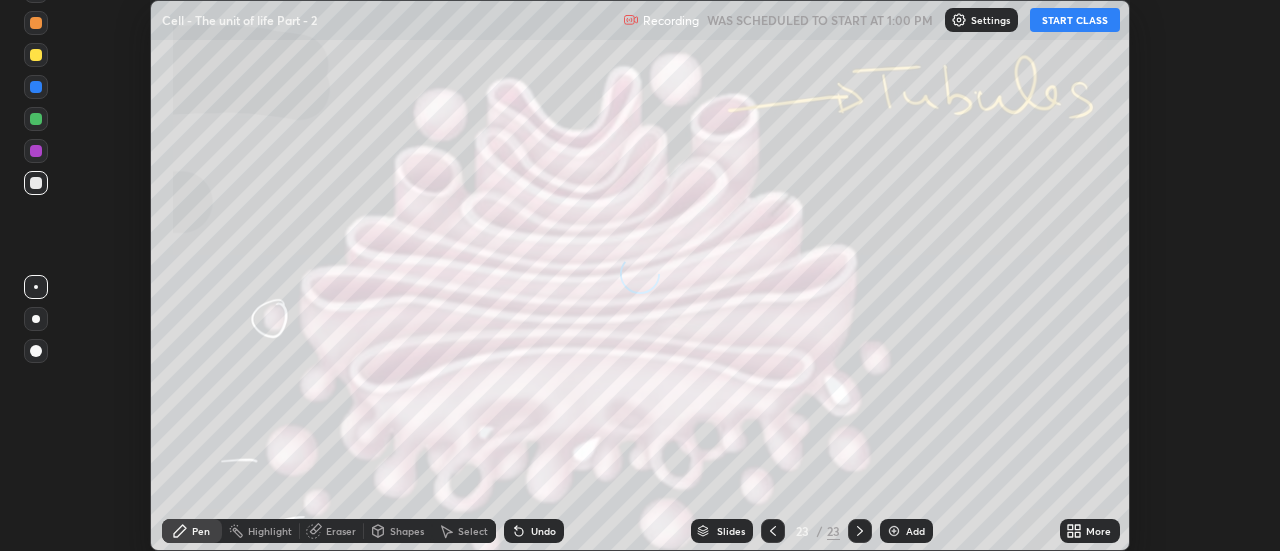 click 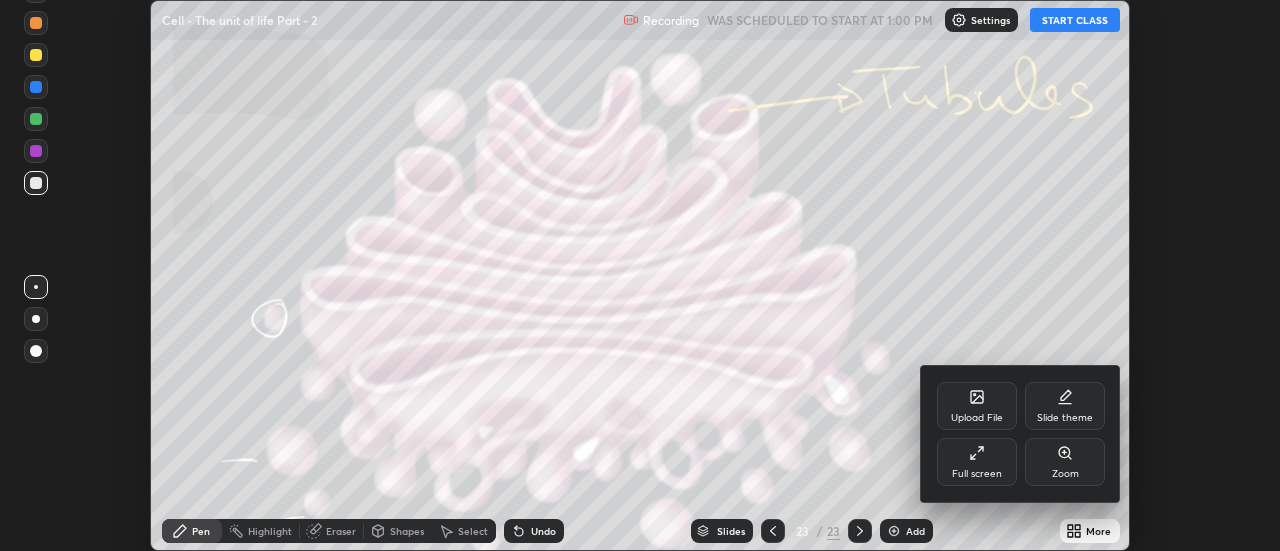 click on "Upload File" at bounding box center [977, 406] 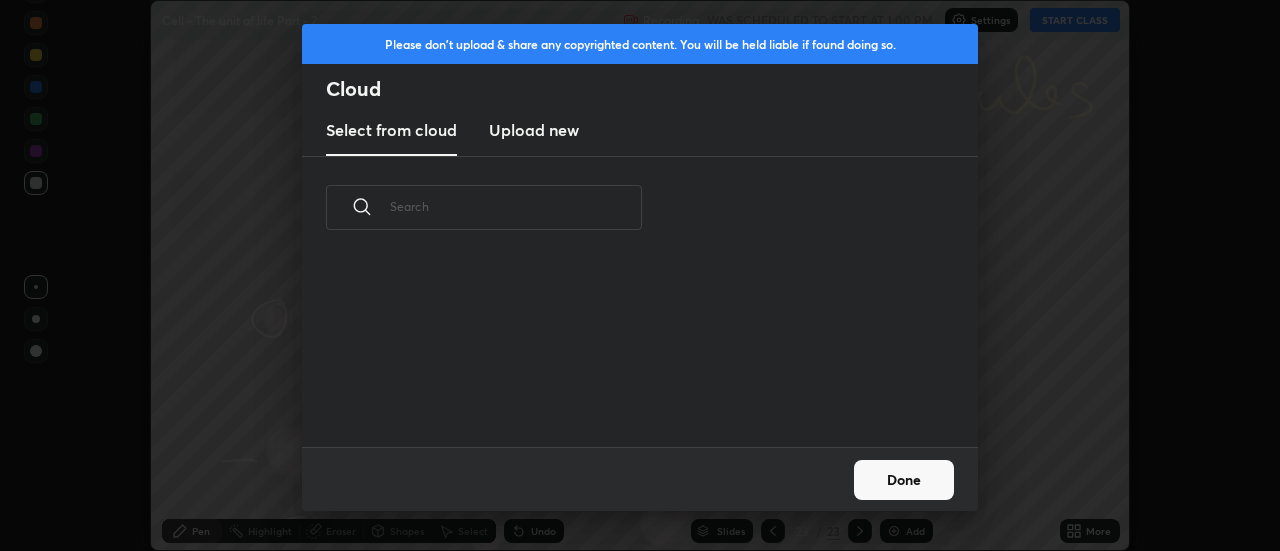 click on "Upload new" at bounding box center [534, 130] 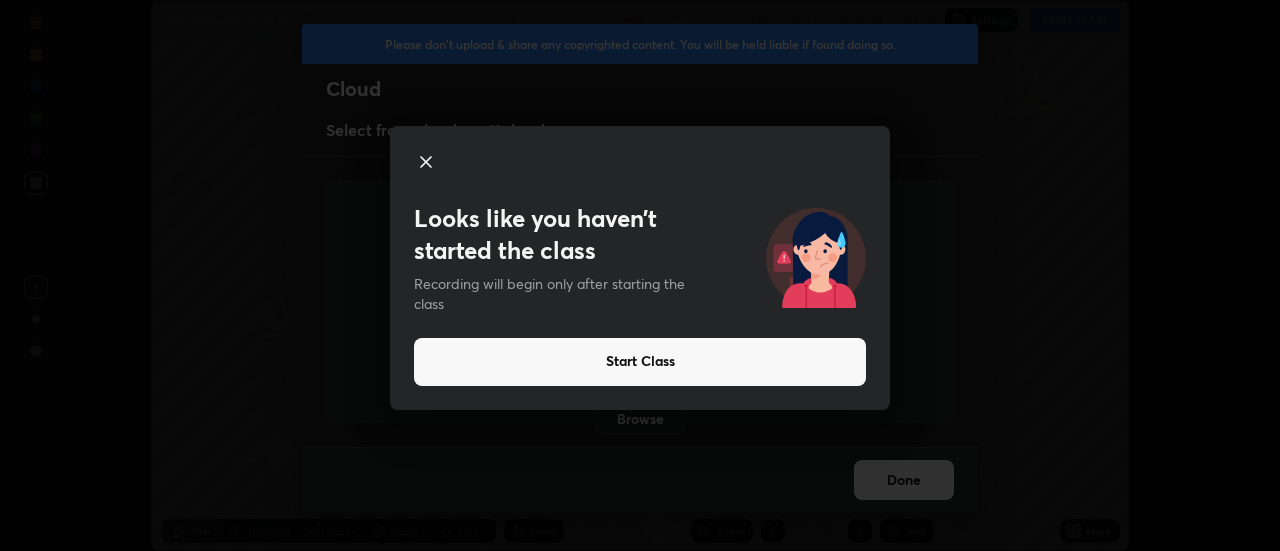 click 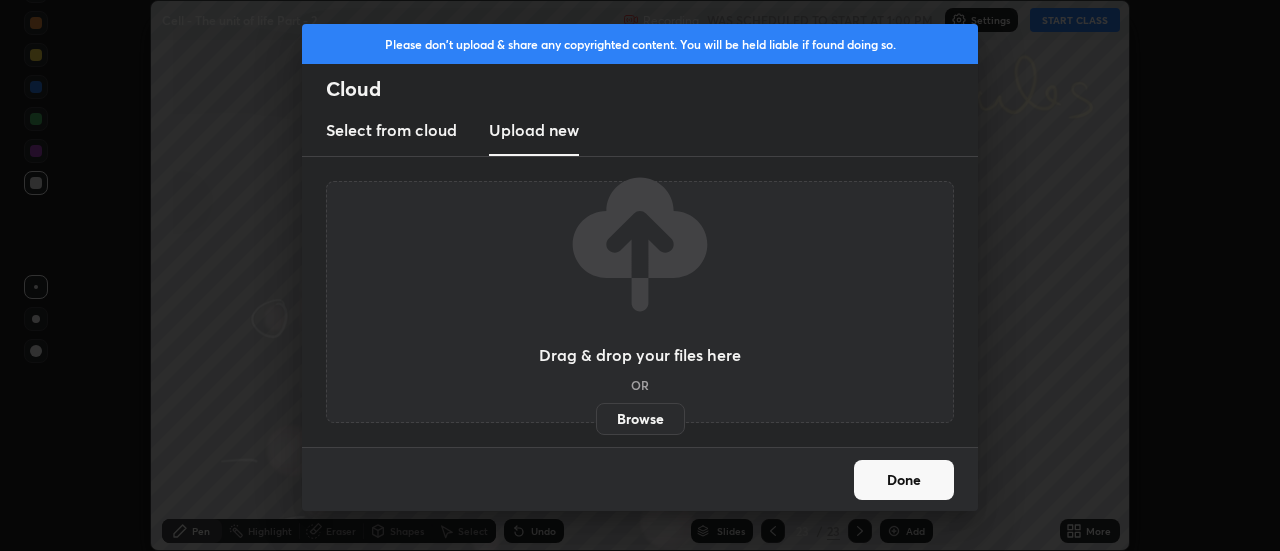 click on "Browse" at bounding box center (640, 419) 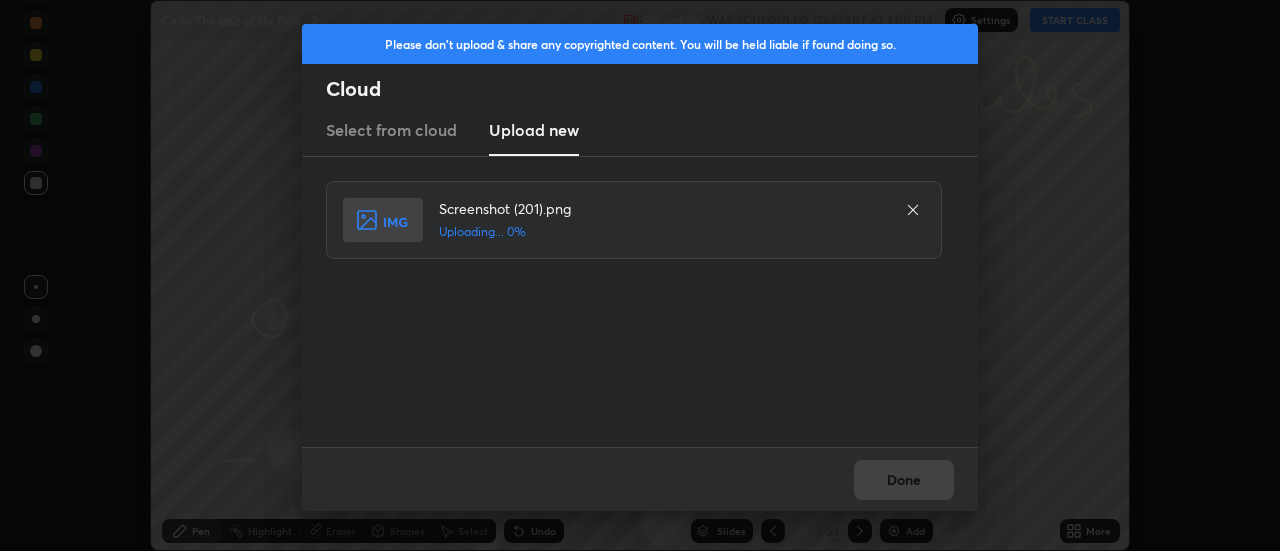 click on "Done" at bounding box center [640, 479] 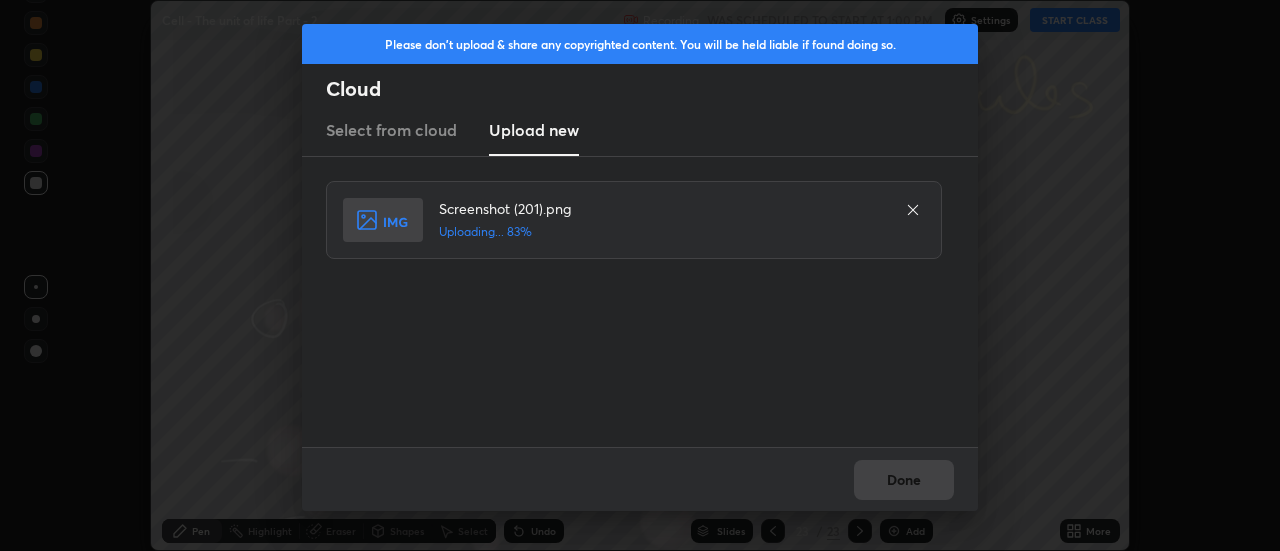 click on "Done" at bounding box center [640, 479] 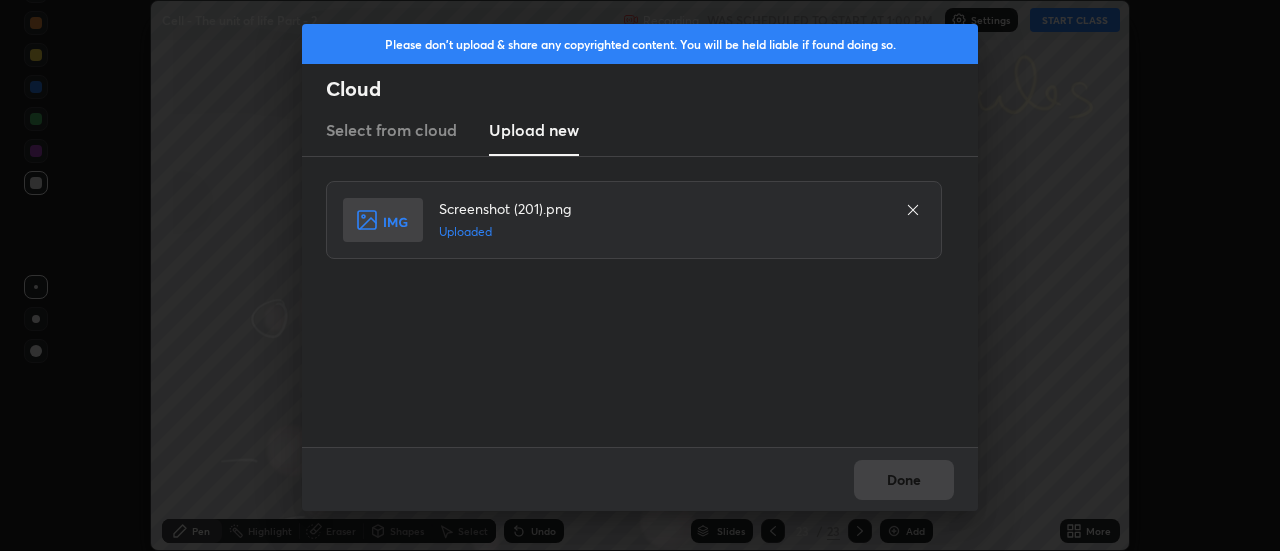 click on "Done" at bounding box center (904, 480) 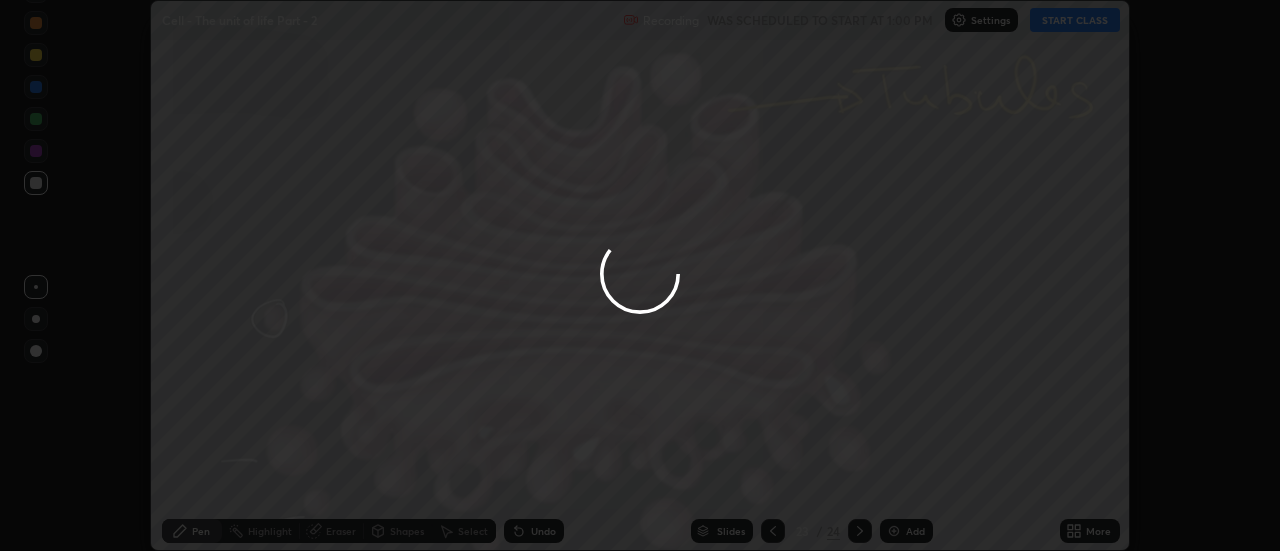 click at bounding box center [640, 275] 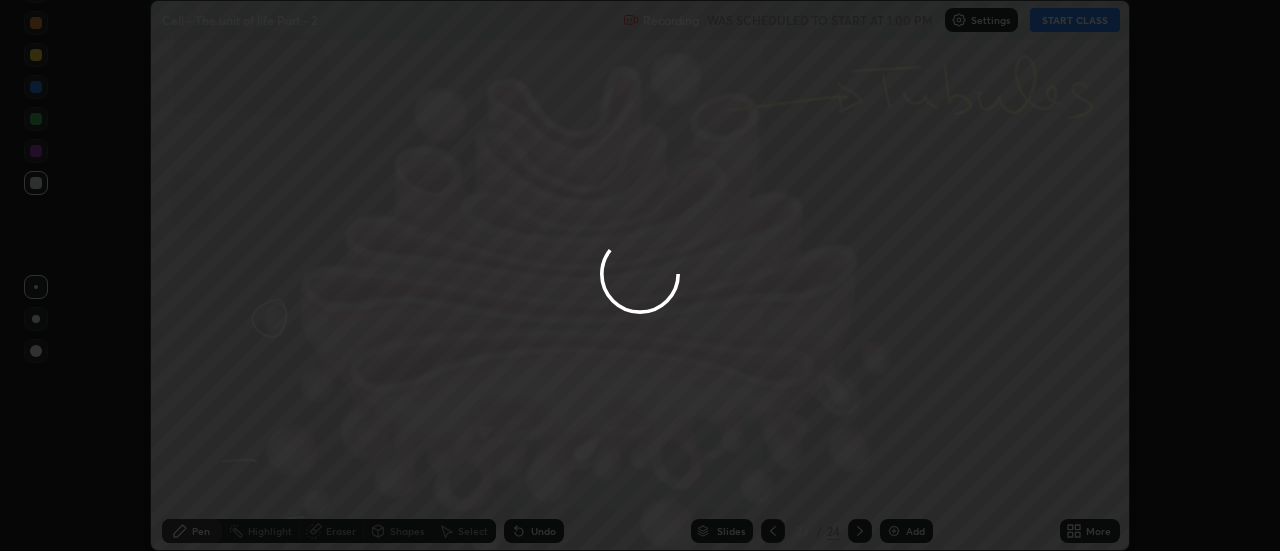 click 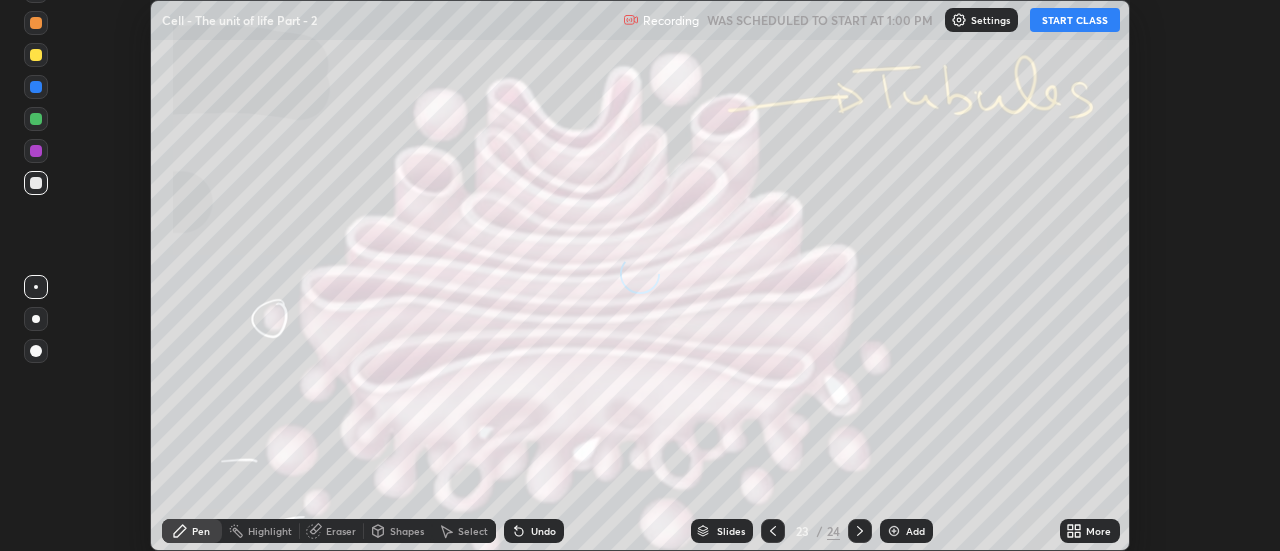 click 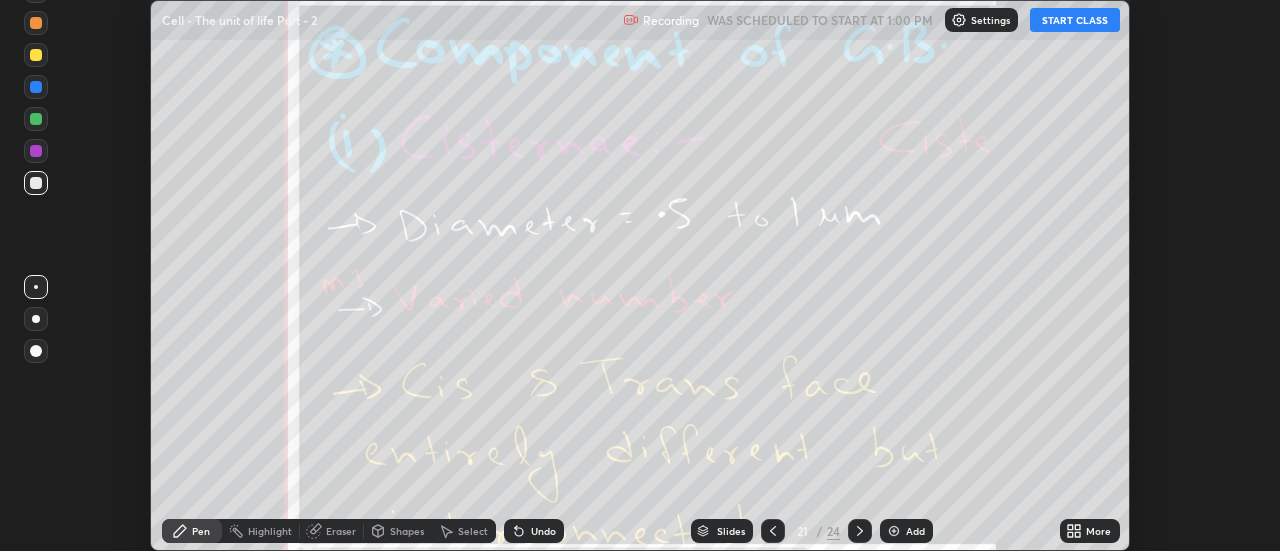 click 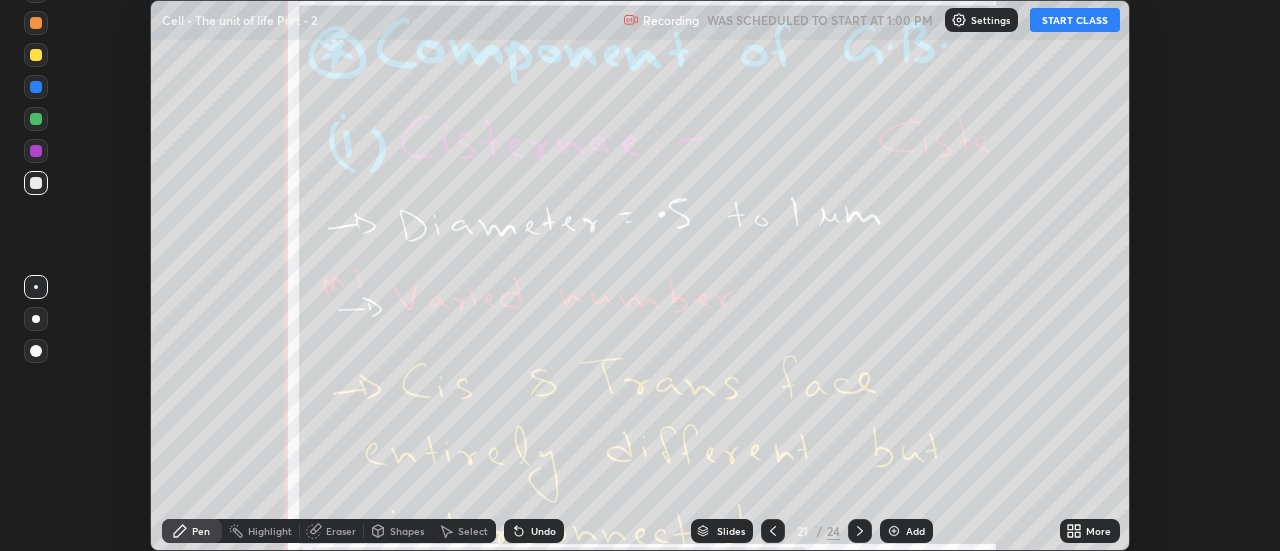 click 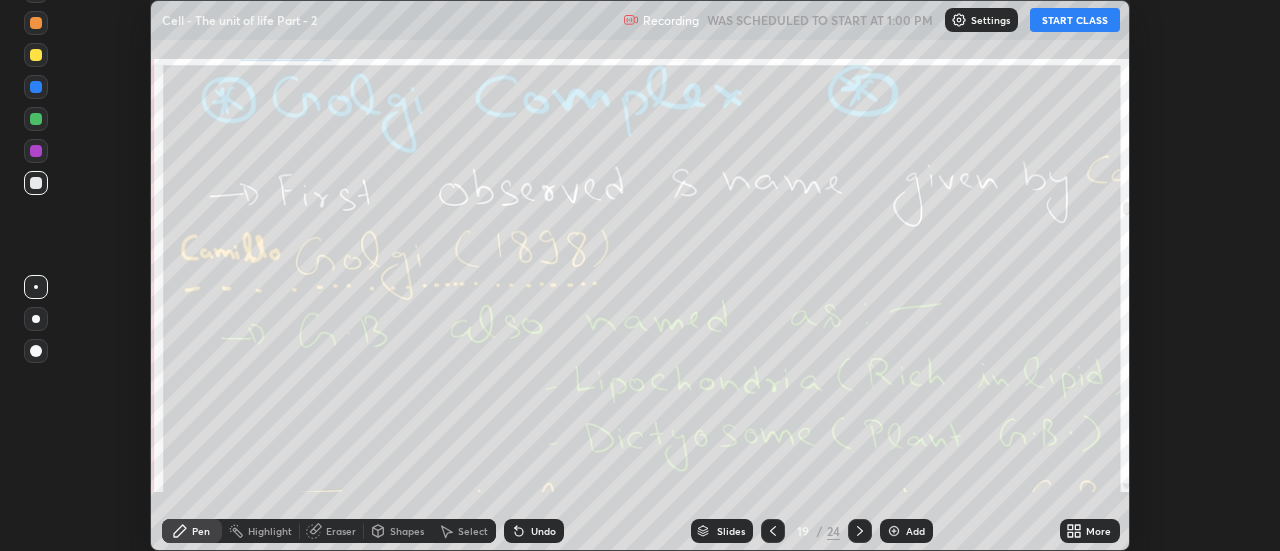 click 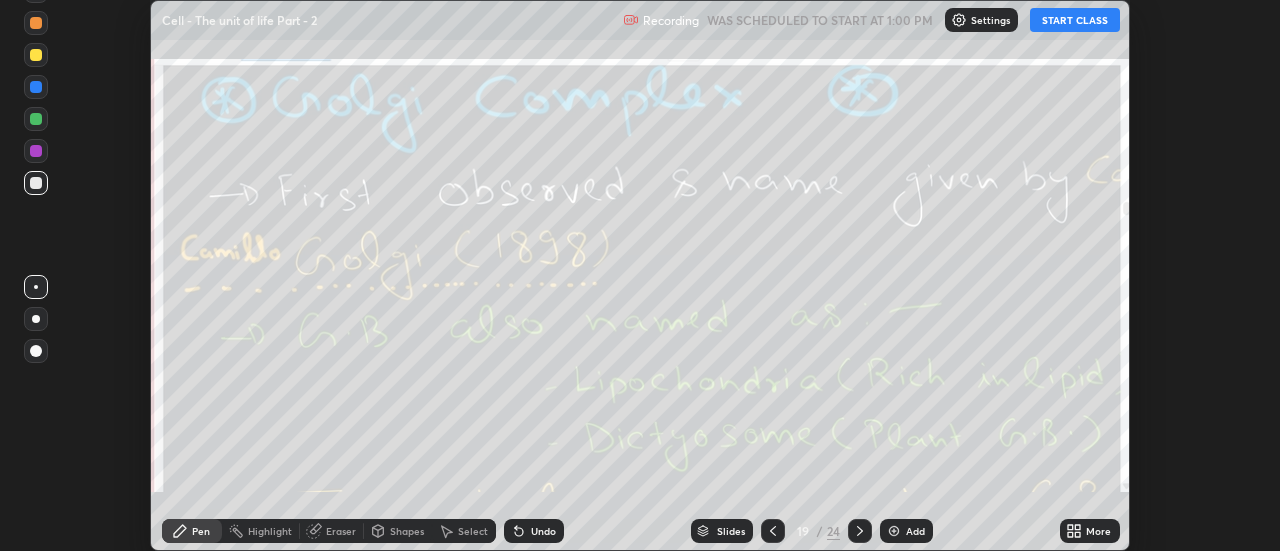 click 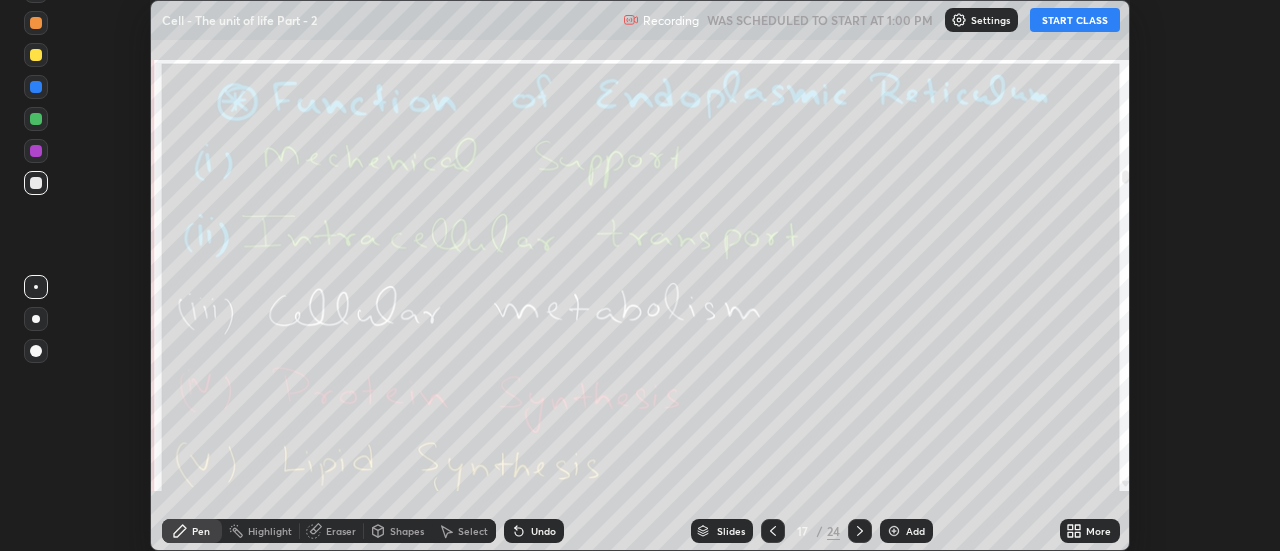 click at bounding box center (773, 531) 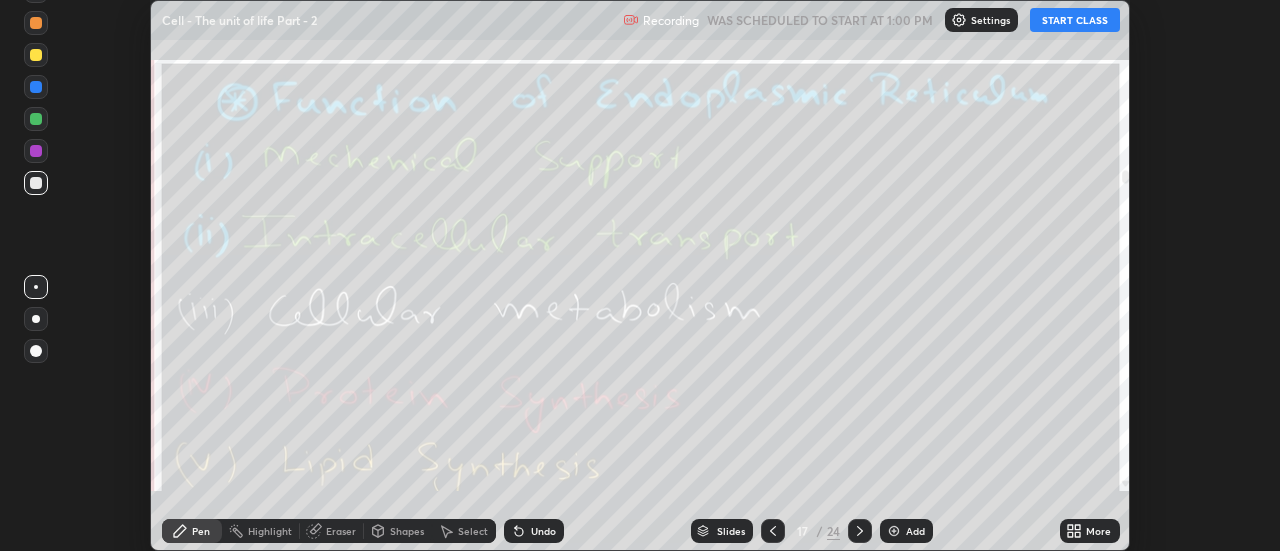 click 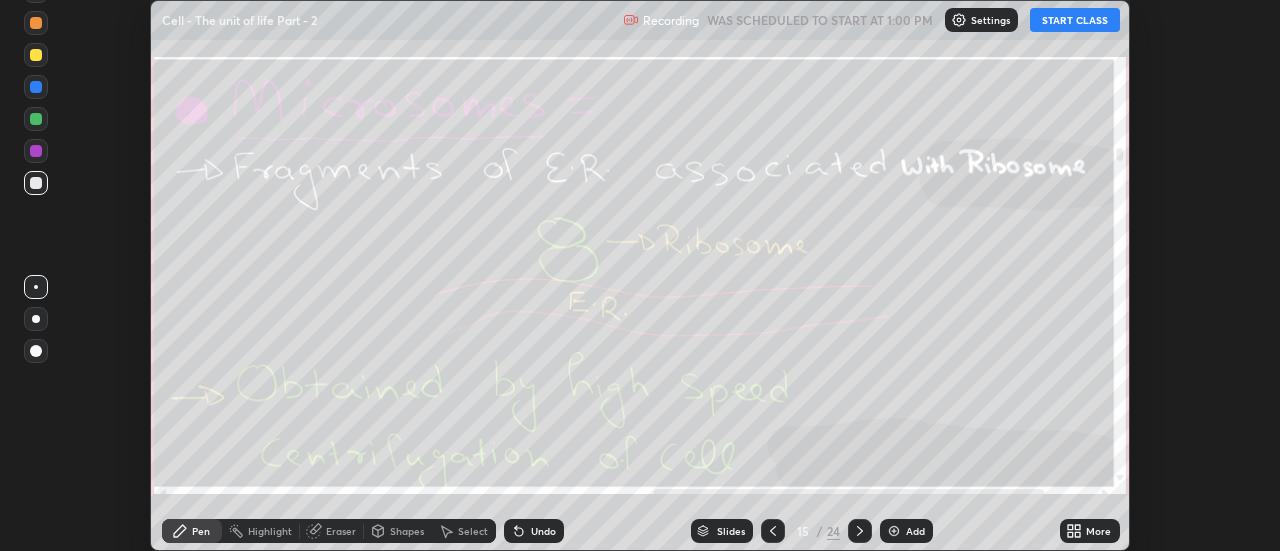 click 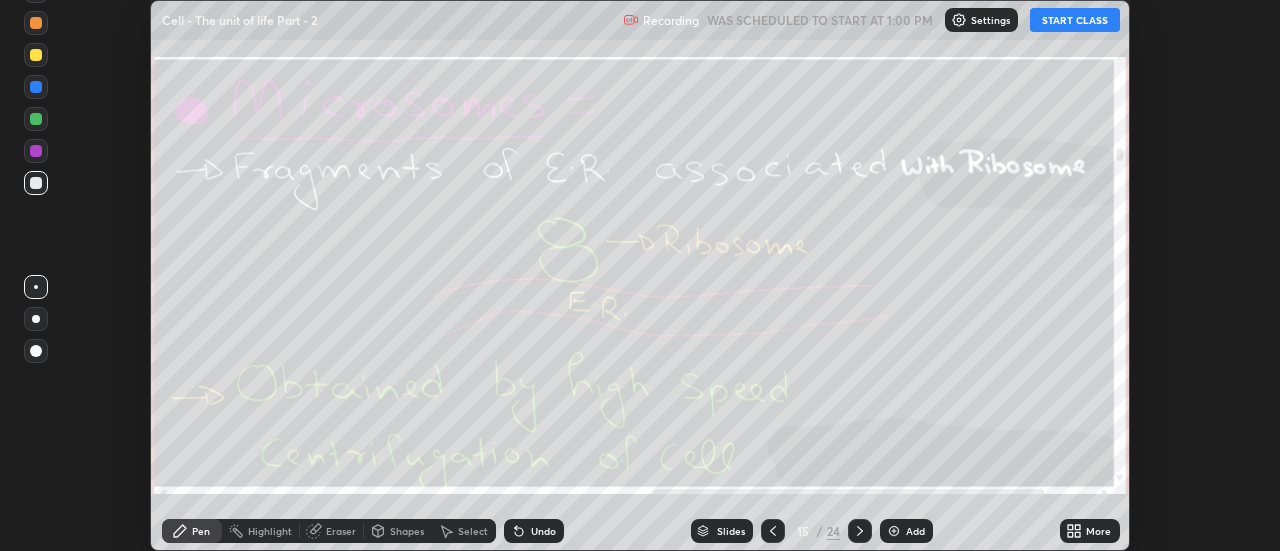 click 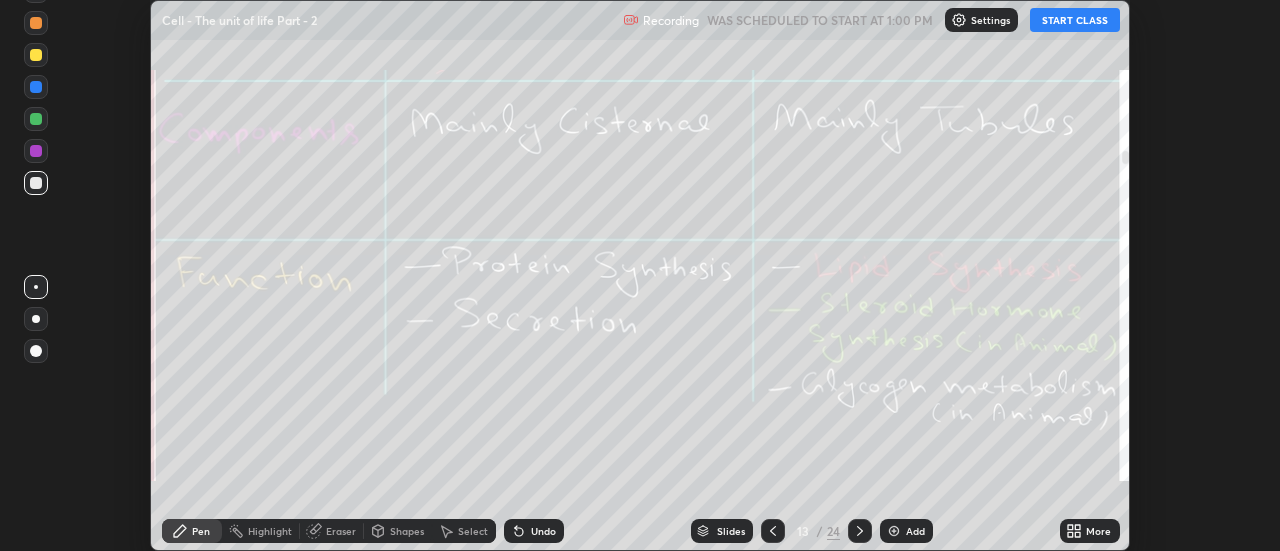 click 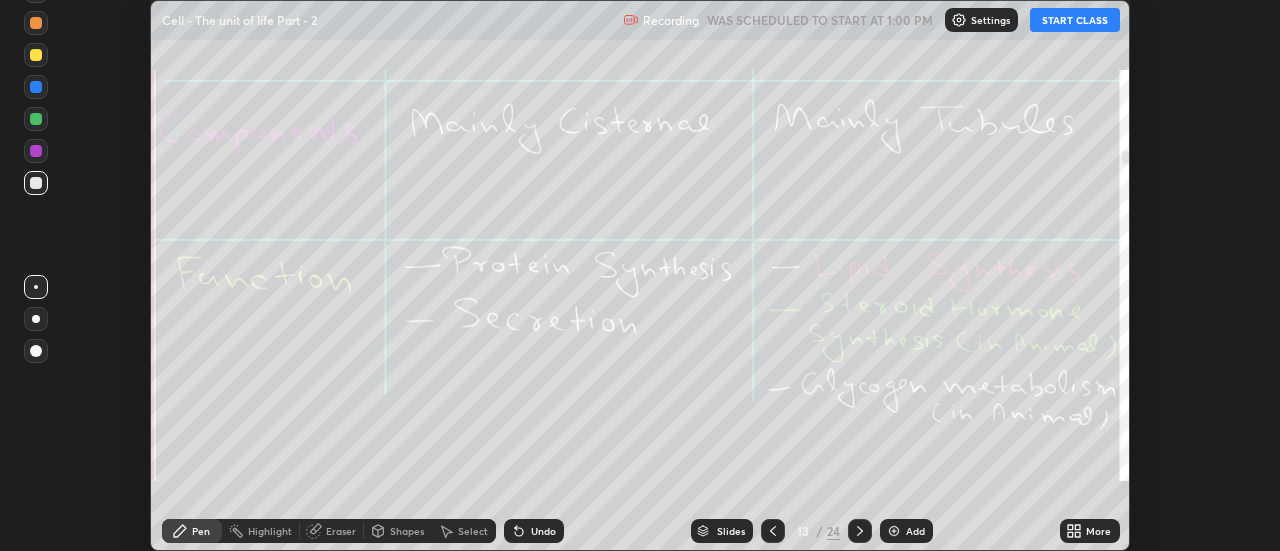 click 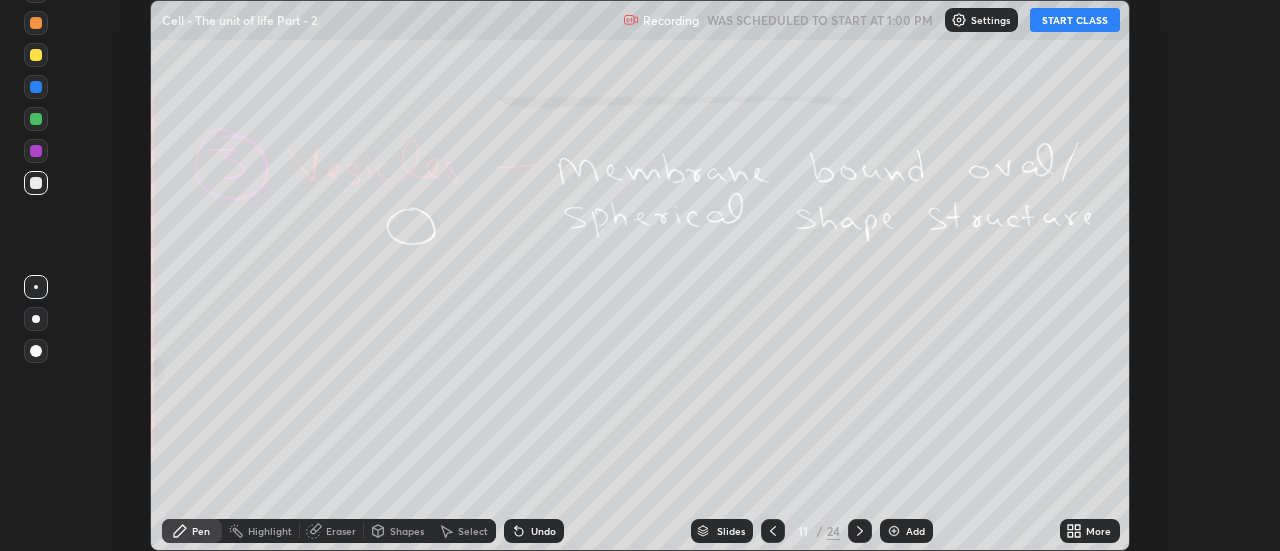 click 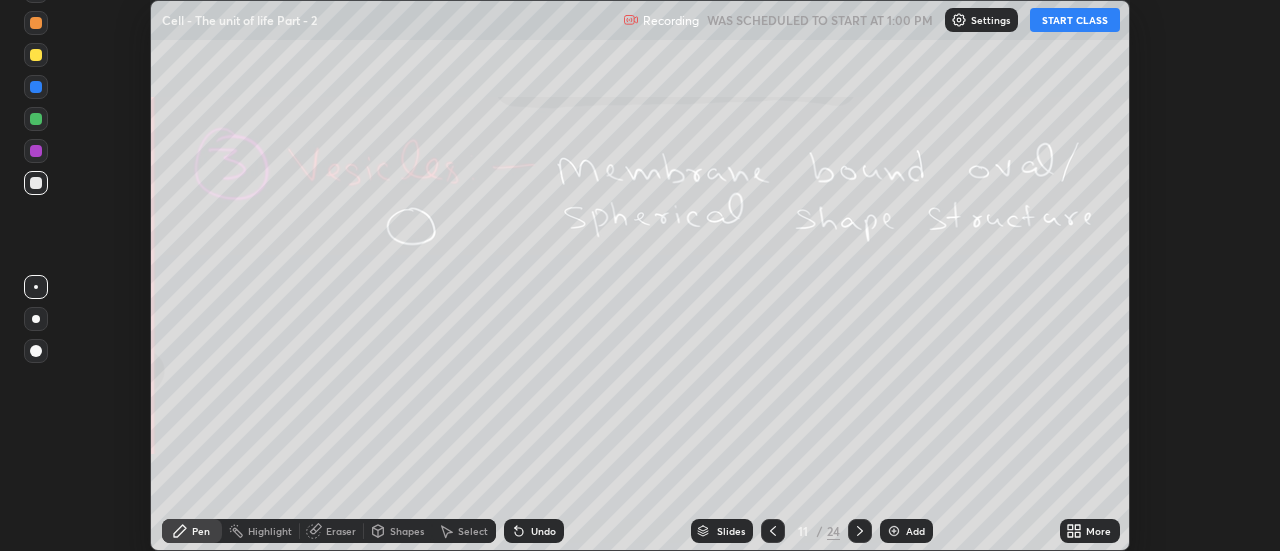 click 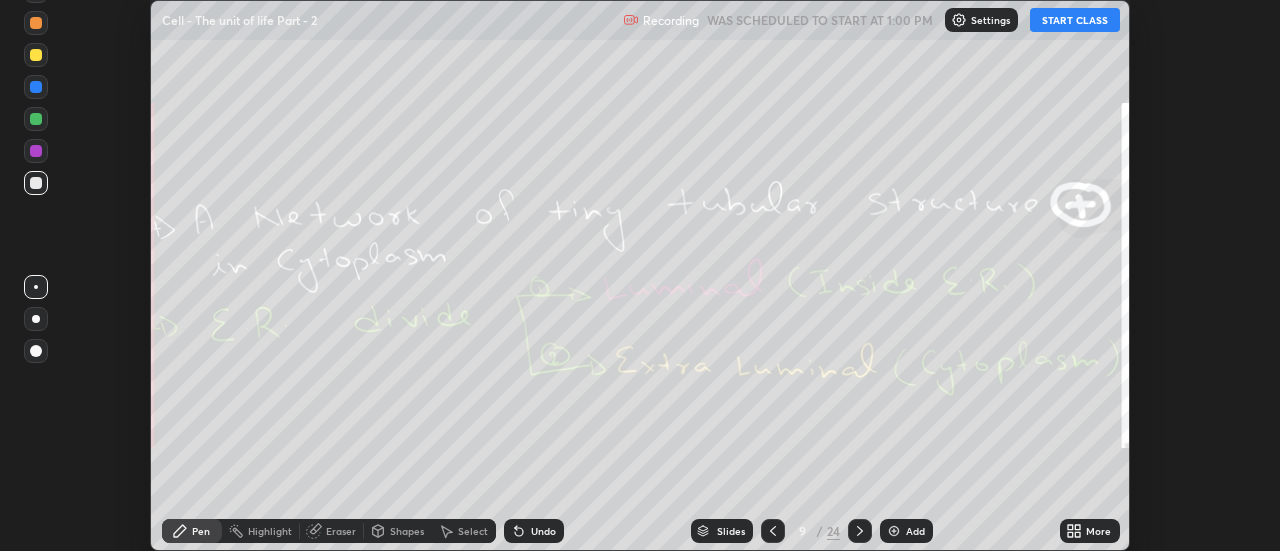 click 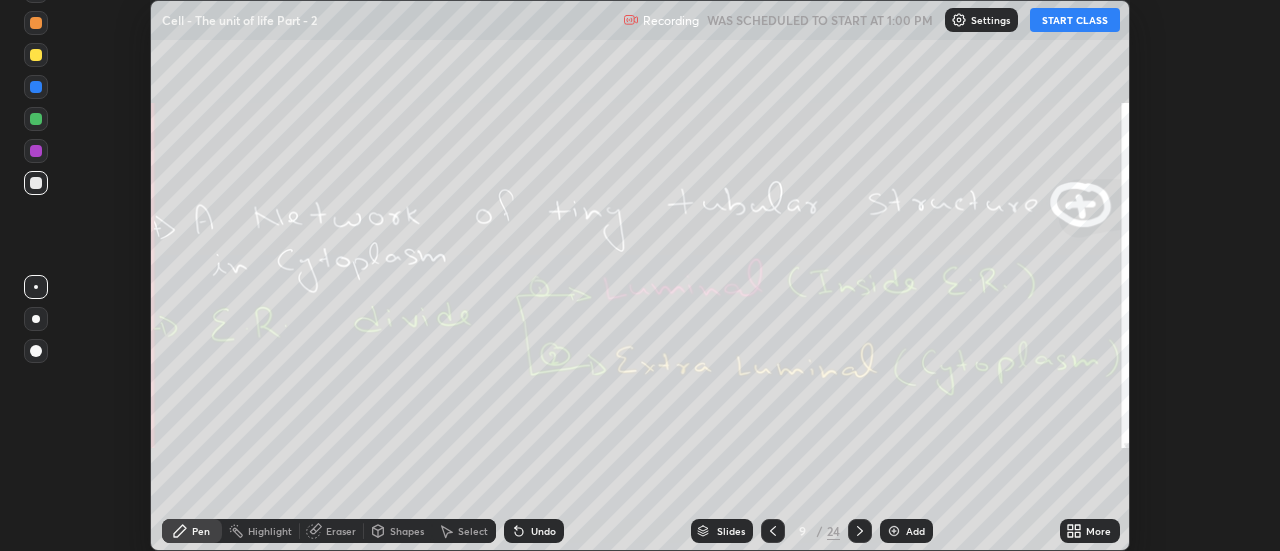 click 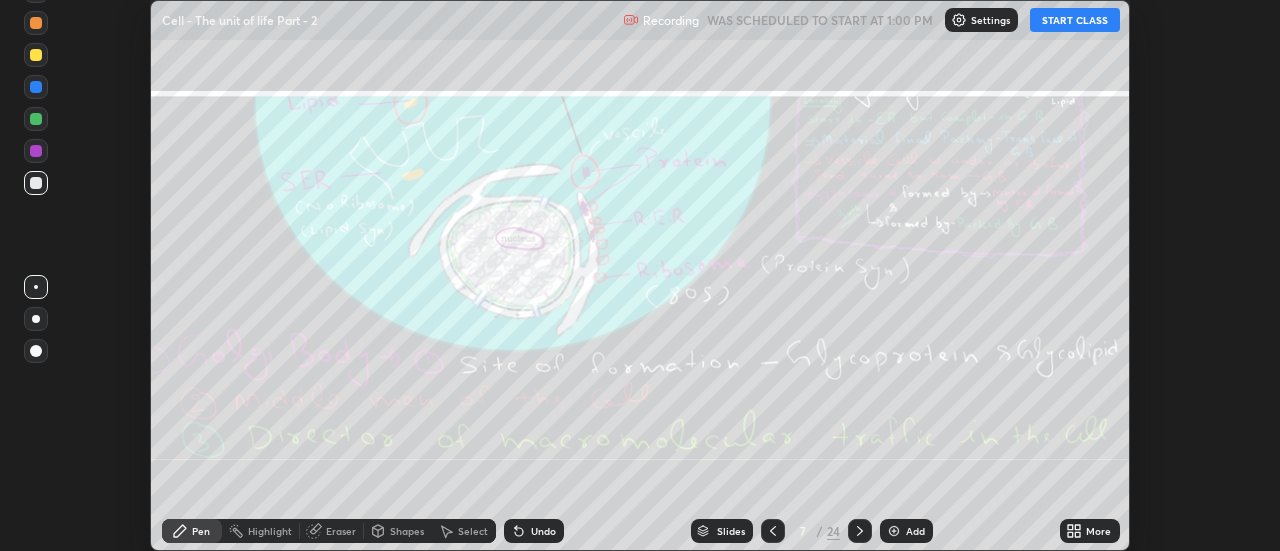 click at bounding box center (773, 531) 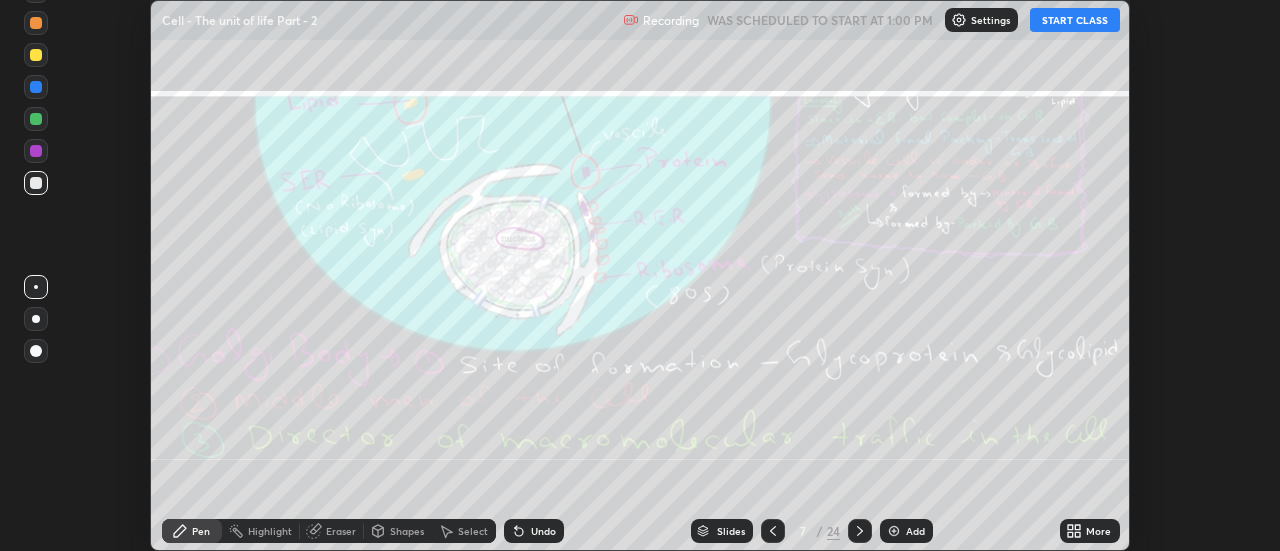 click 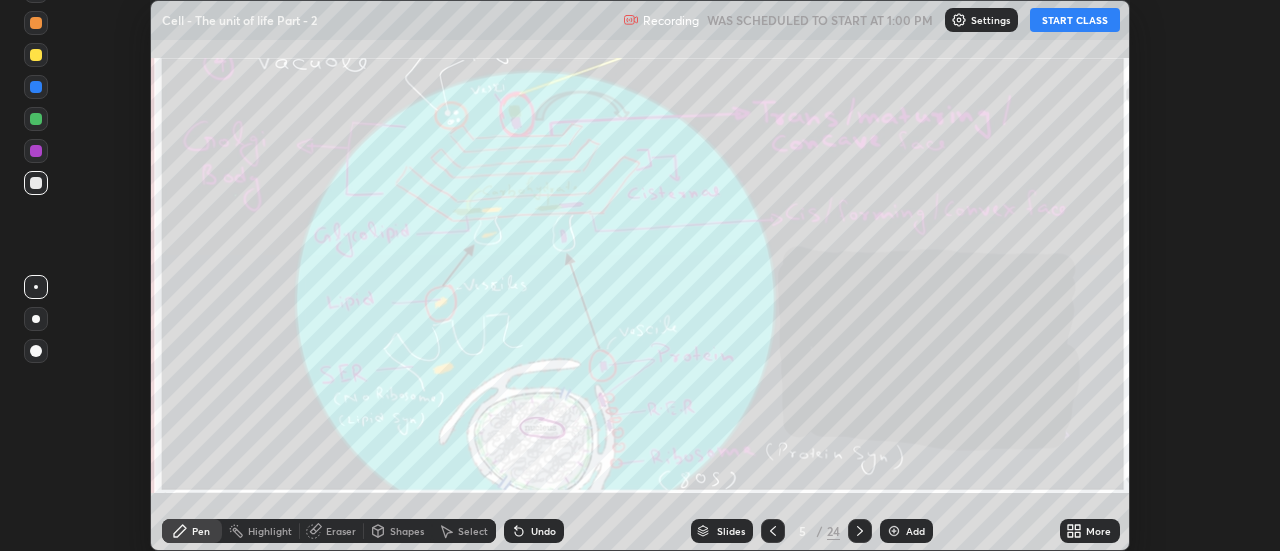 click 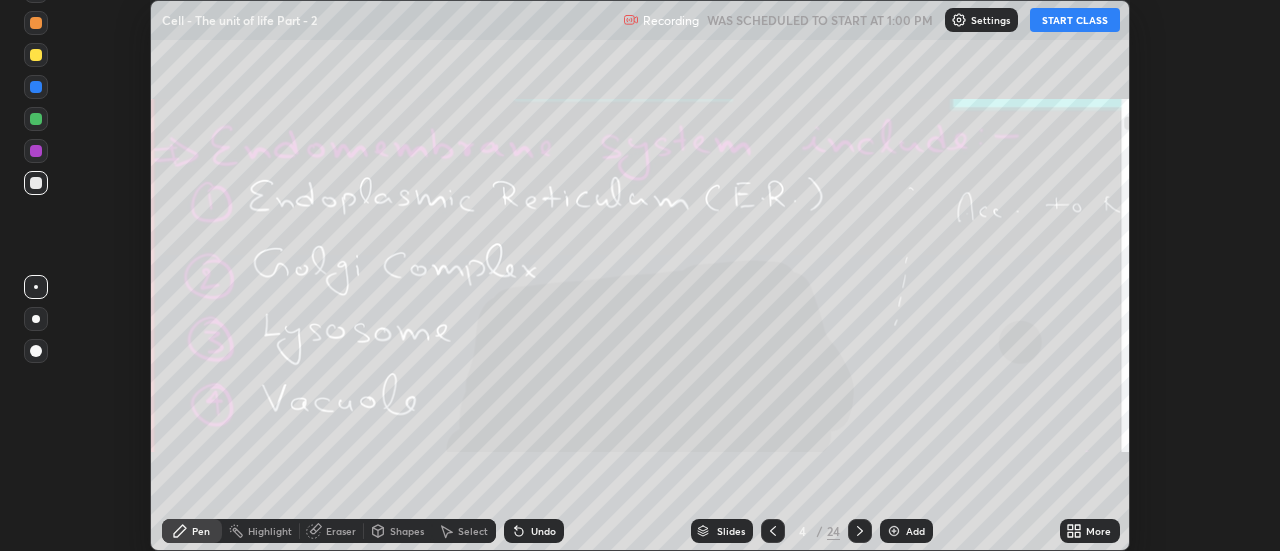 click 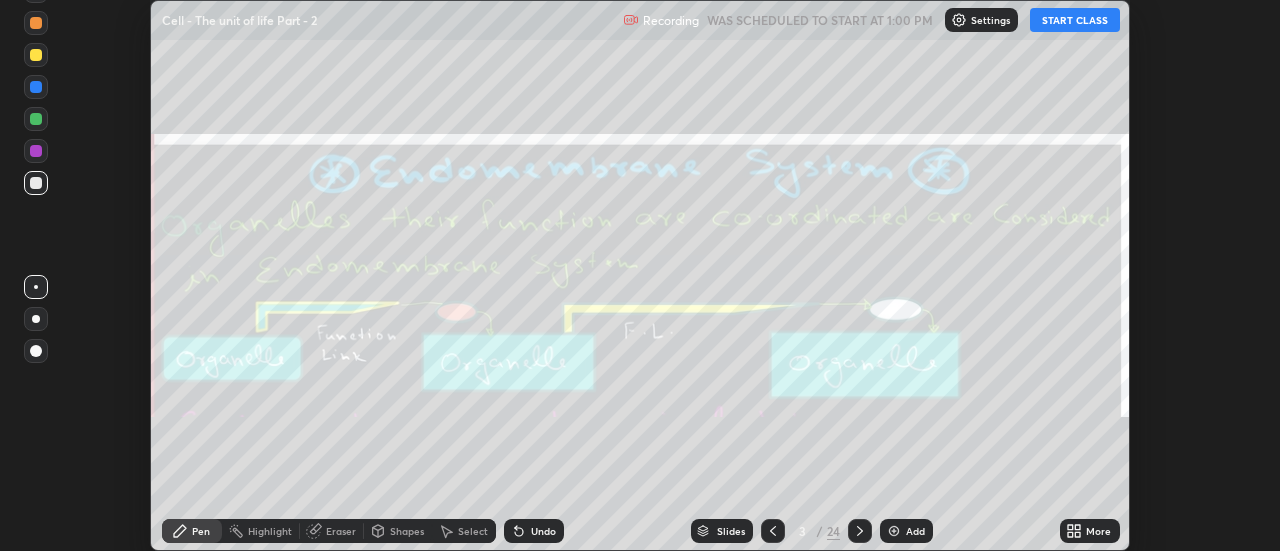 click 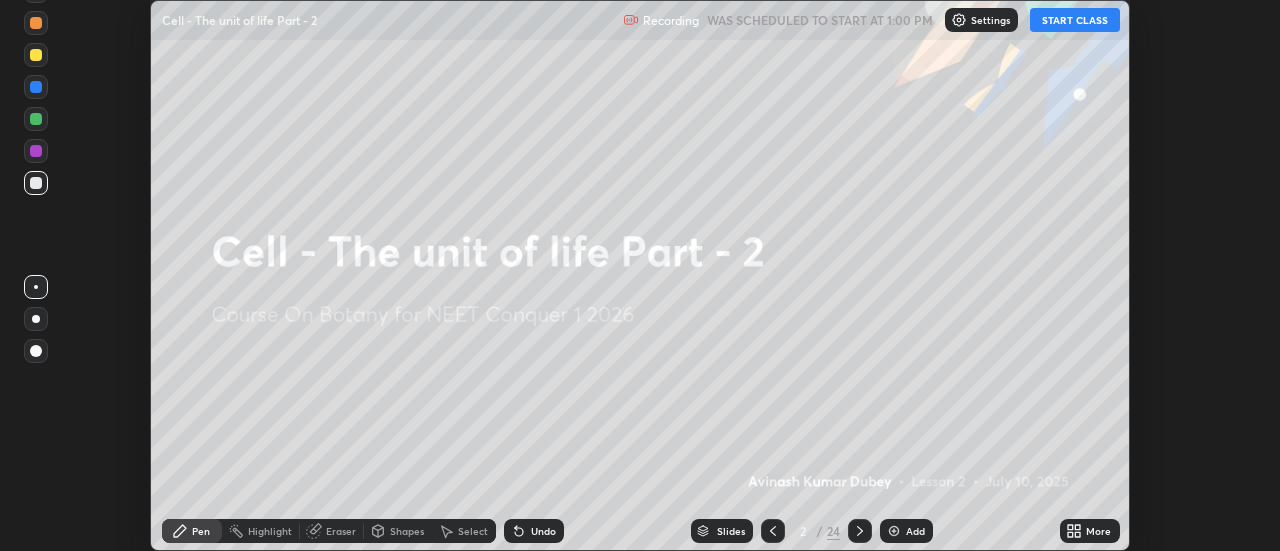click 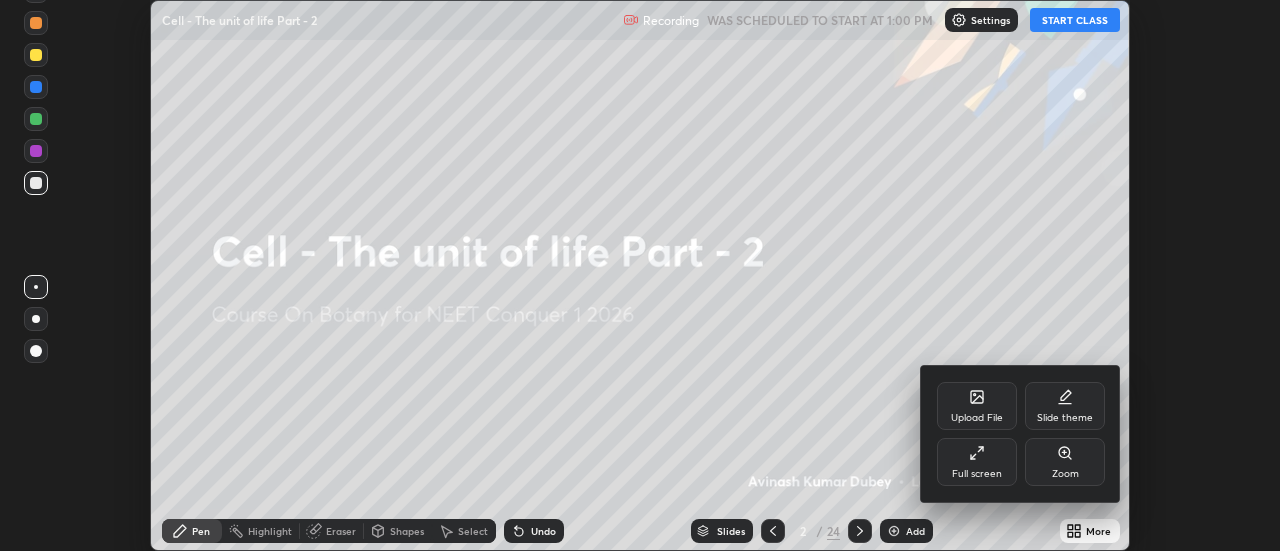 click on "Full screen" at bounding box center [977, 462] 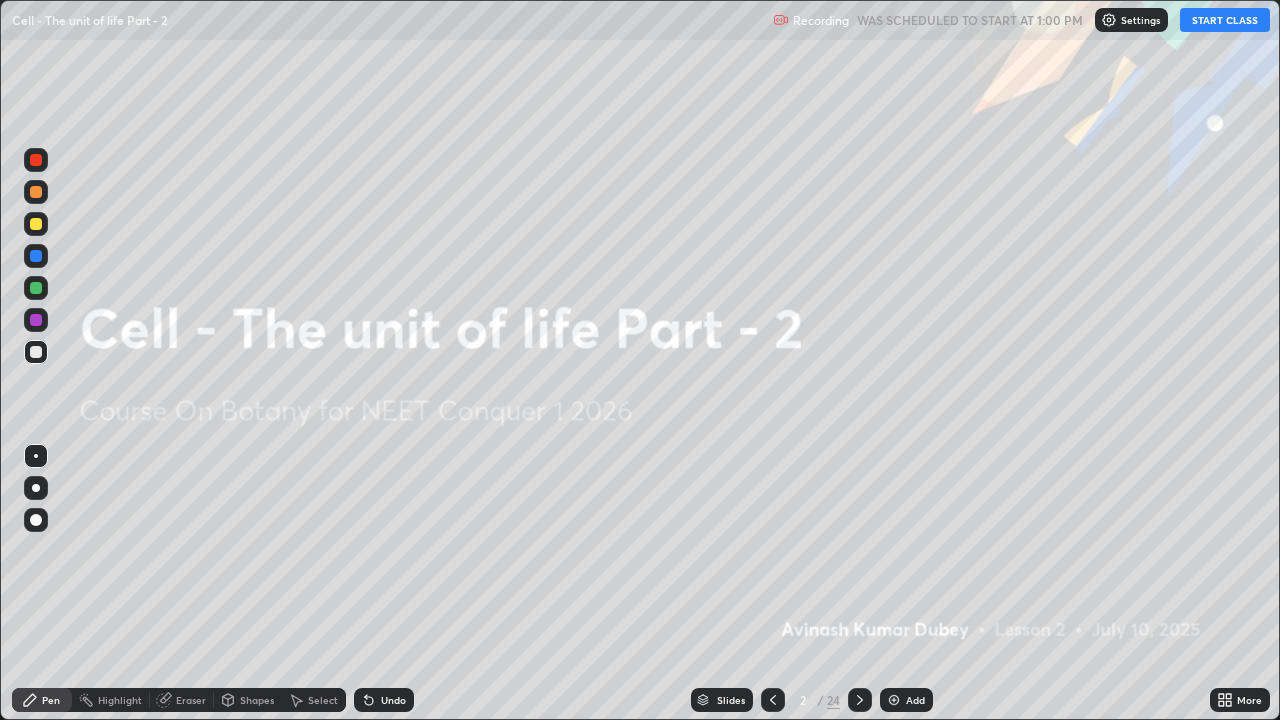 scroll, scrollTop: 99280, scrollLeft: 98720, axis: both 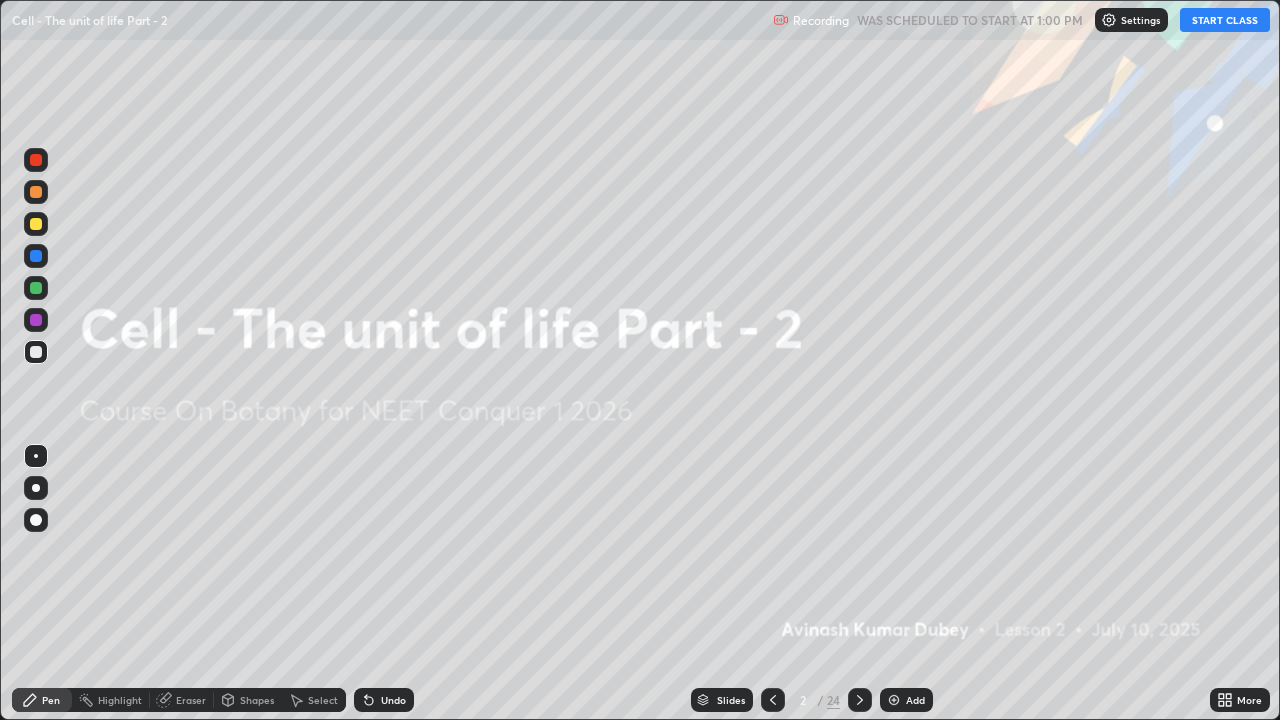 click on "START CLASS" at bounding box center [1225, 20] 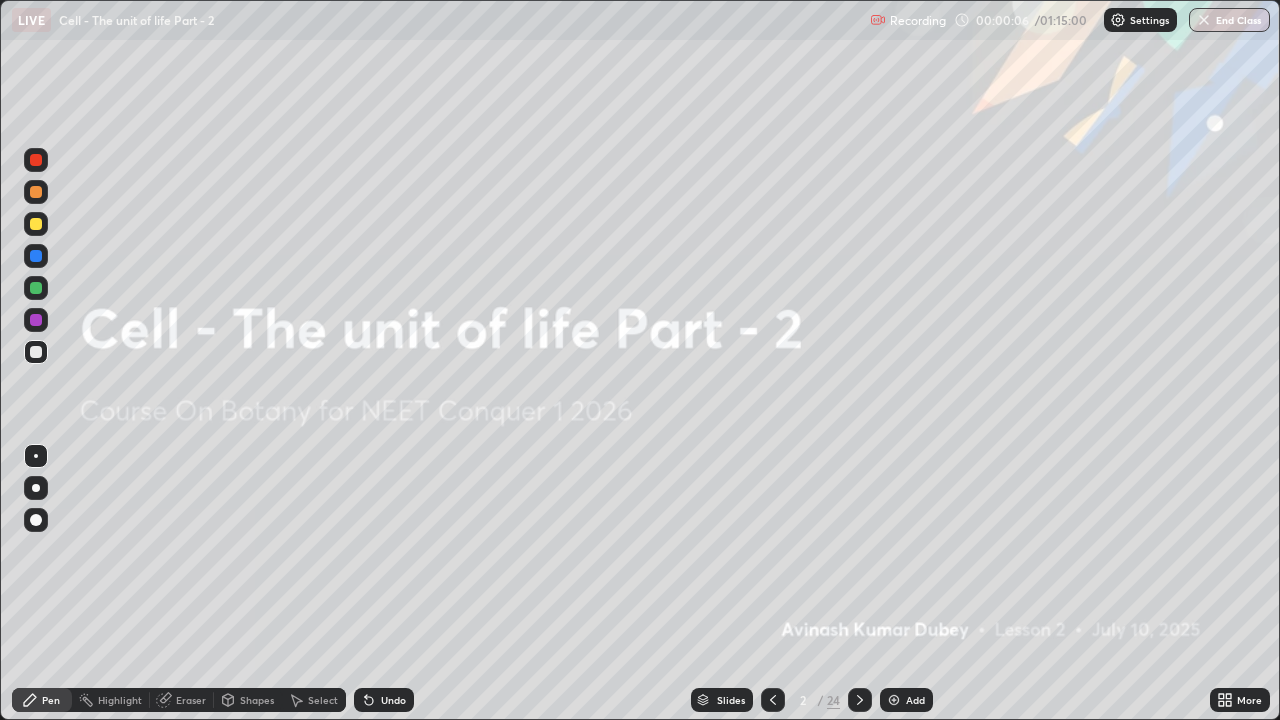 click on "Add" at bounding box center (906, 700) 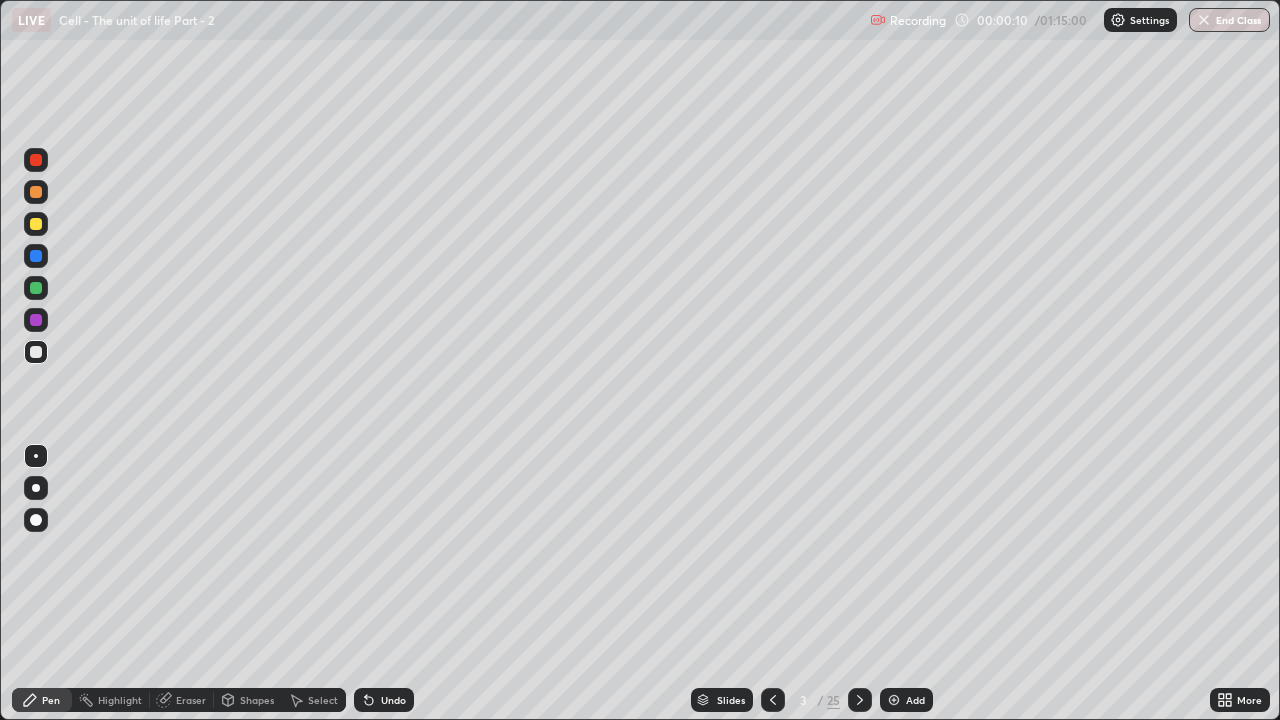 click at bounding box center (36, 520) 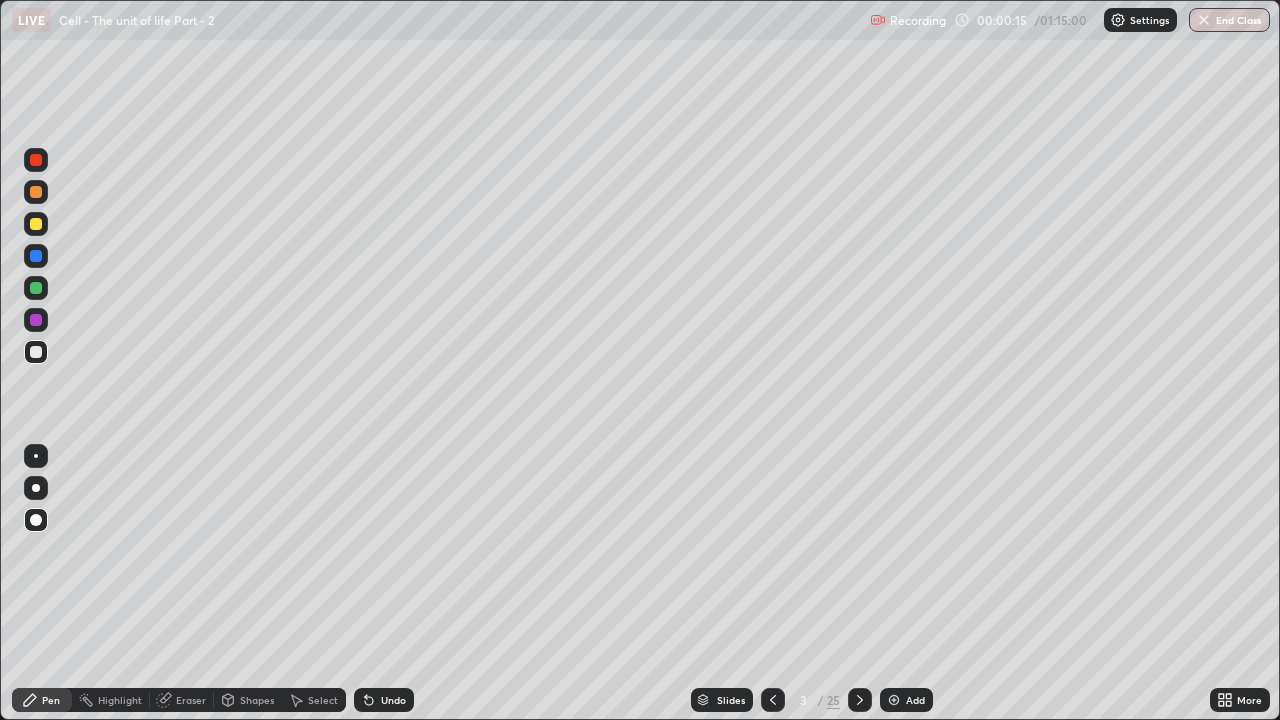 click at bounding box center [36, 320] 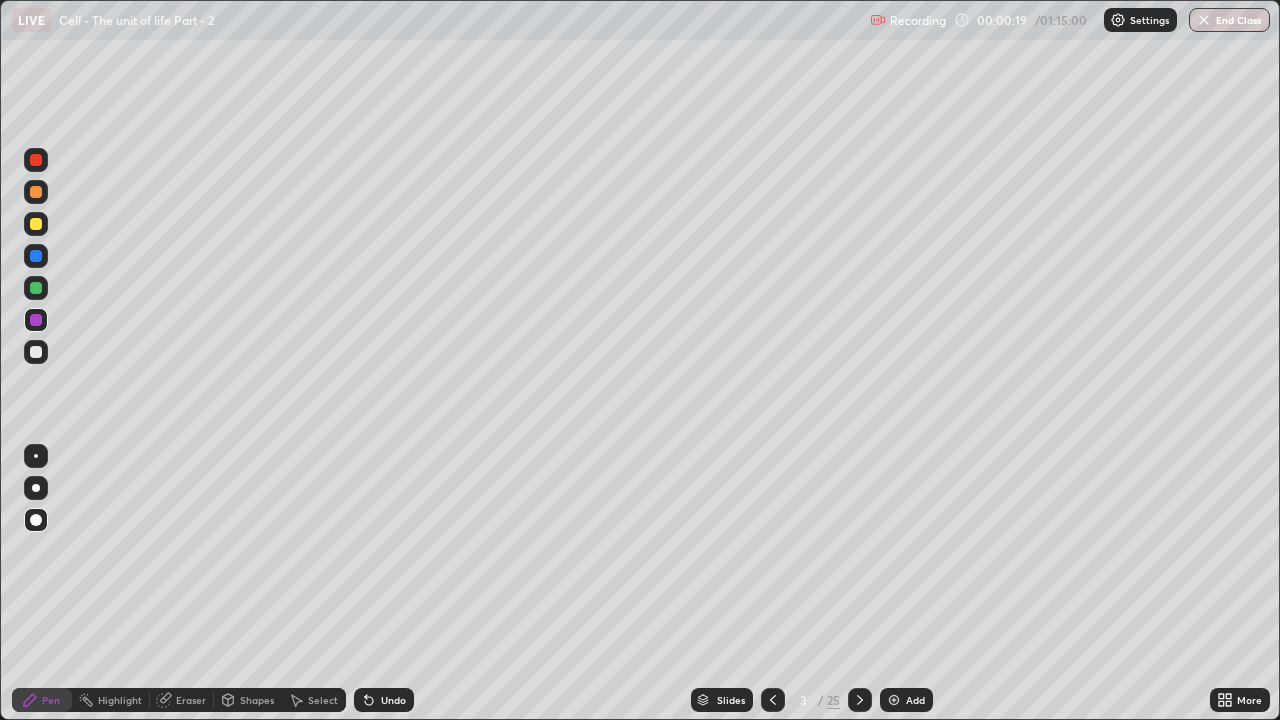 click at bounding box center [36, 256] 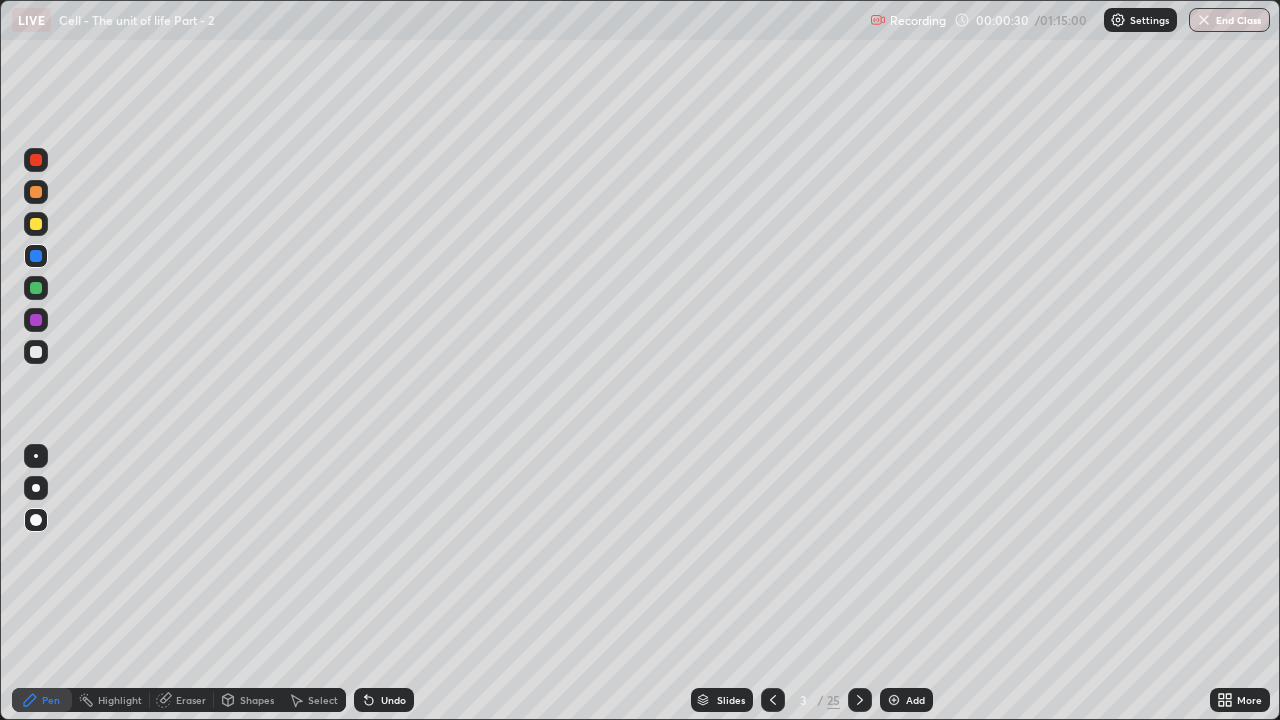 click at bounding box center [36, 288] 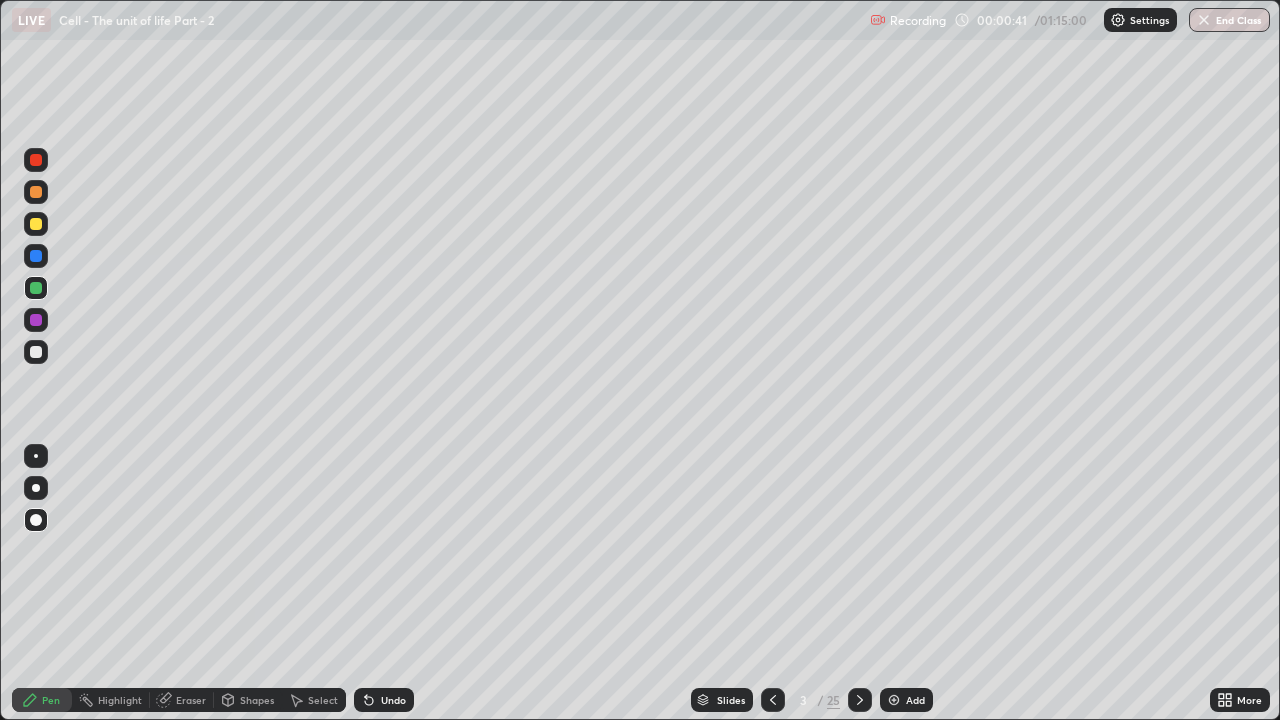 click at bounding box center [36, 256] 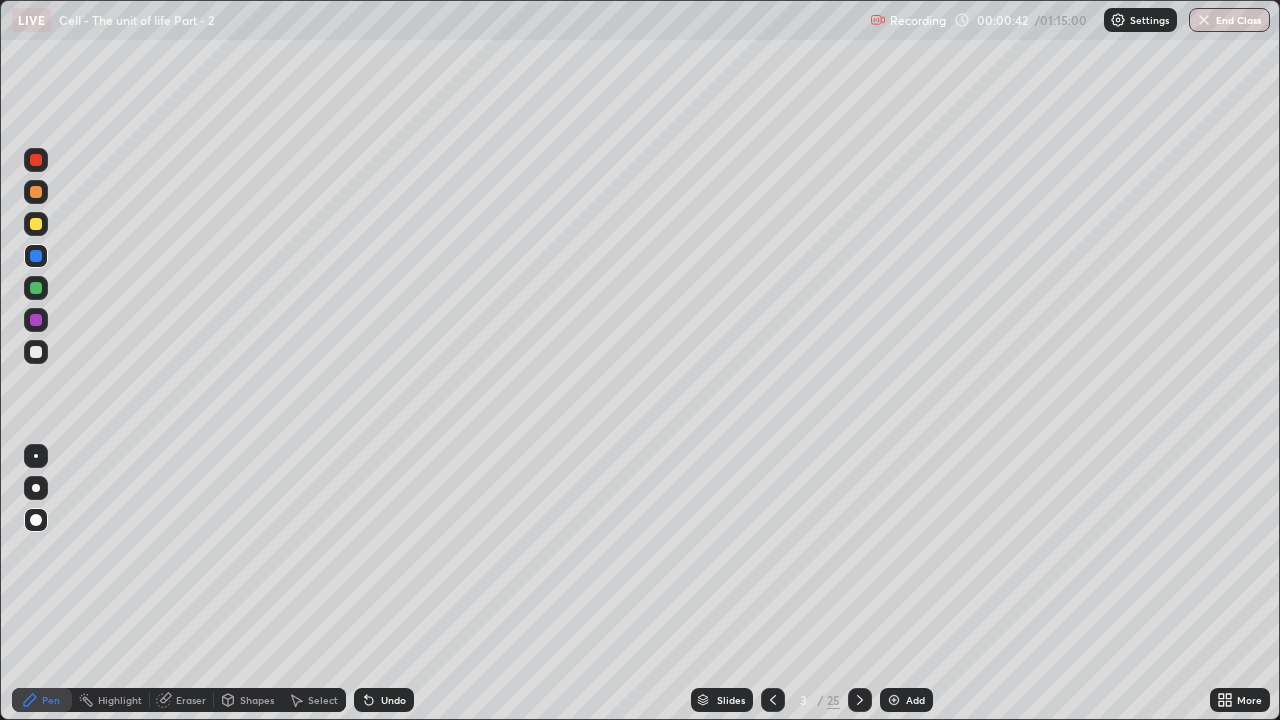click at bounding box center [36, 224] 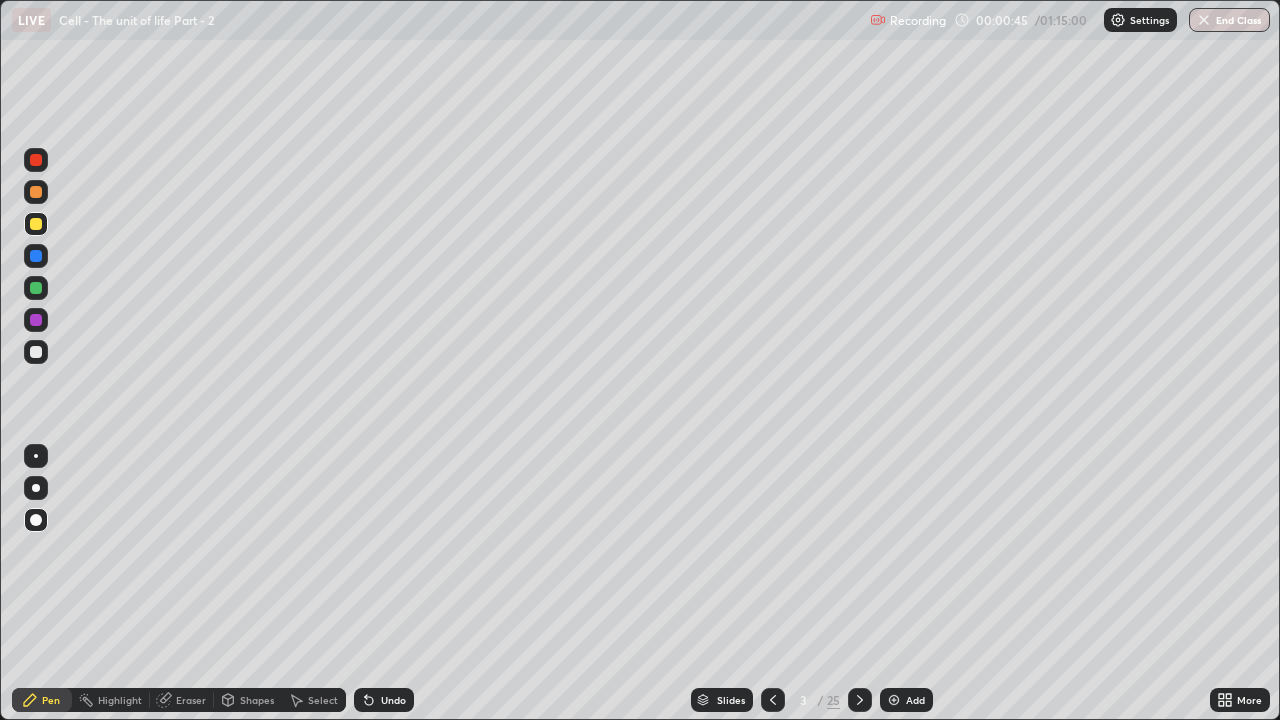 click at bounding box center (36, 192) 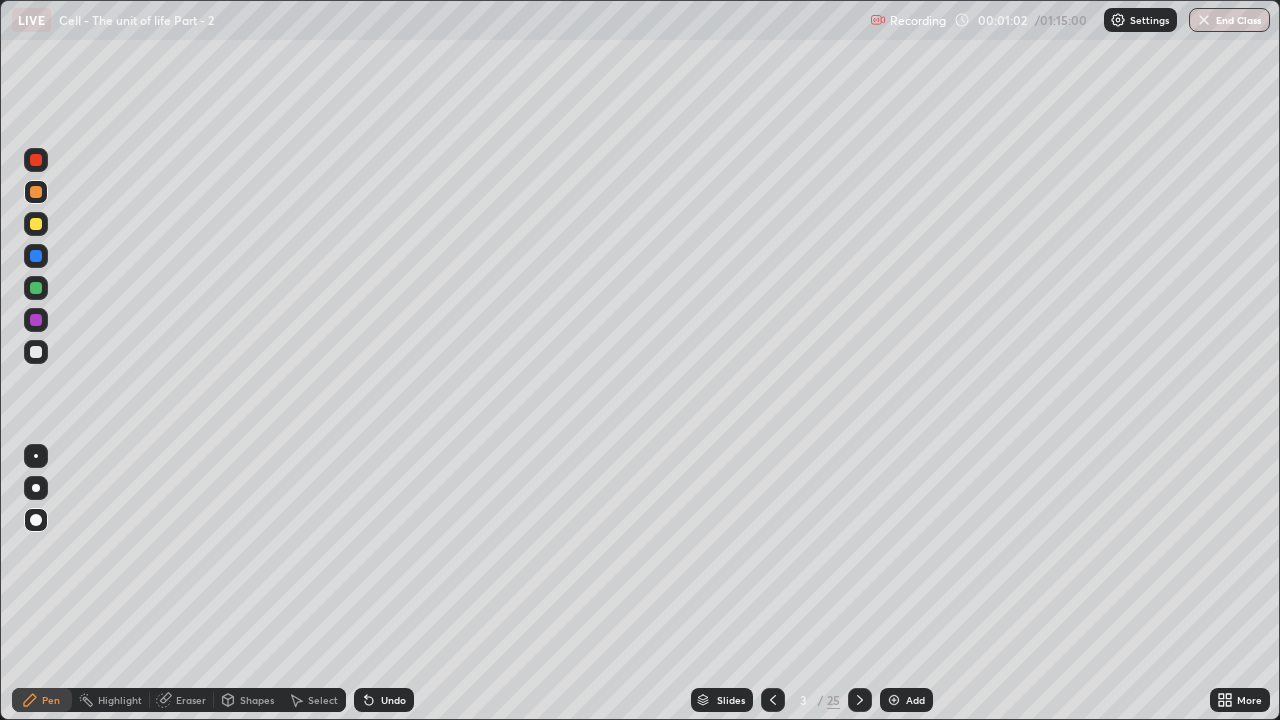 click at bounding box center [36, 224] 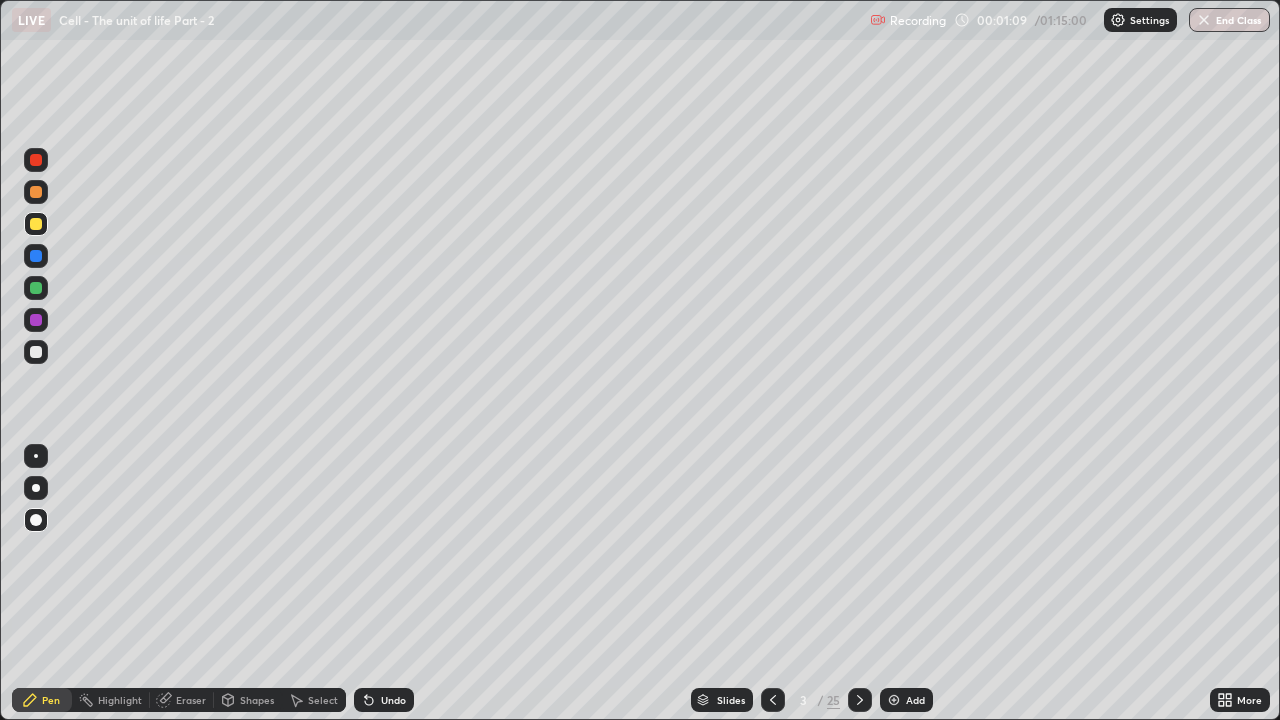 click at bounding box center [36, 288] 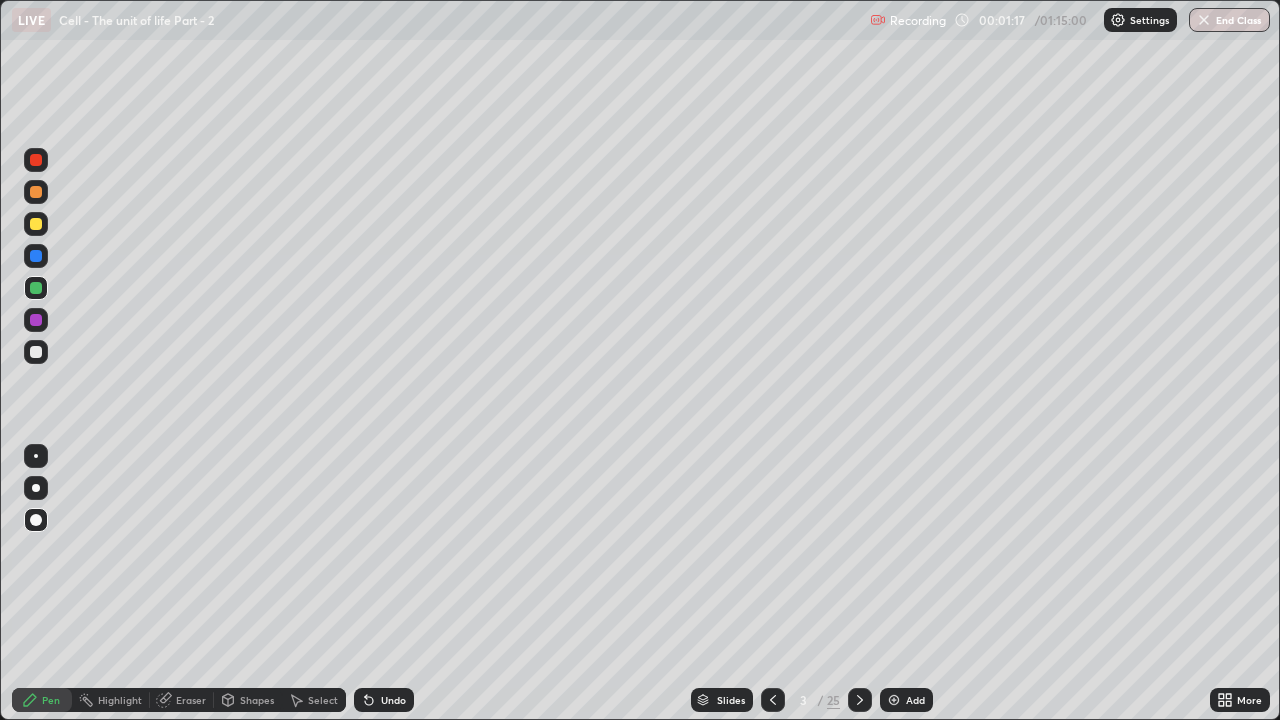click at bounding box center [36, 320] 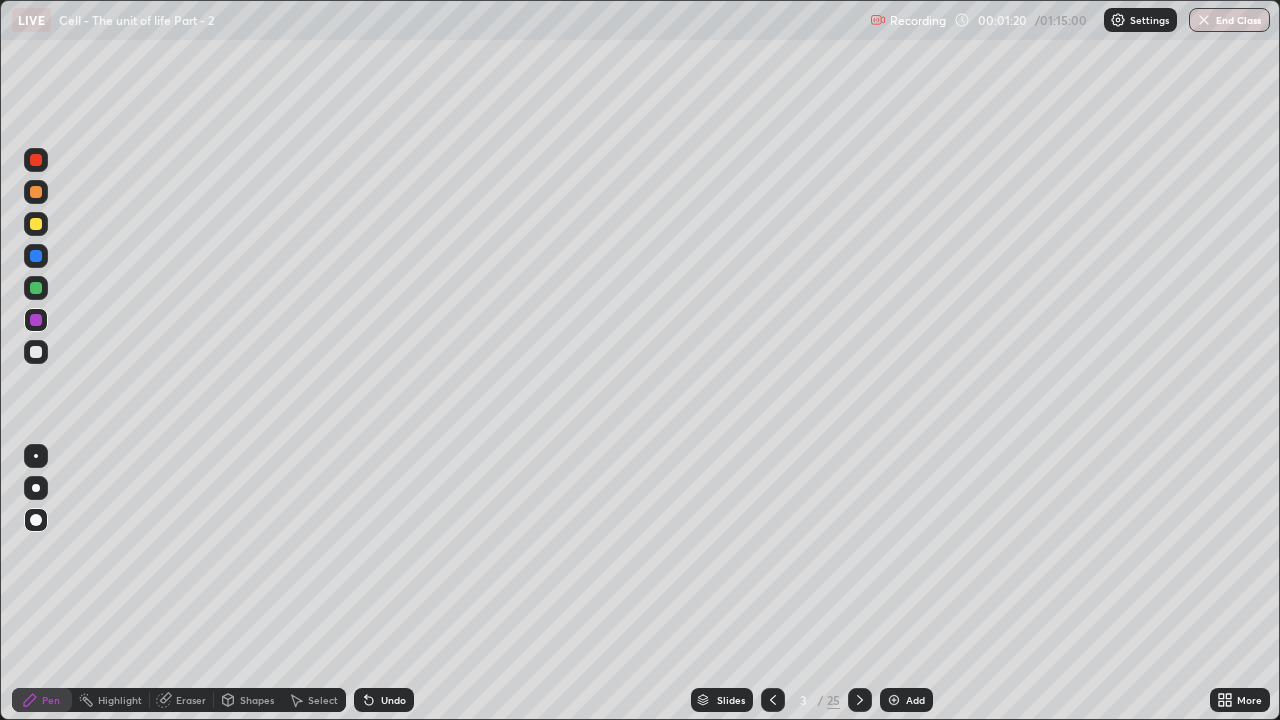 click at bounding box center [36, 160] 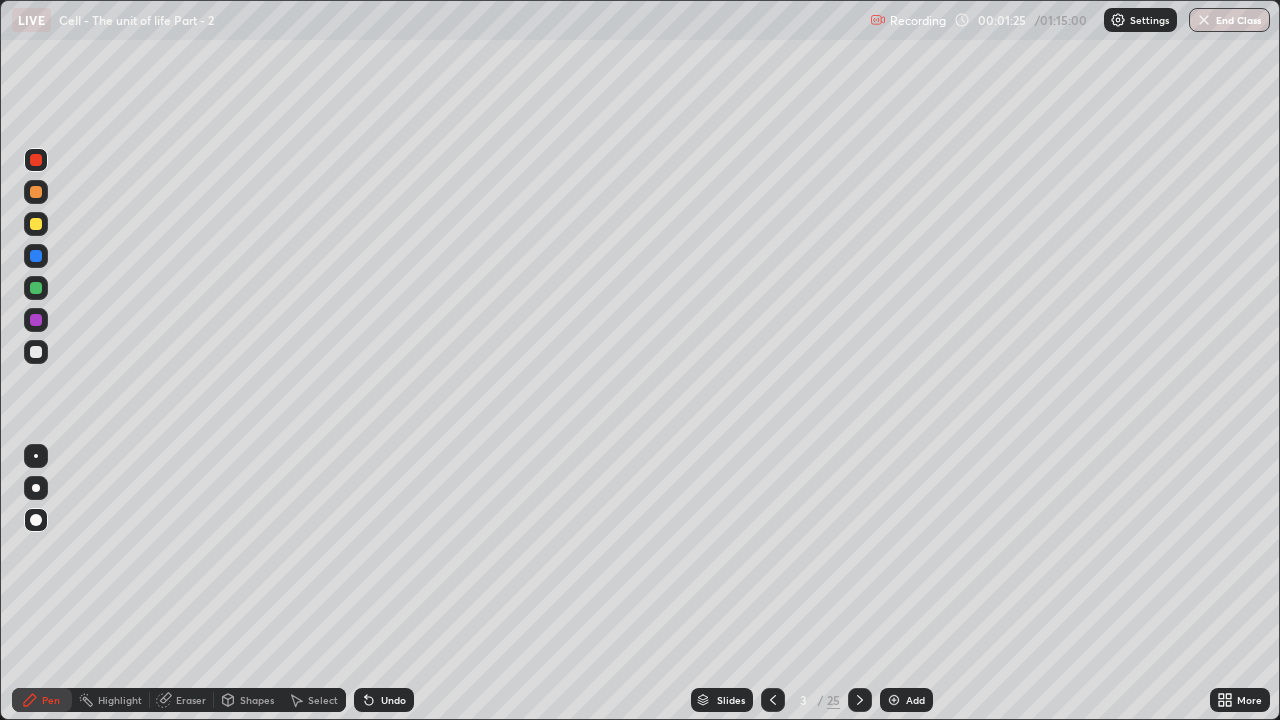 click at bounding box center [36, 288] 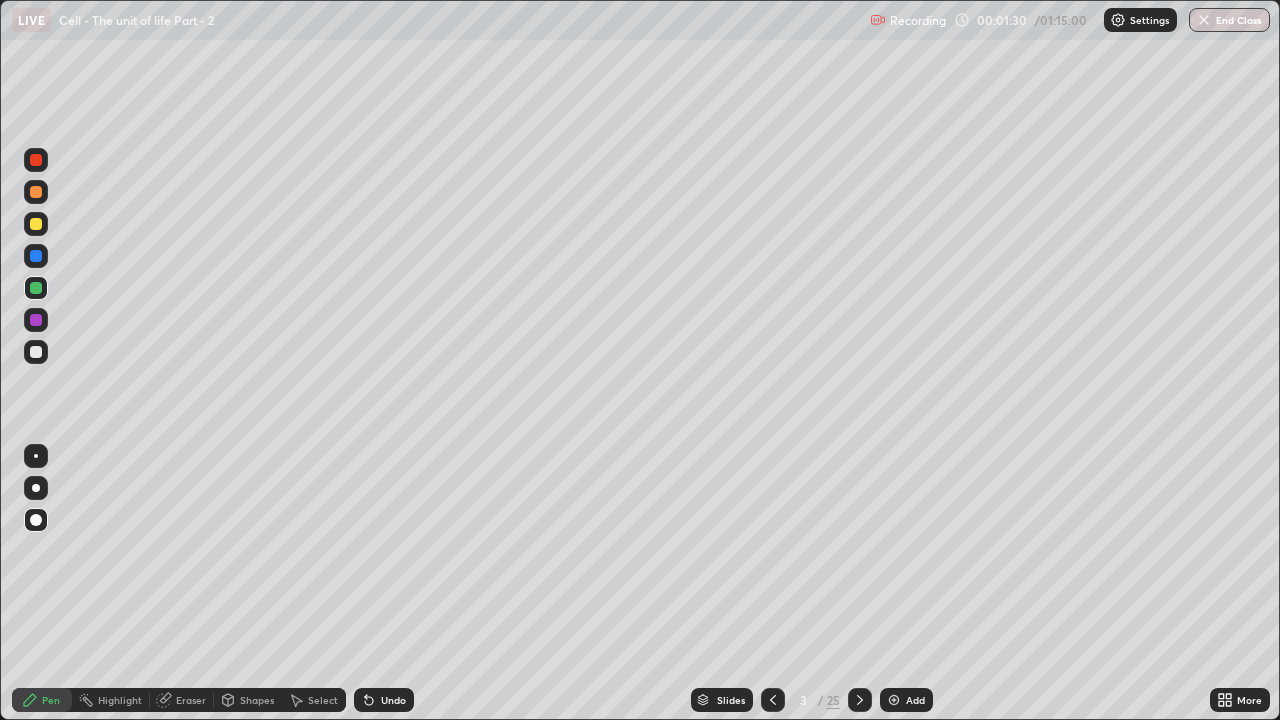 click at bounding box center [36, 160] 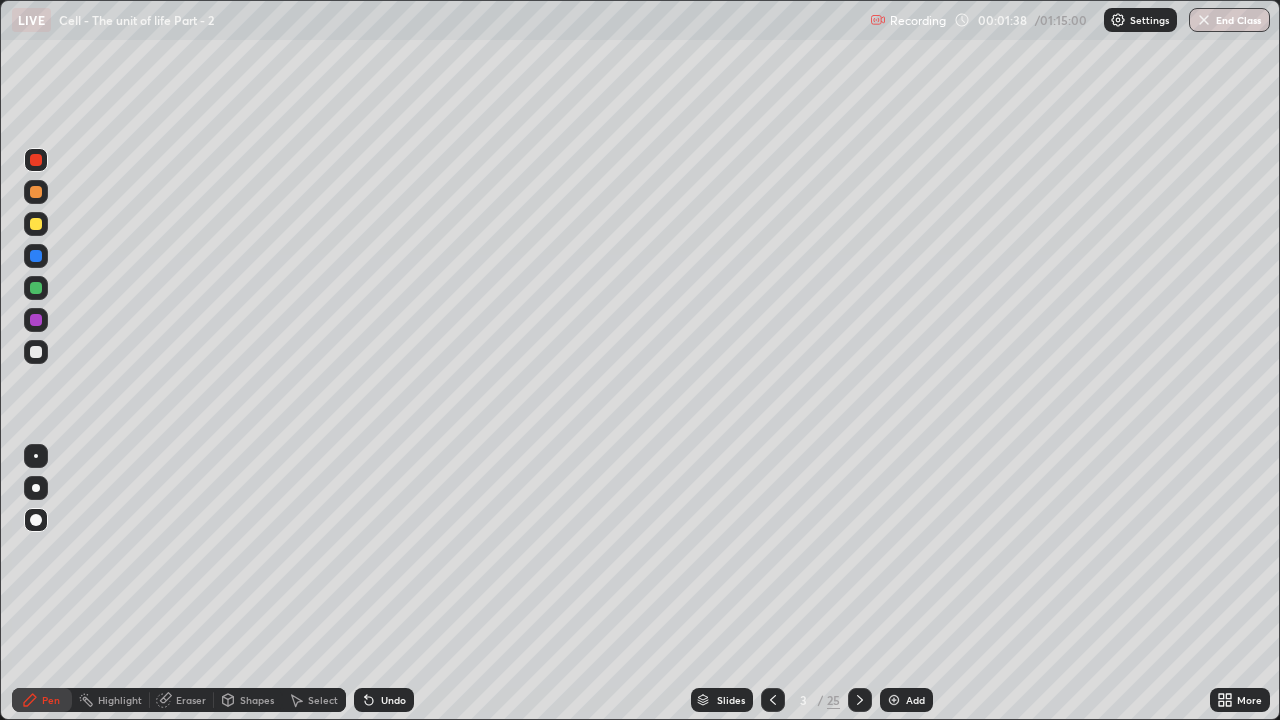 click at bounding box center [36, 256] 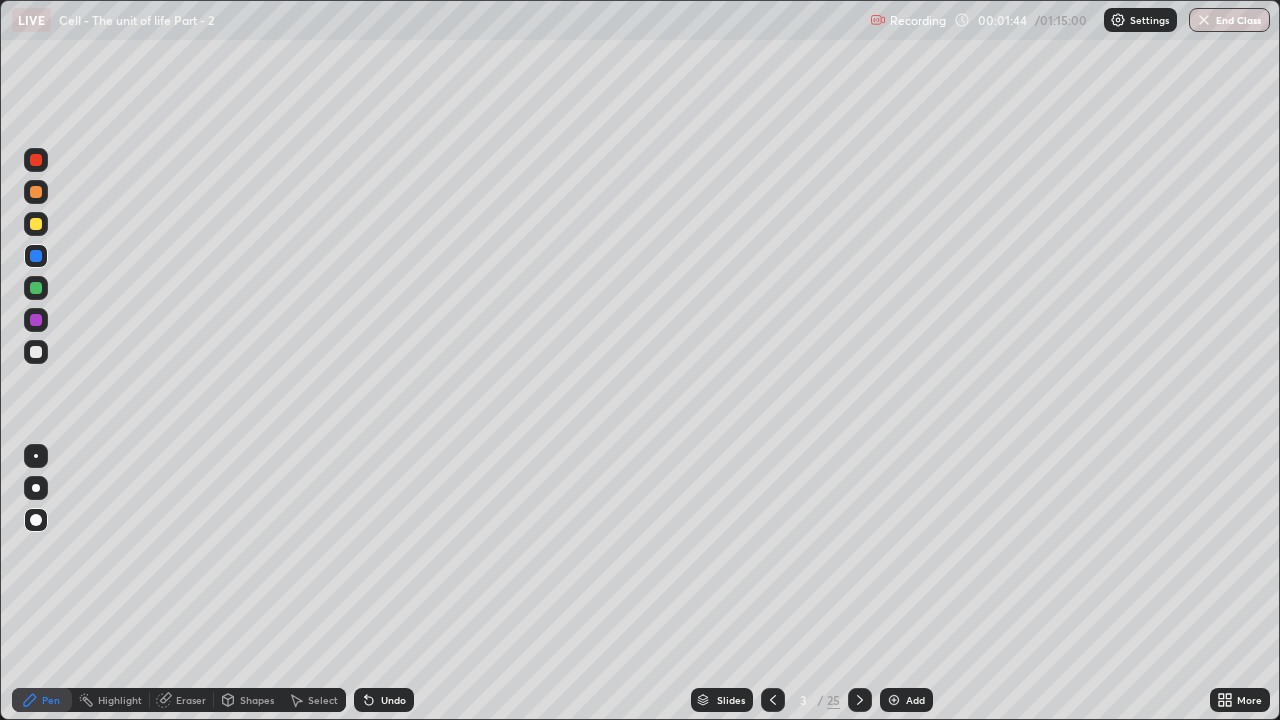 click at bounding box center [36, 288] 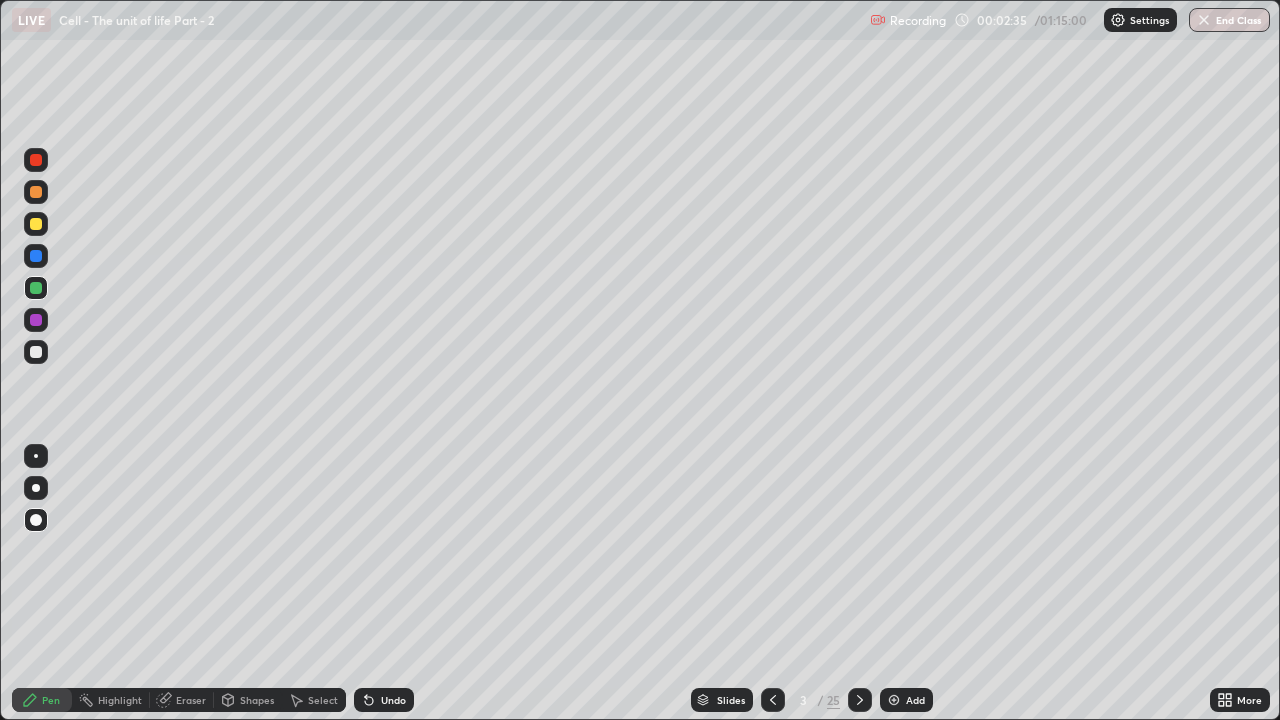 click 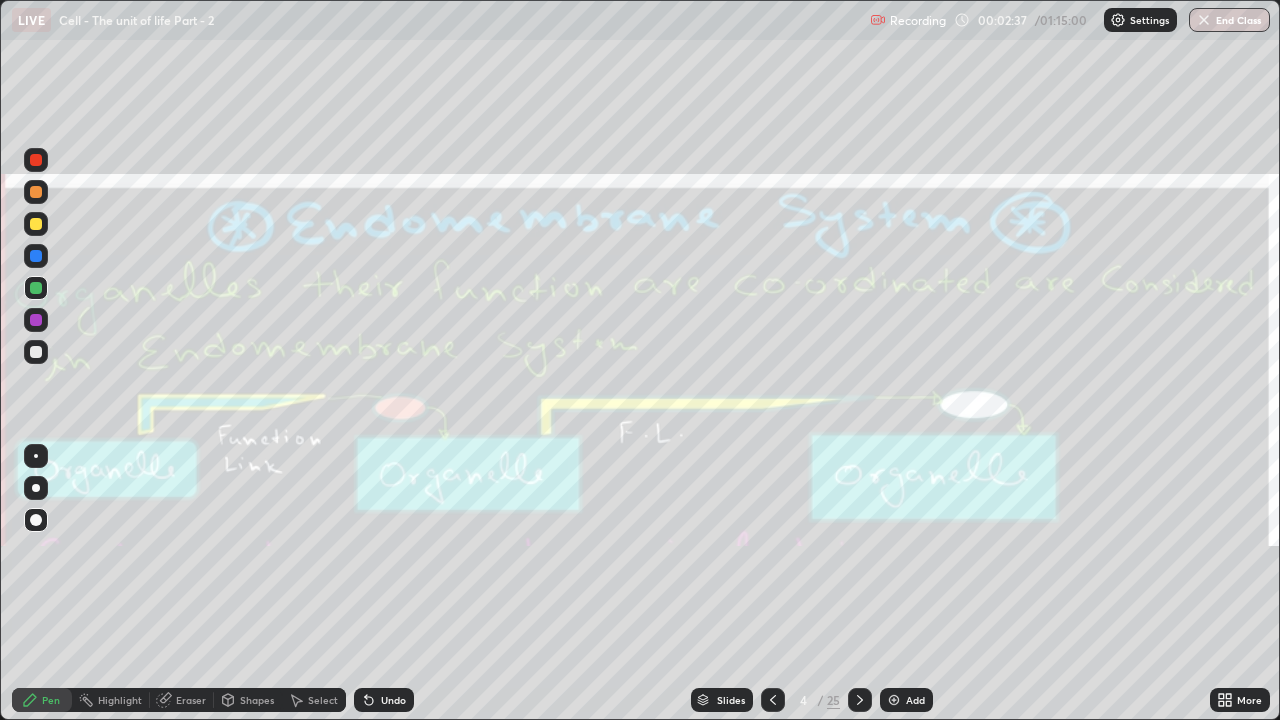 click at bounding box center (860, 700) 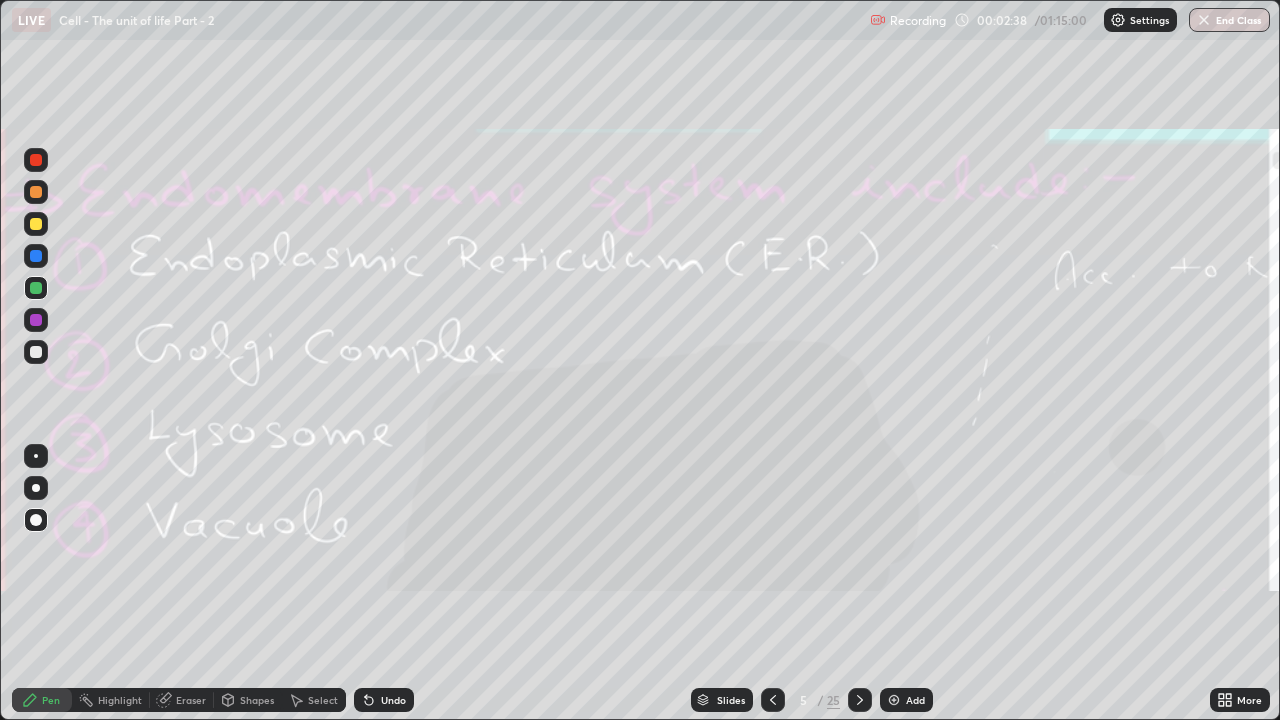 click at bounding box center [860, 700] 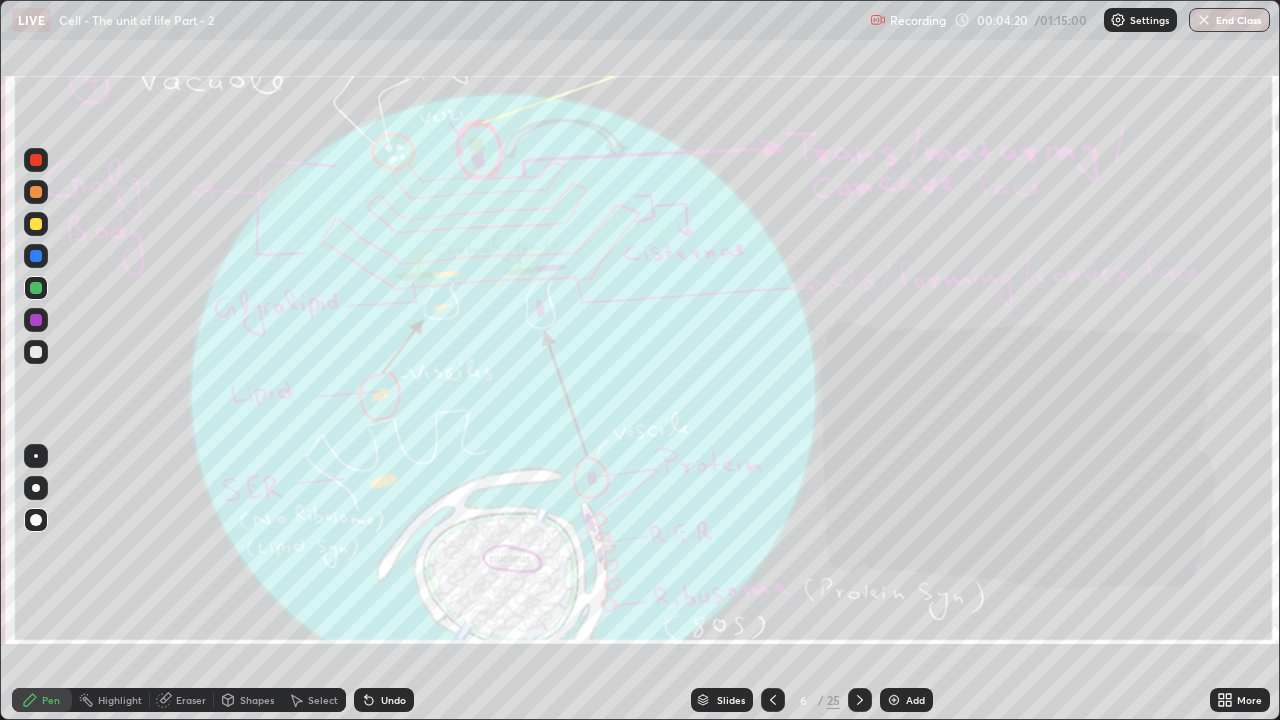 click 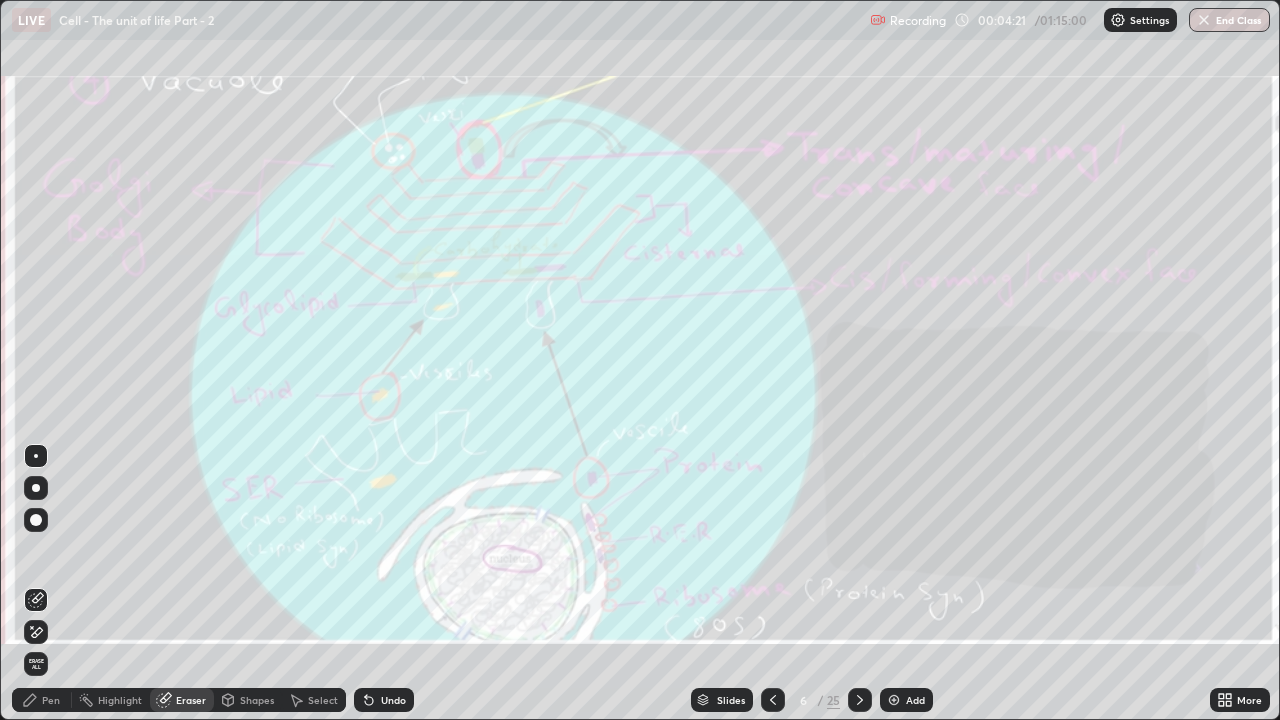 click on "Erase all" at bounding box center (36, 664) 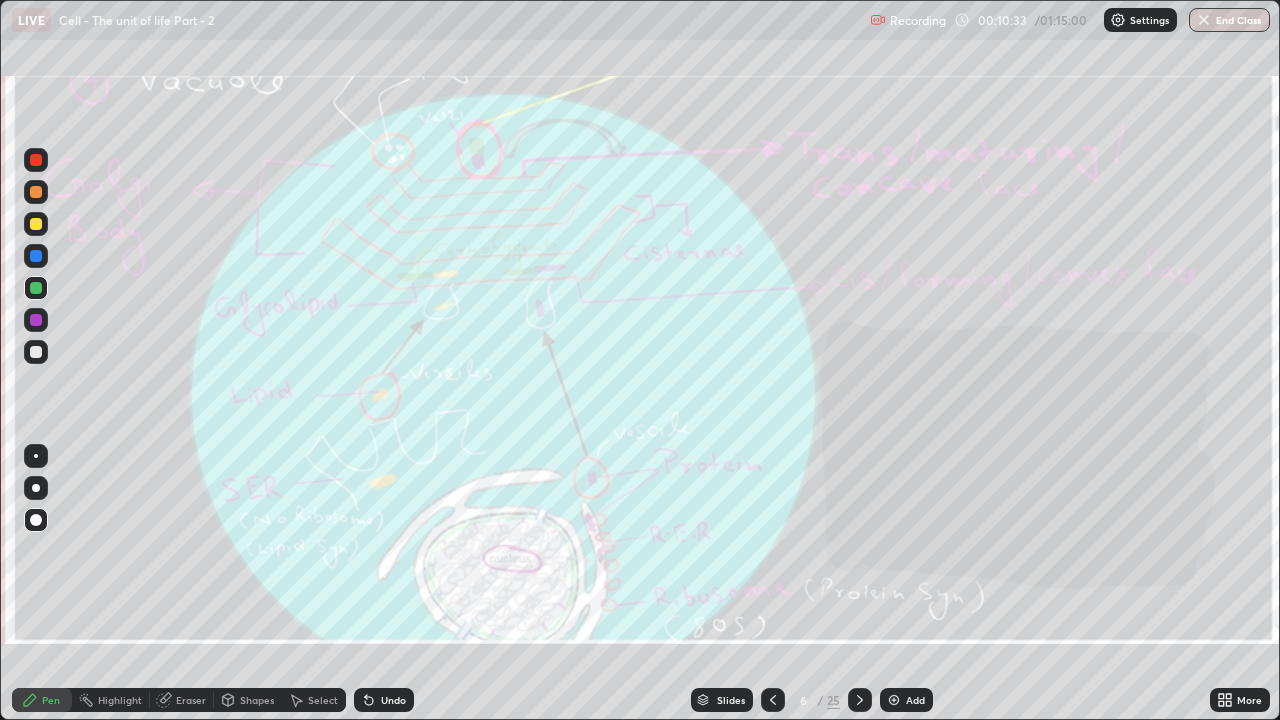 click 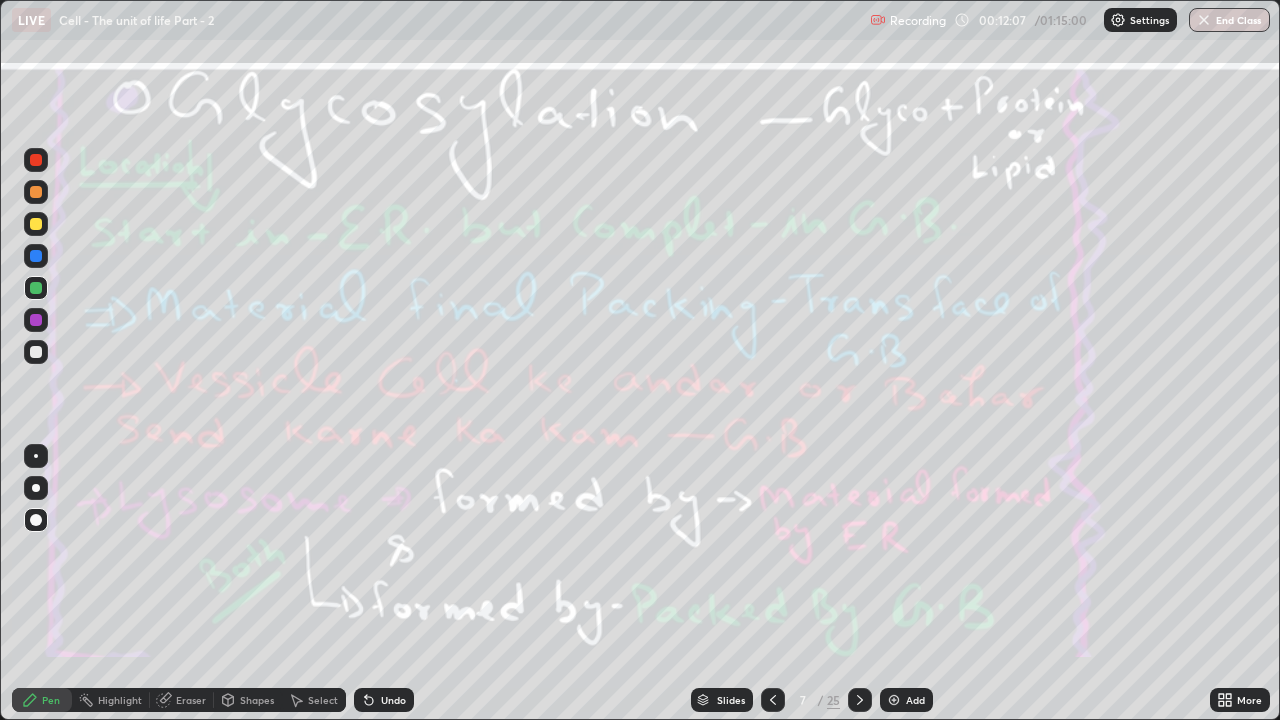 click on "Add" at bounding box center [915, 700] 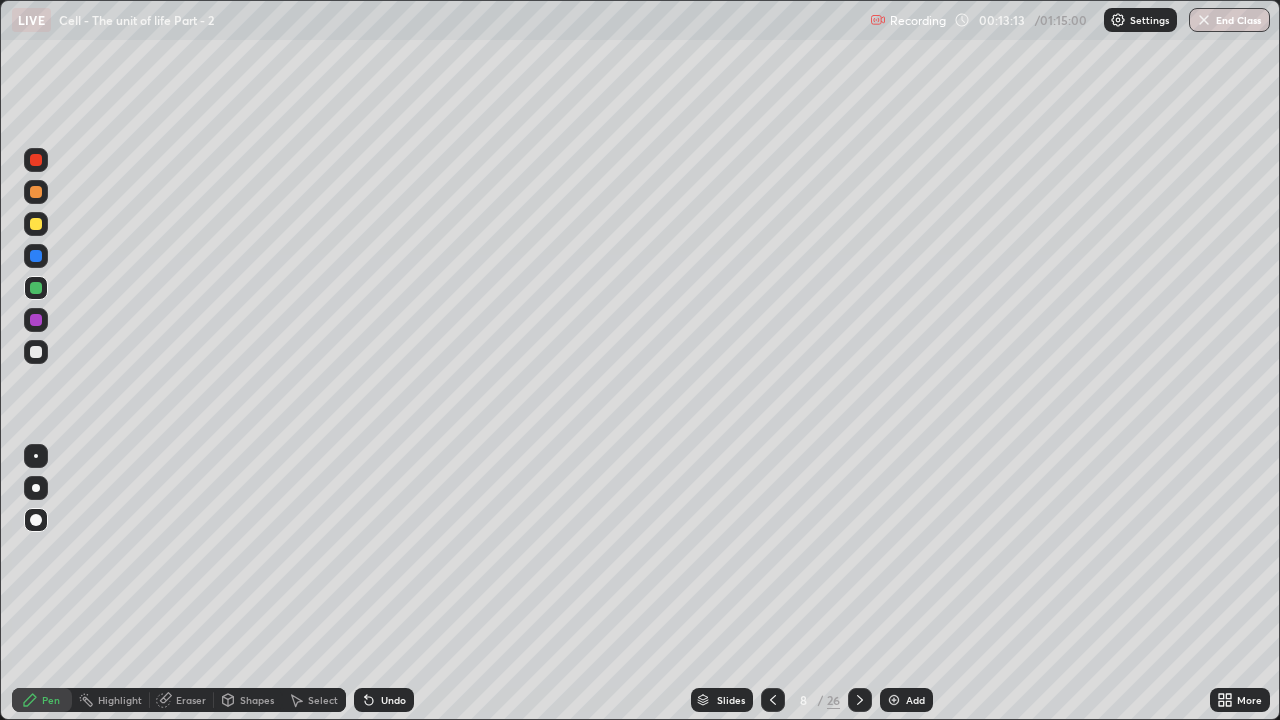 click at bounding box center (36, 352) 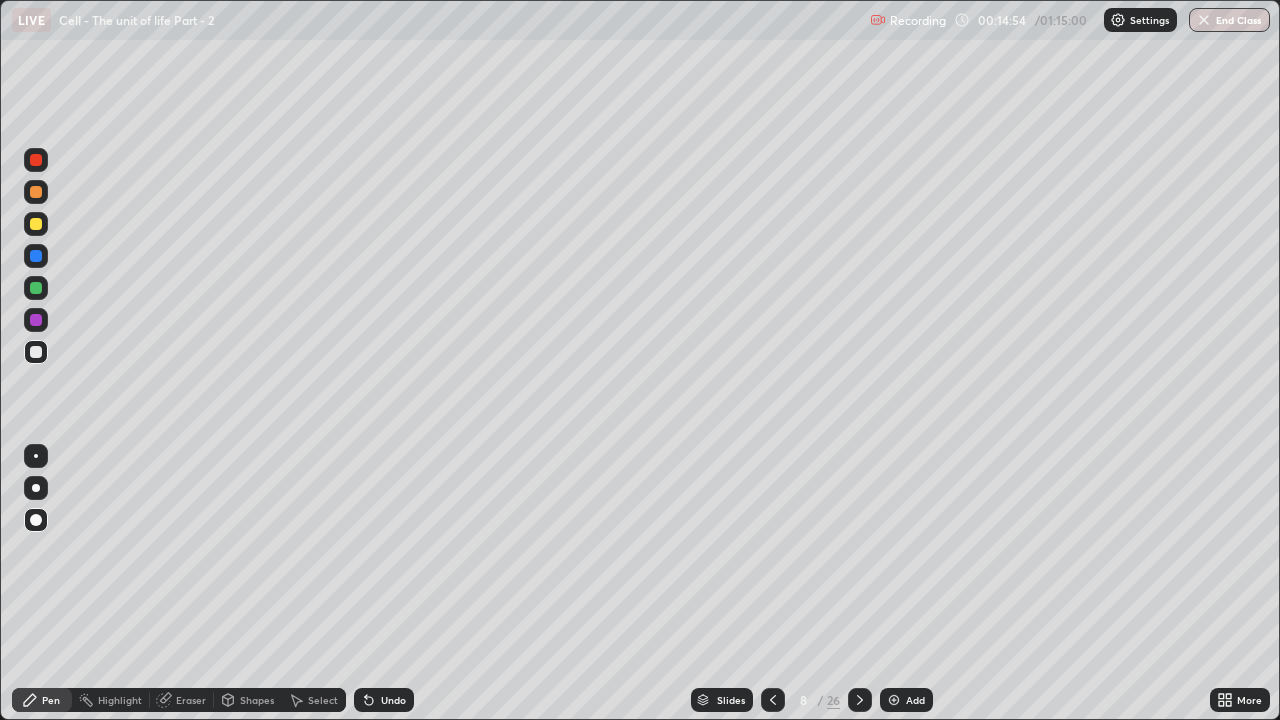 click on "Eraser" at bounding box center (182, 700) 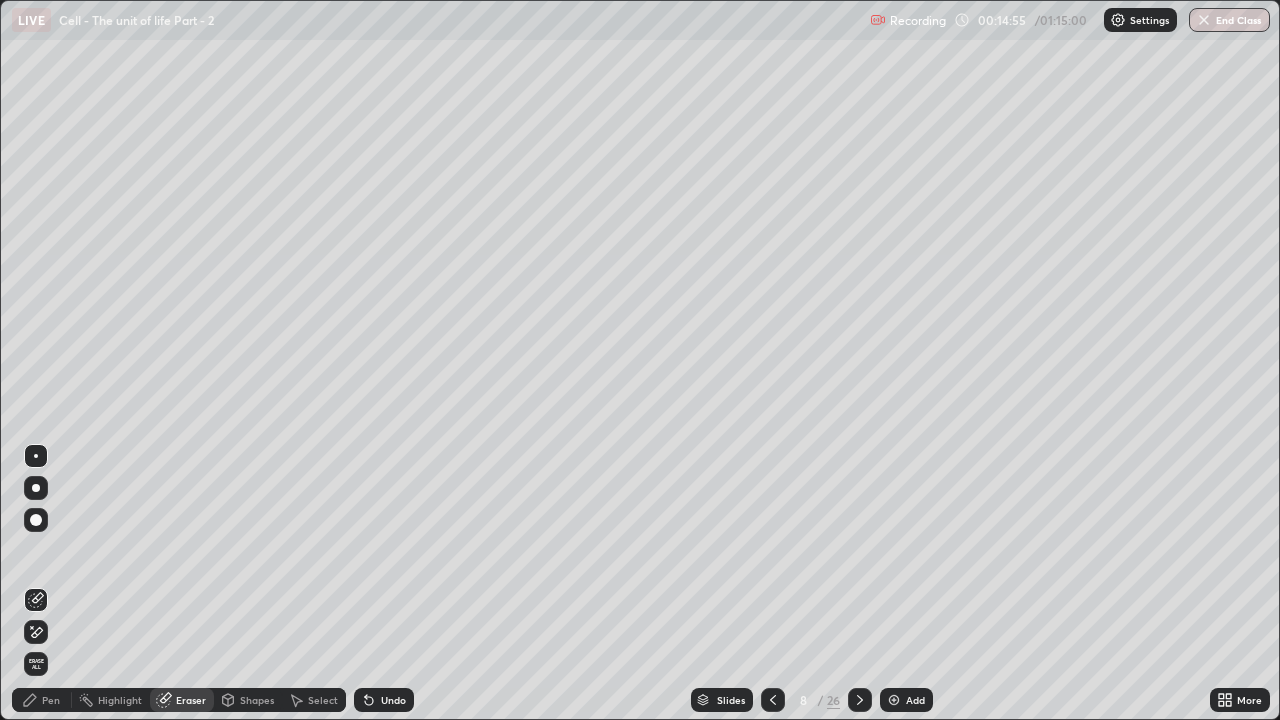 click on "Erase all" at bounding box center (36, 664) 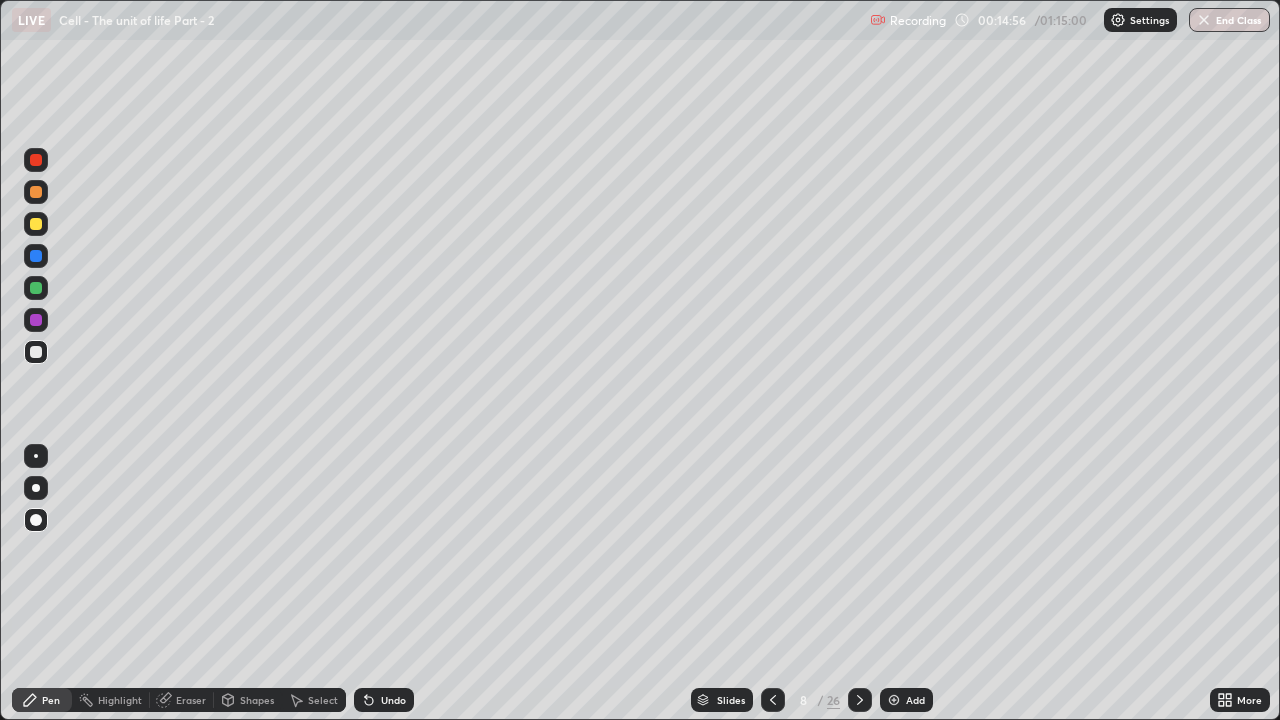 click 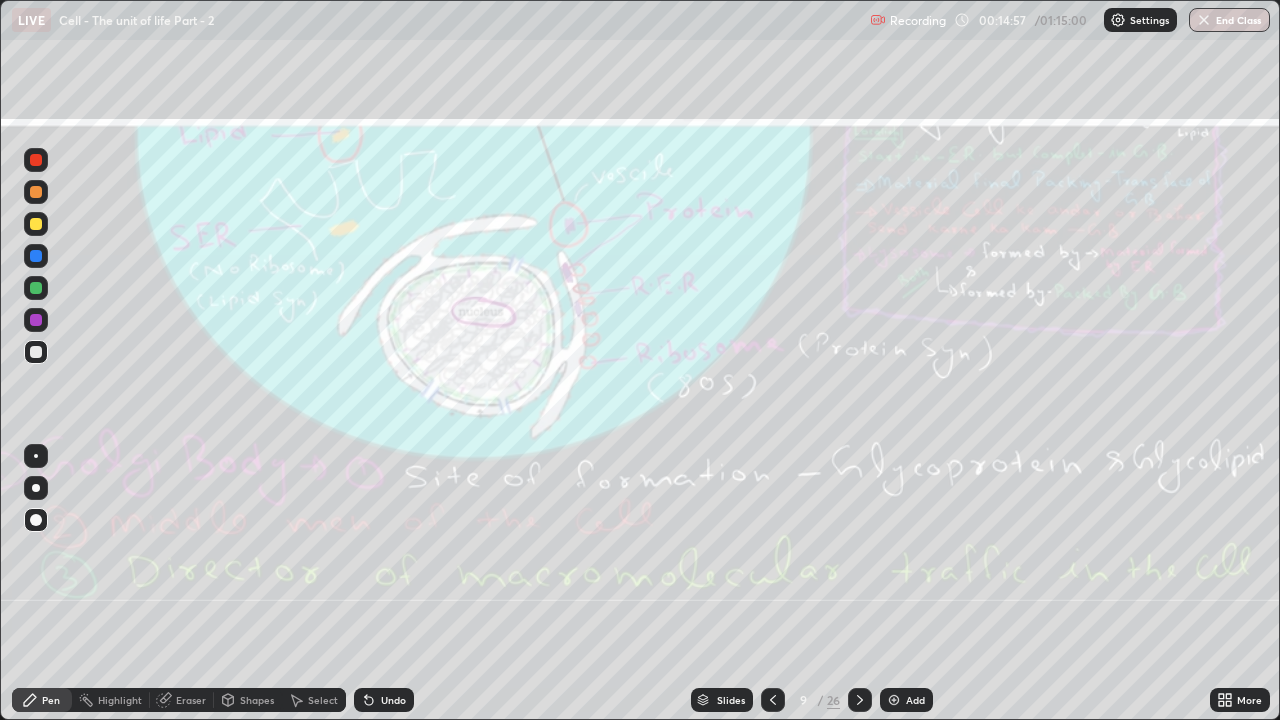 click 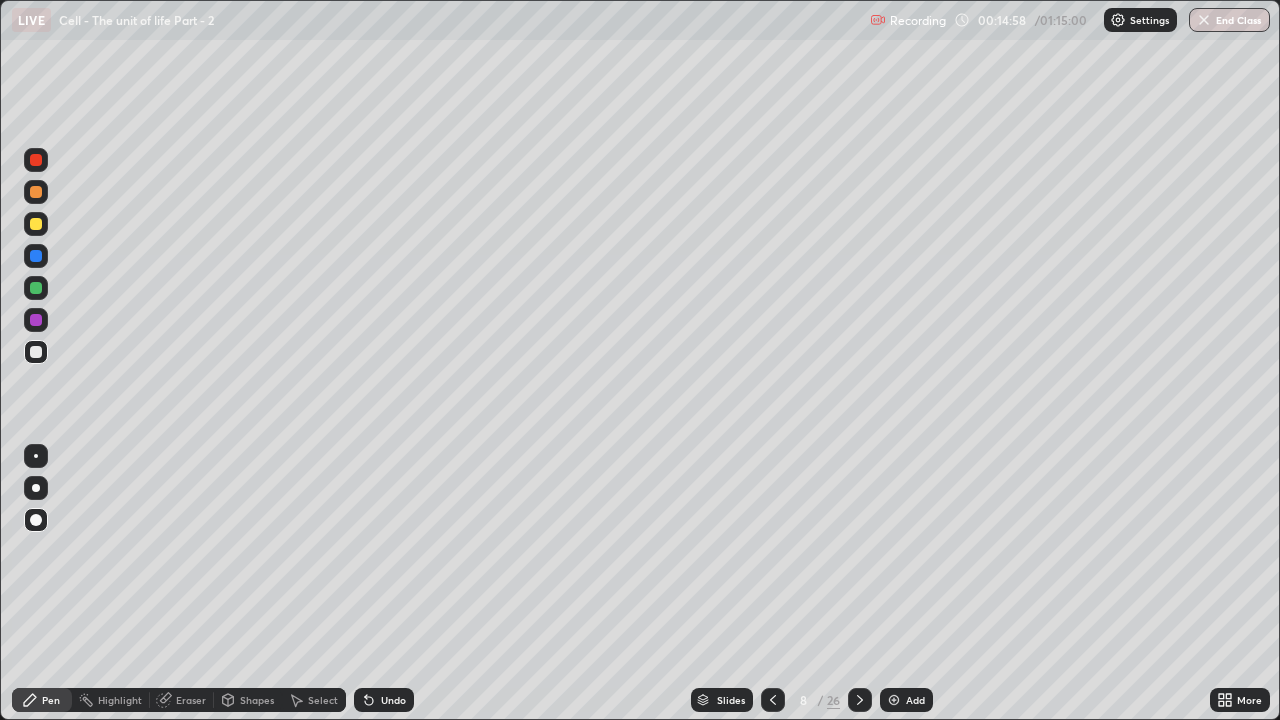 click 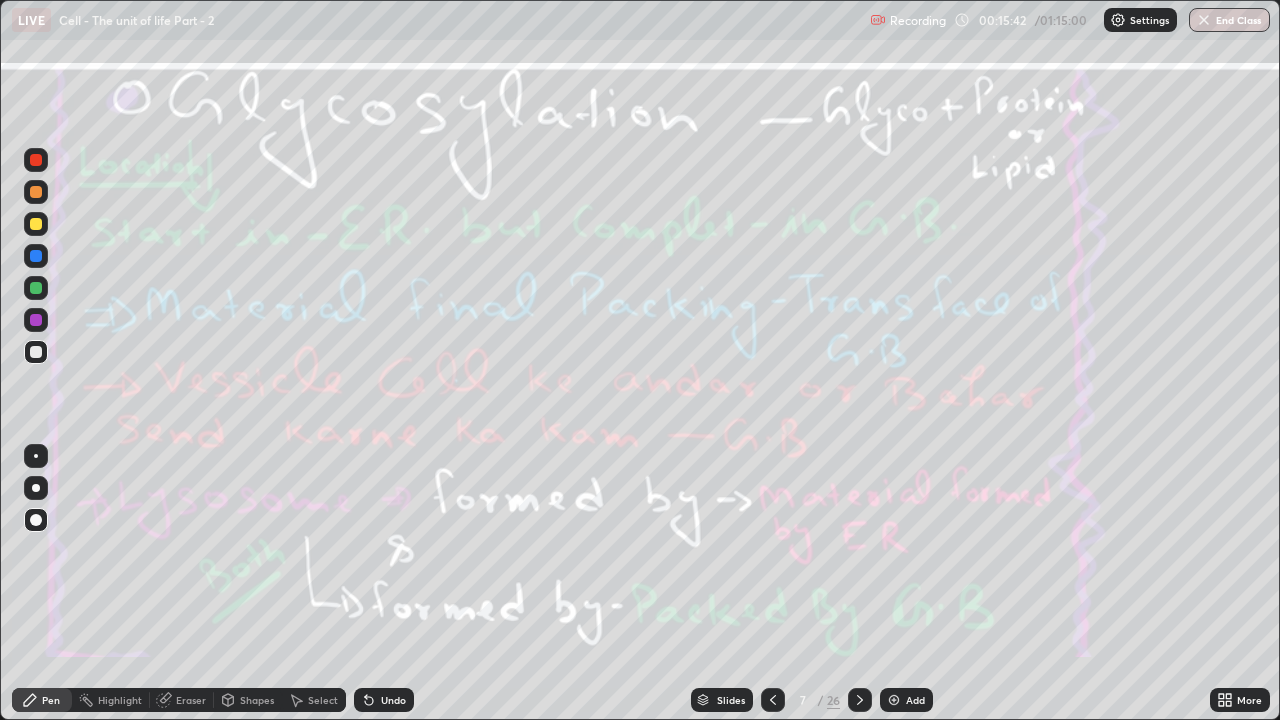 click on "Eraser" at bounding box center (191, 700) 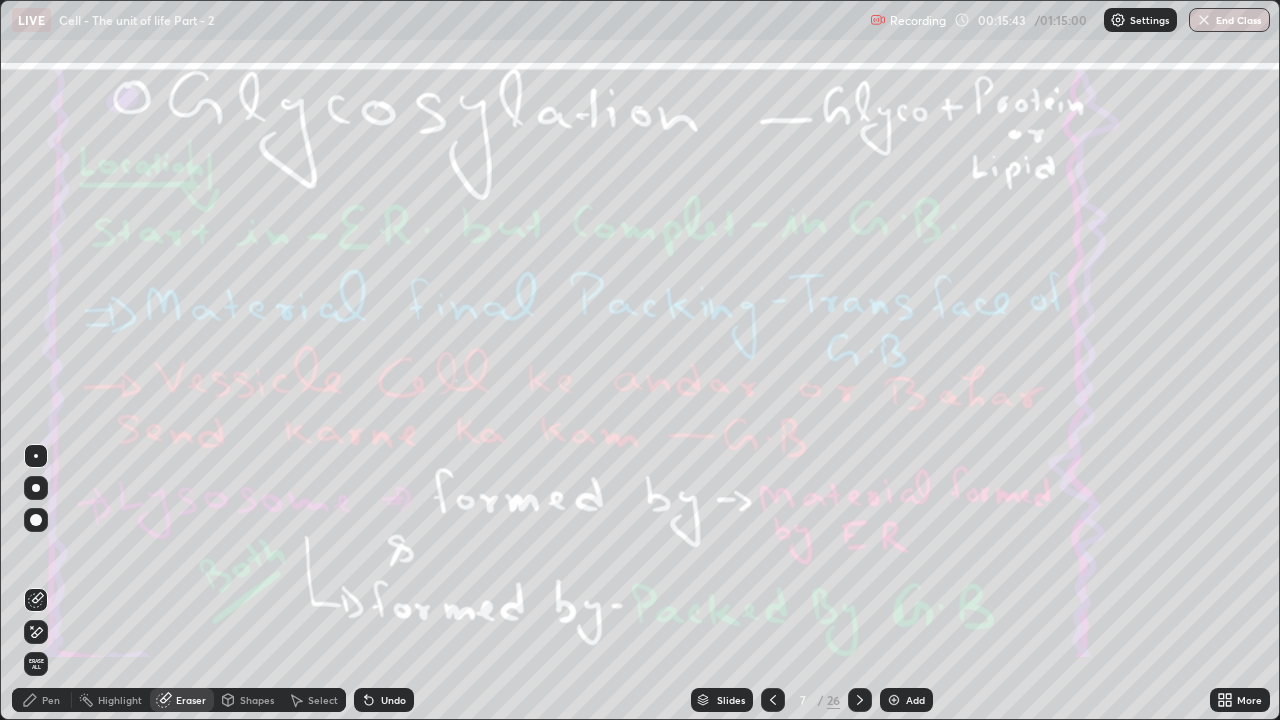 click on "Erase all" at bounding box center [36, 664] 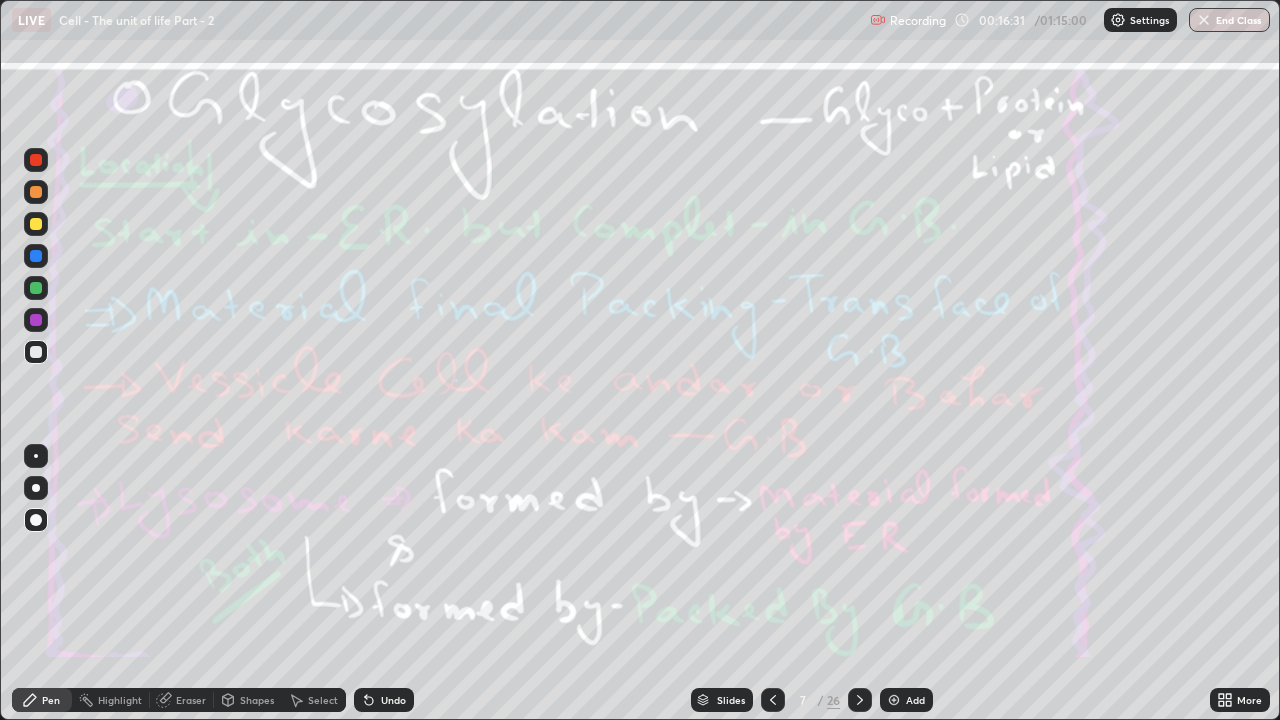 click 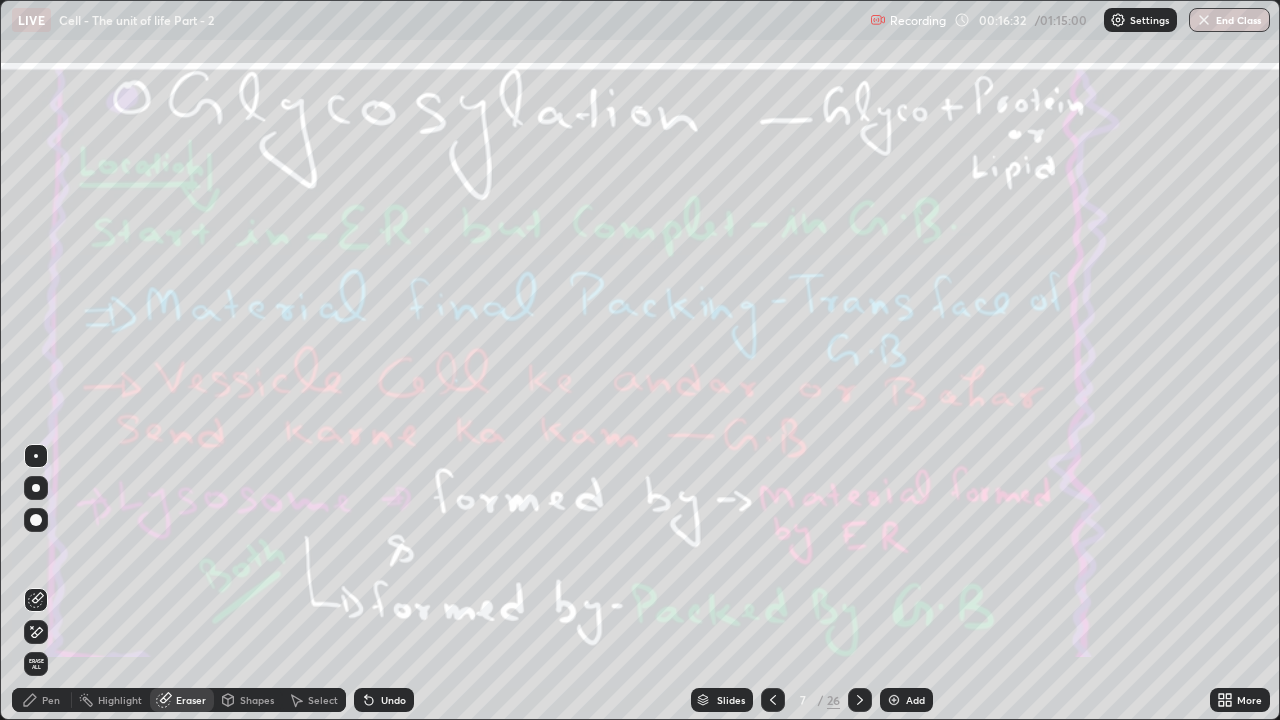 click on "Erase all" at bounding box center (36, 664) 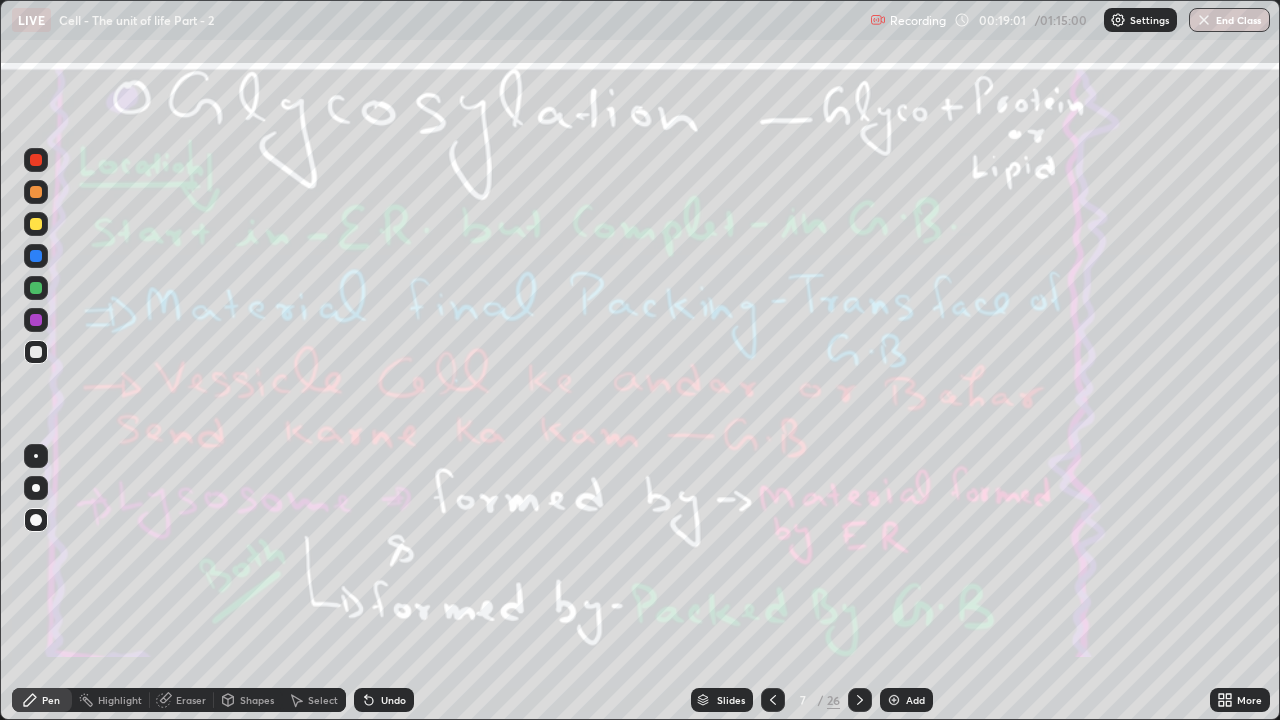 click at bounding box center [860, 700] 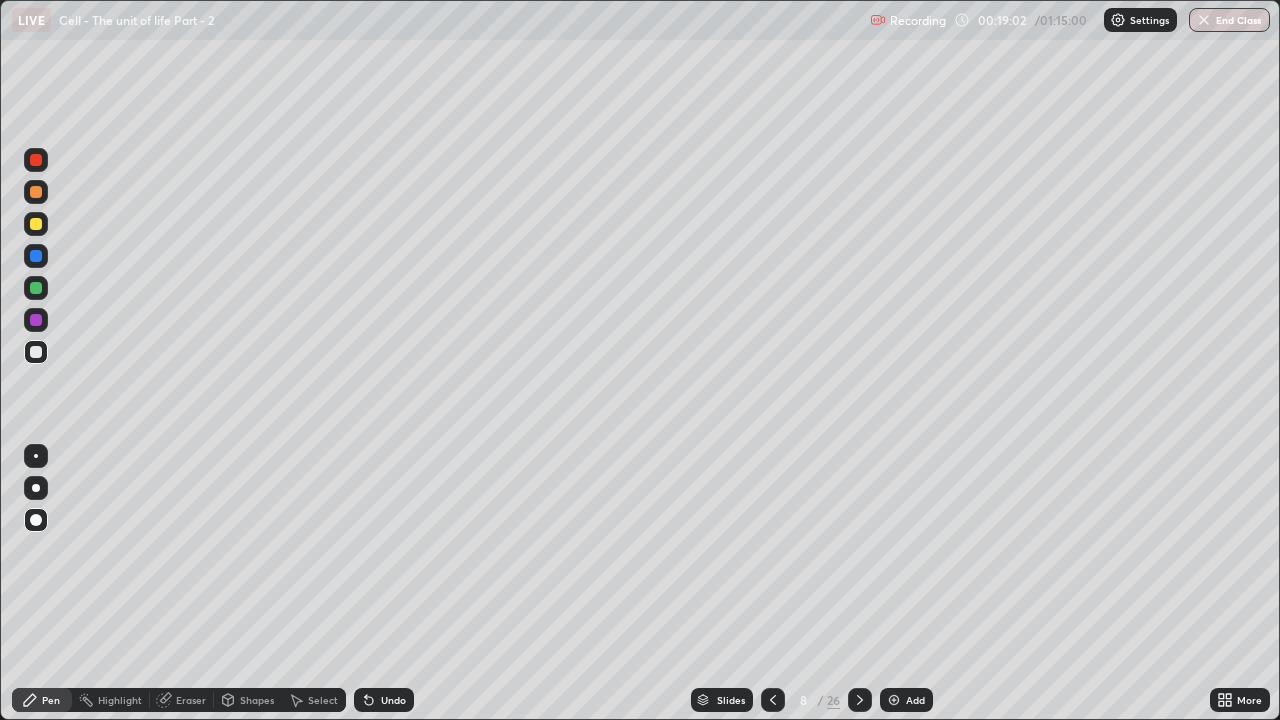 click 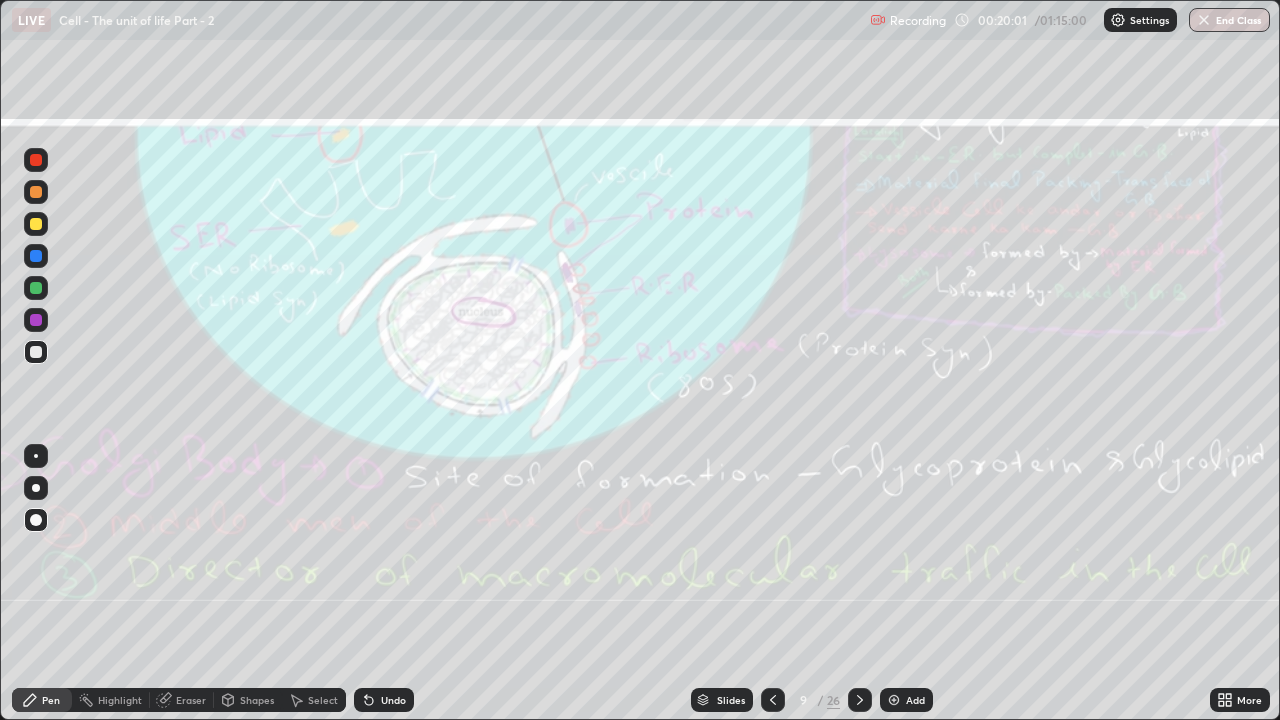 click 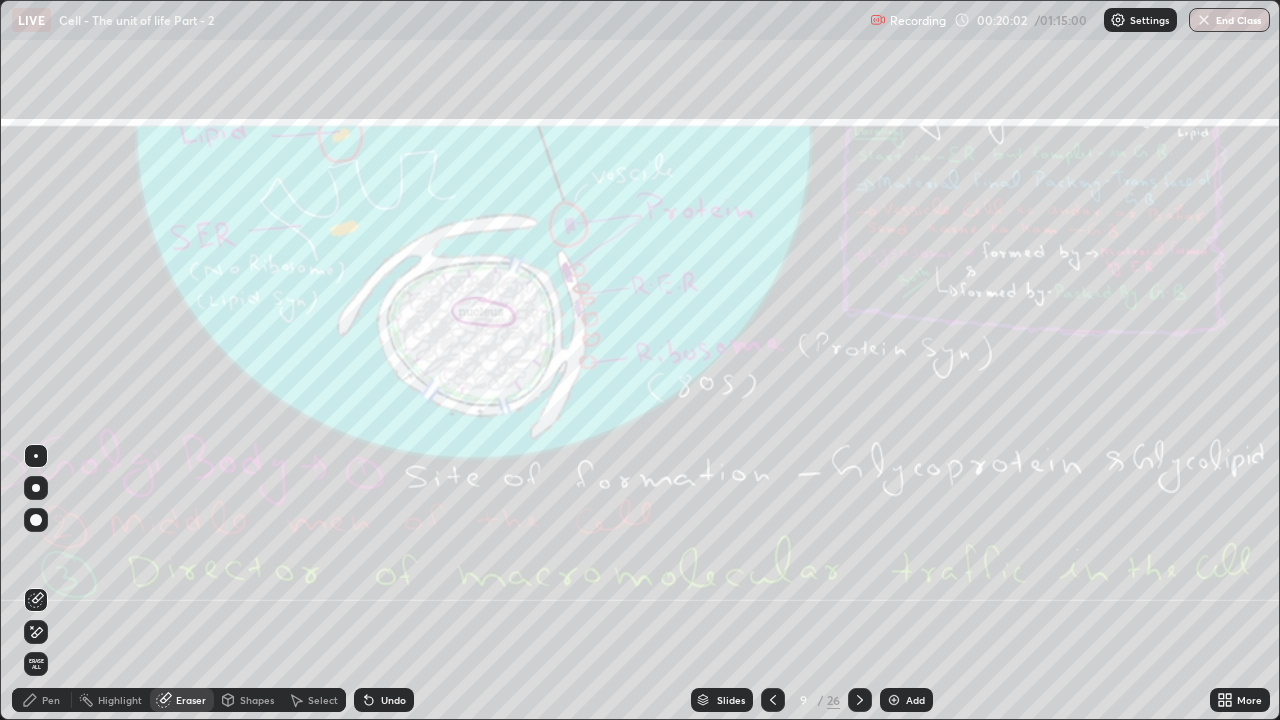 click on "Erase all" at bounding box center (36, 664) 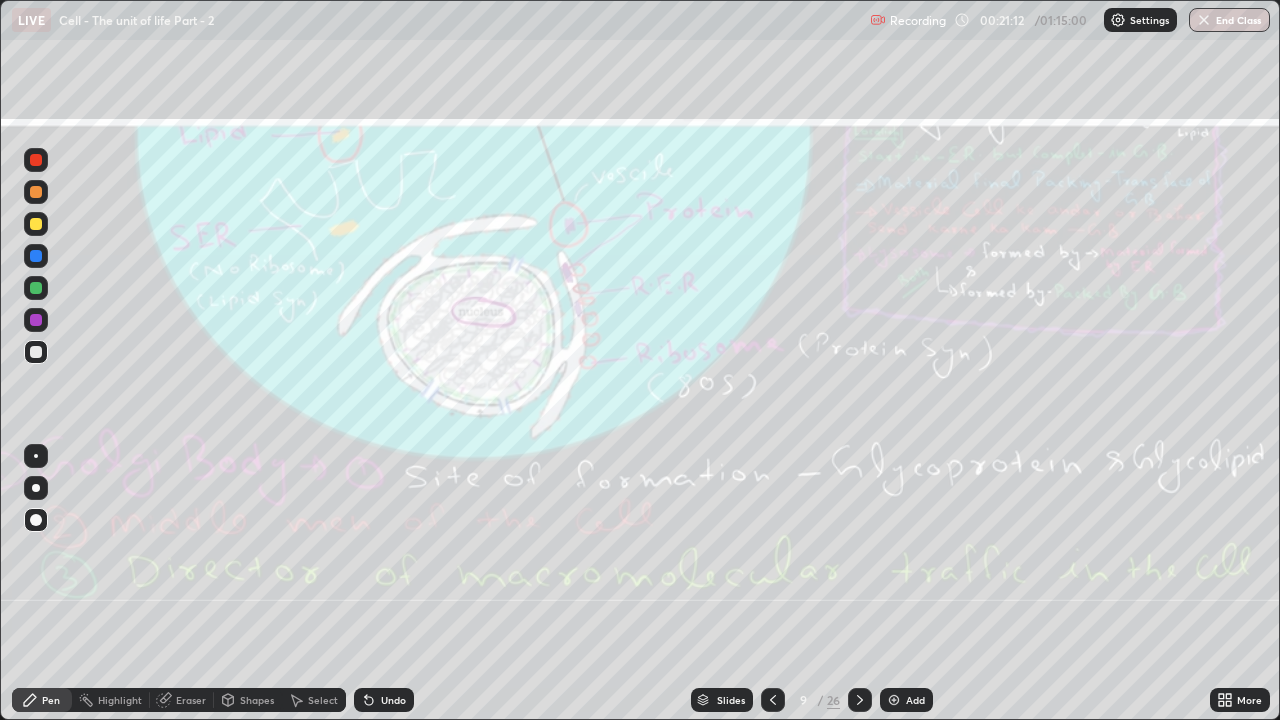 click 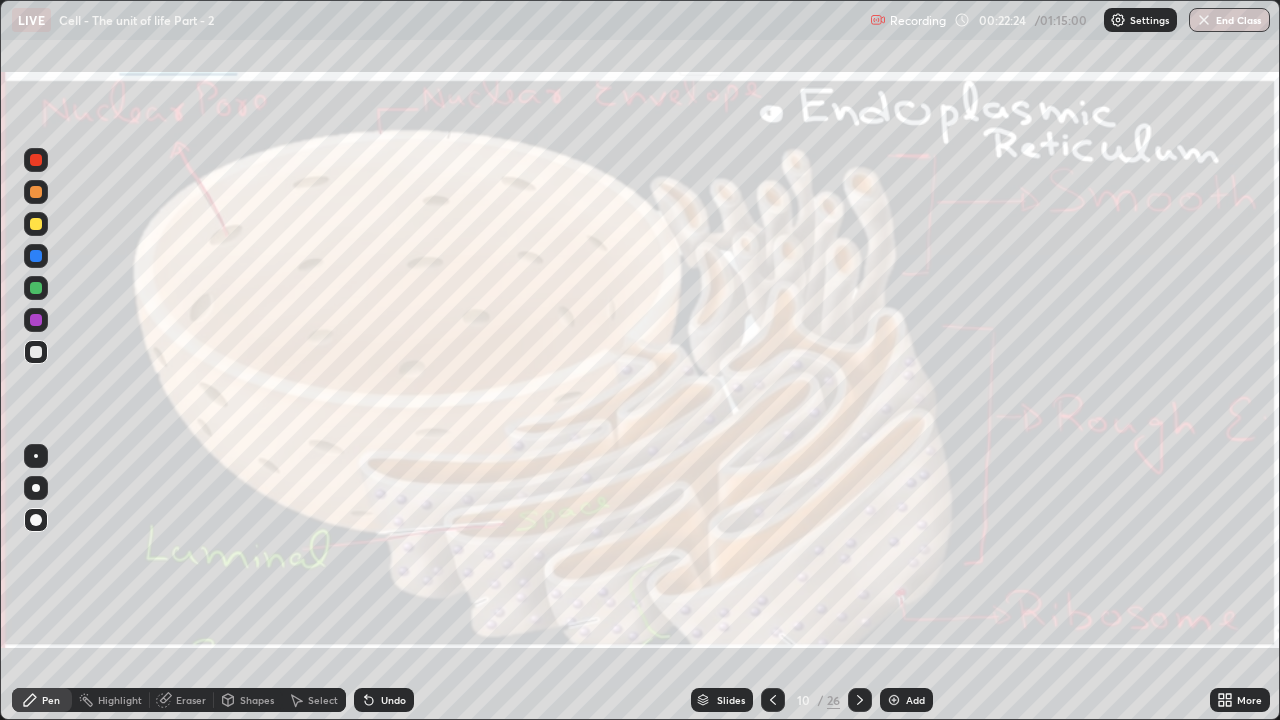 click at bounding box center [894, 700] 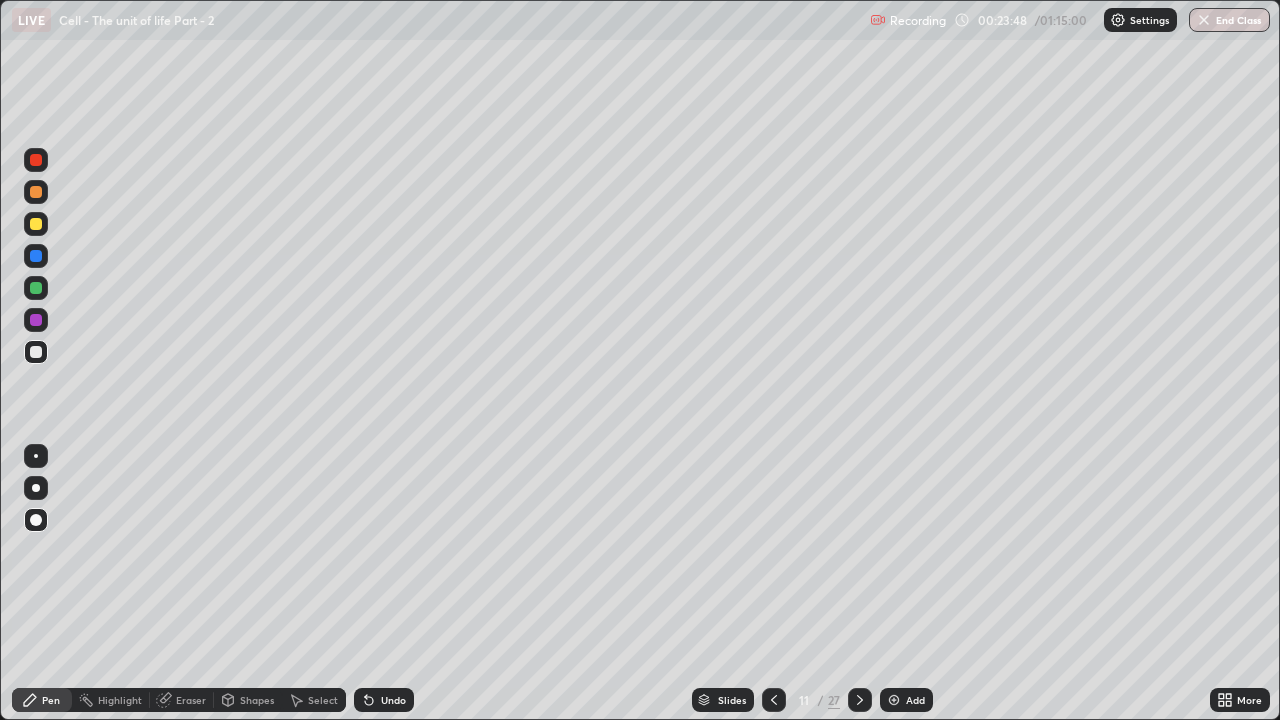 click on "Eraser" at bounding box center (182, 700) 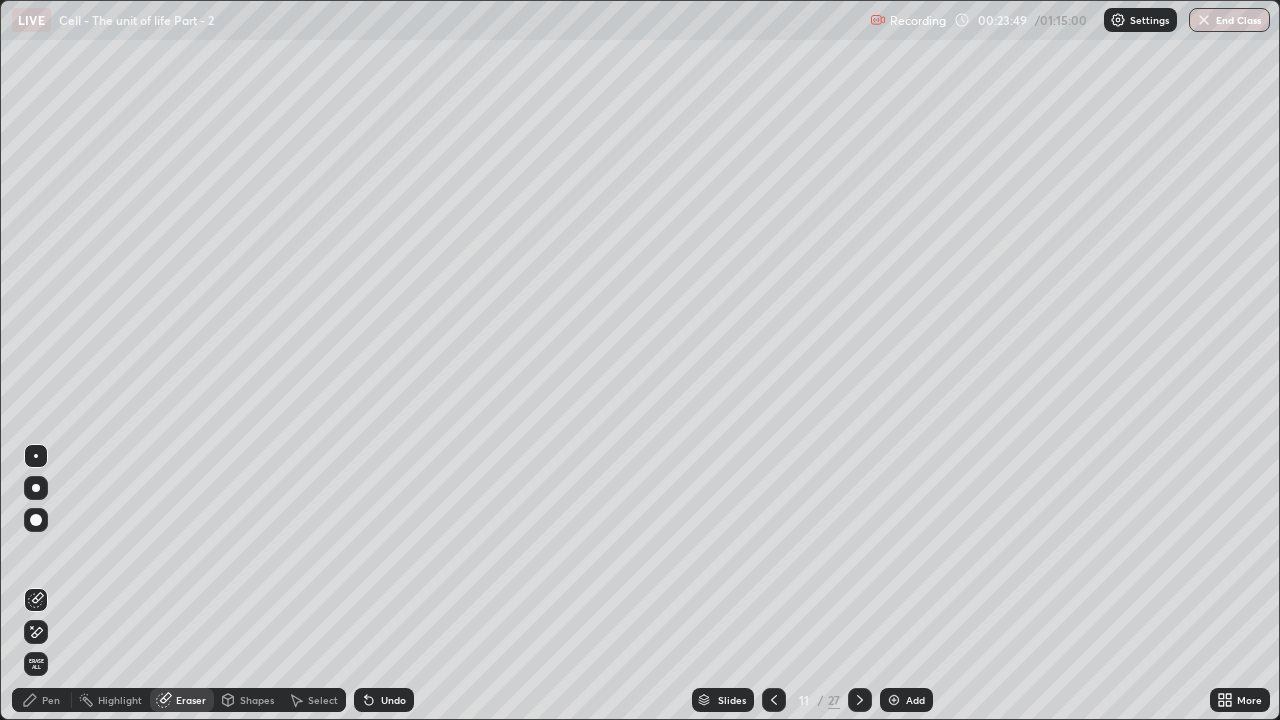 click on "Erase all" at bounding box center (36, 664) 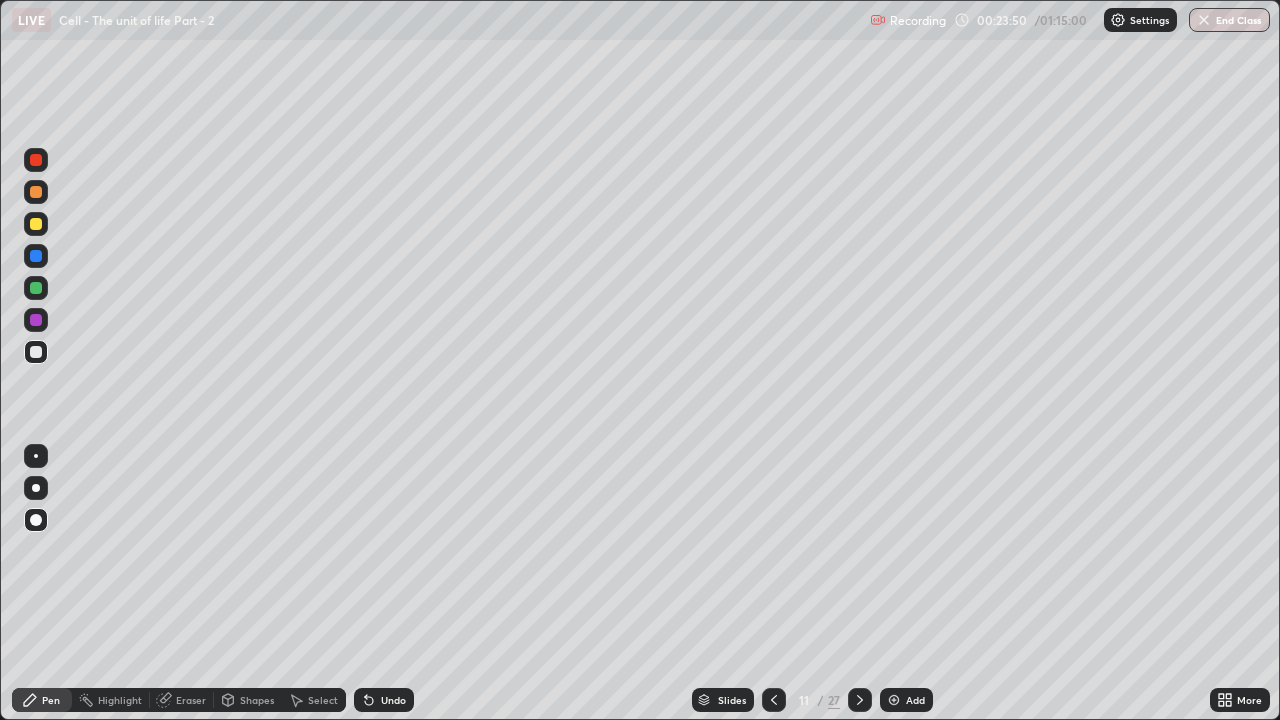 click 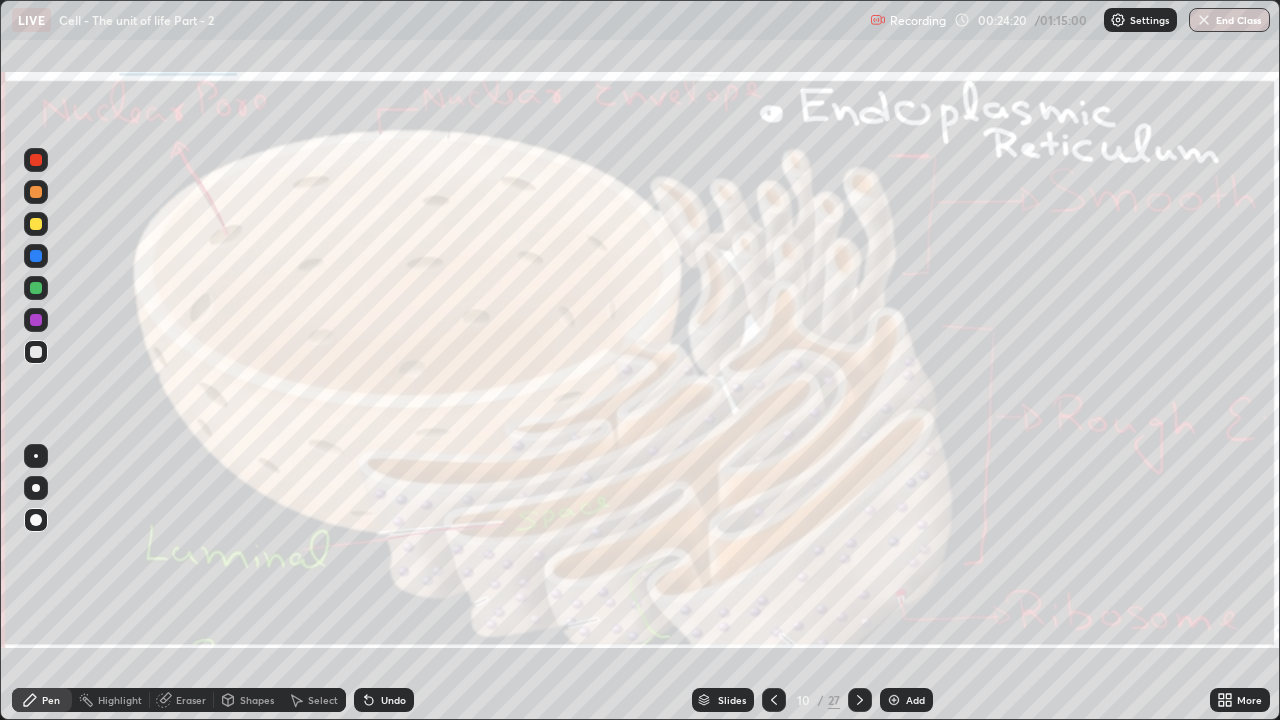 click on "Eraser" at bounding box center (191, 700) 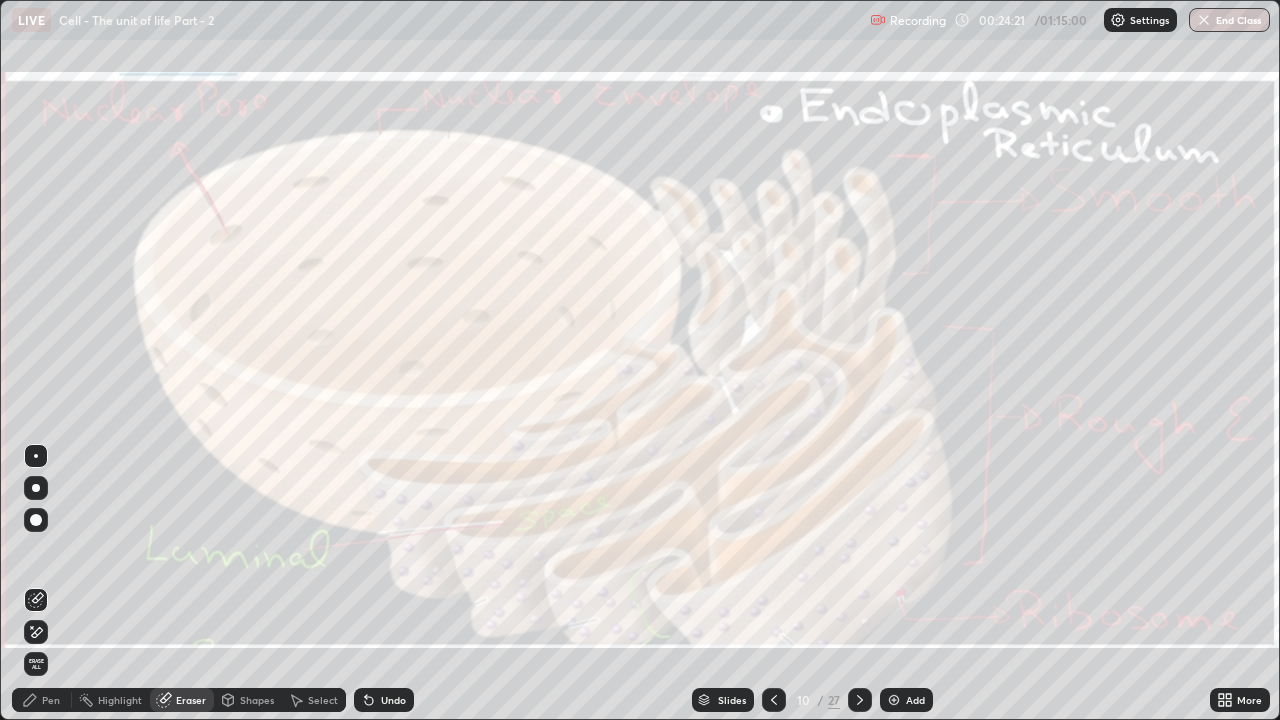 click on "Erase all" at bounding box center [36, 664] 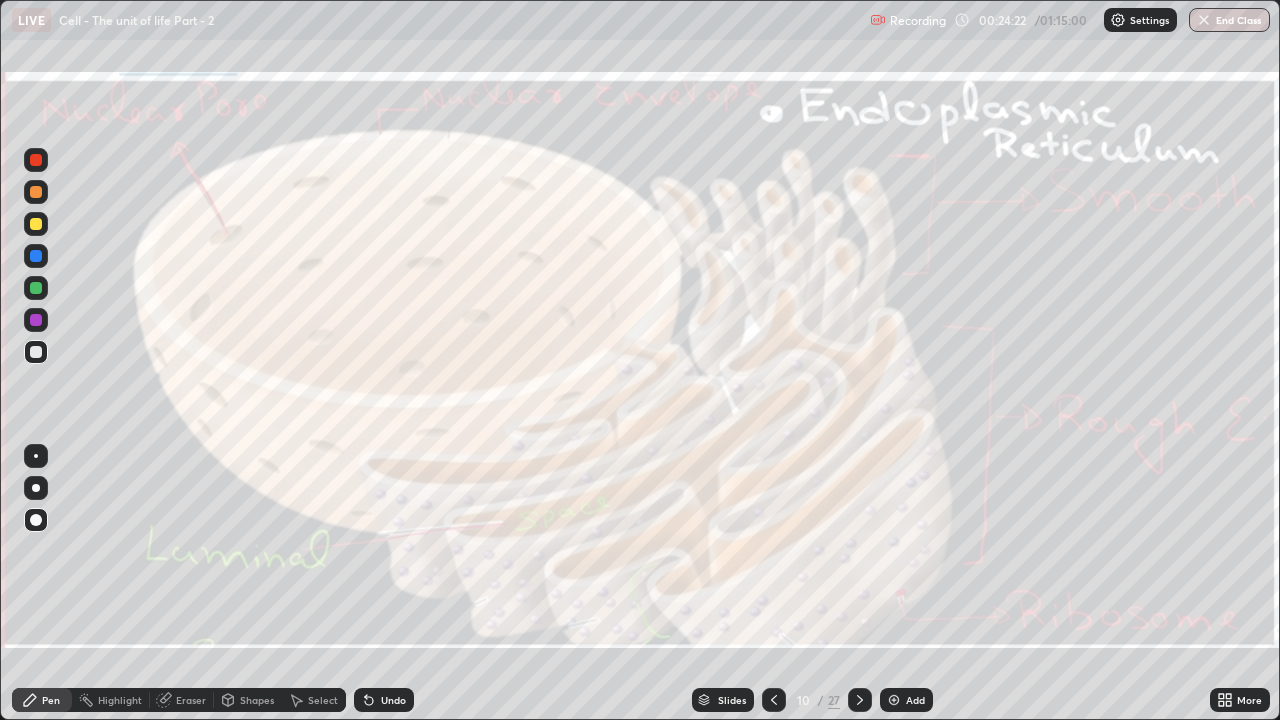 click 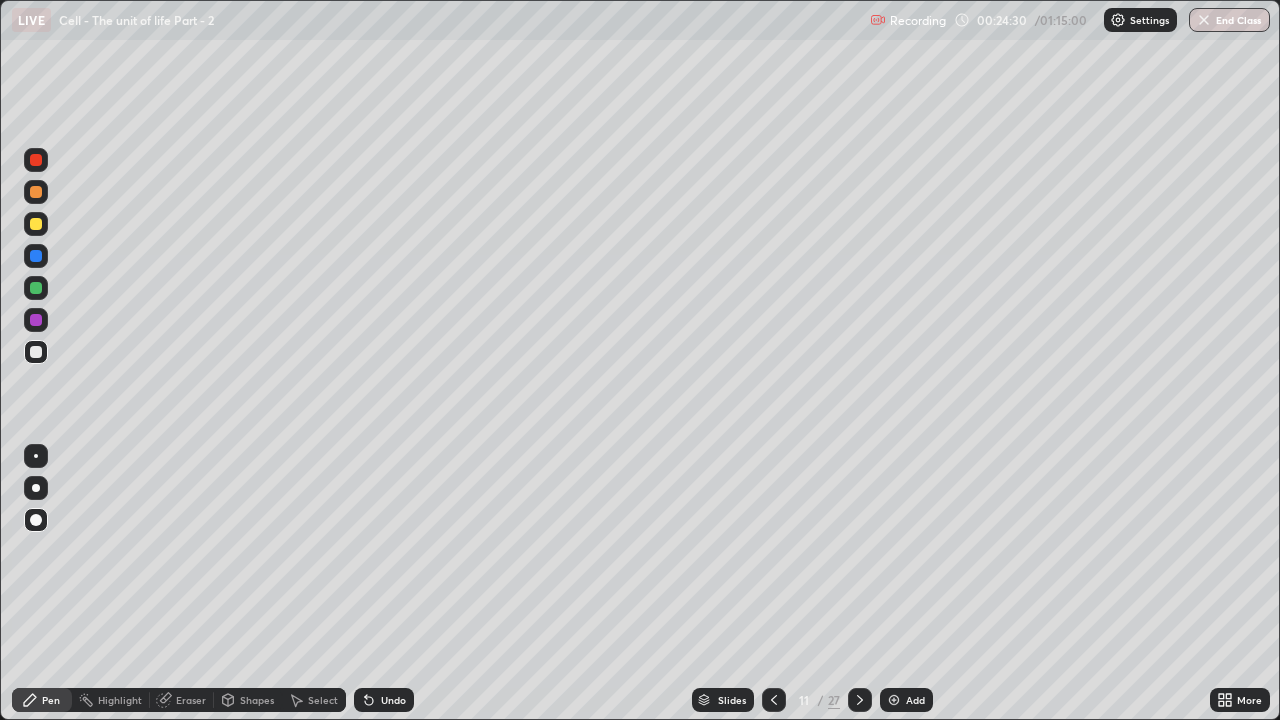 click at bounding box center [36, 320] 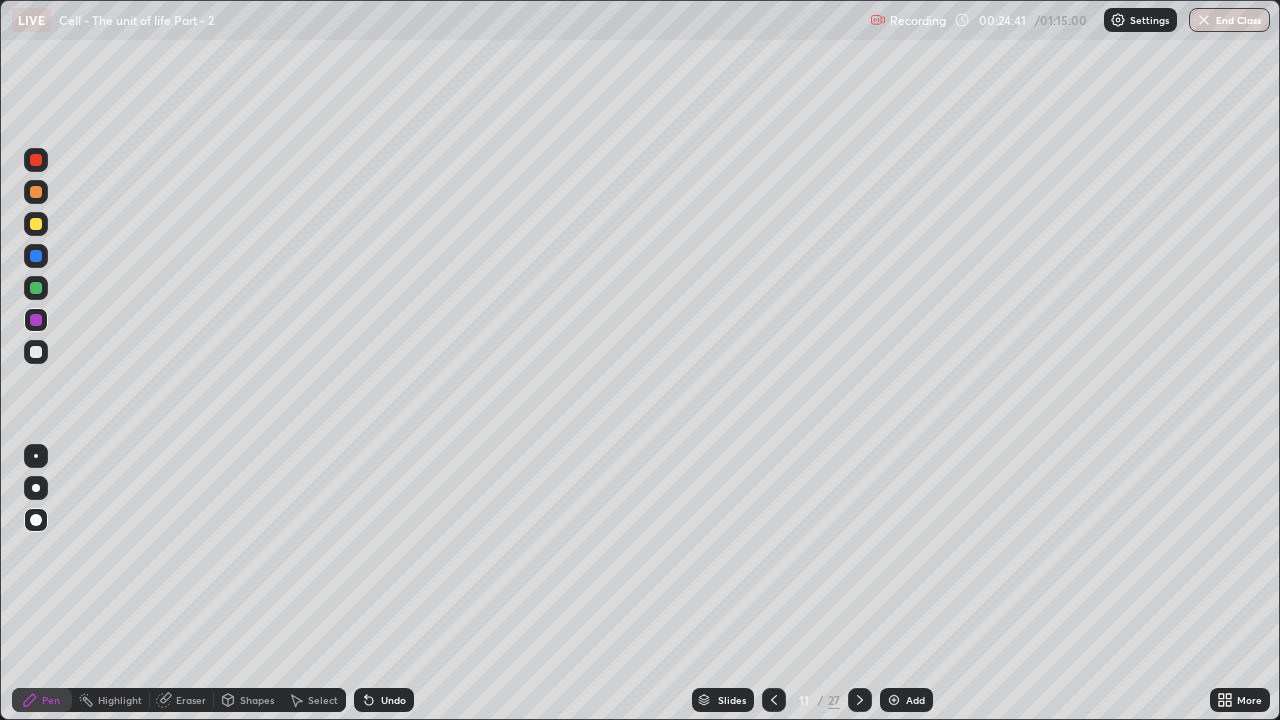 click at bounding box center [36, 288] 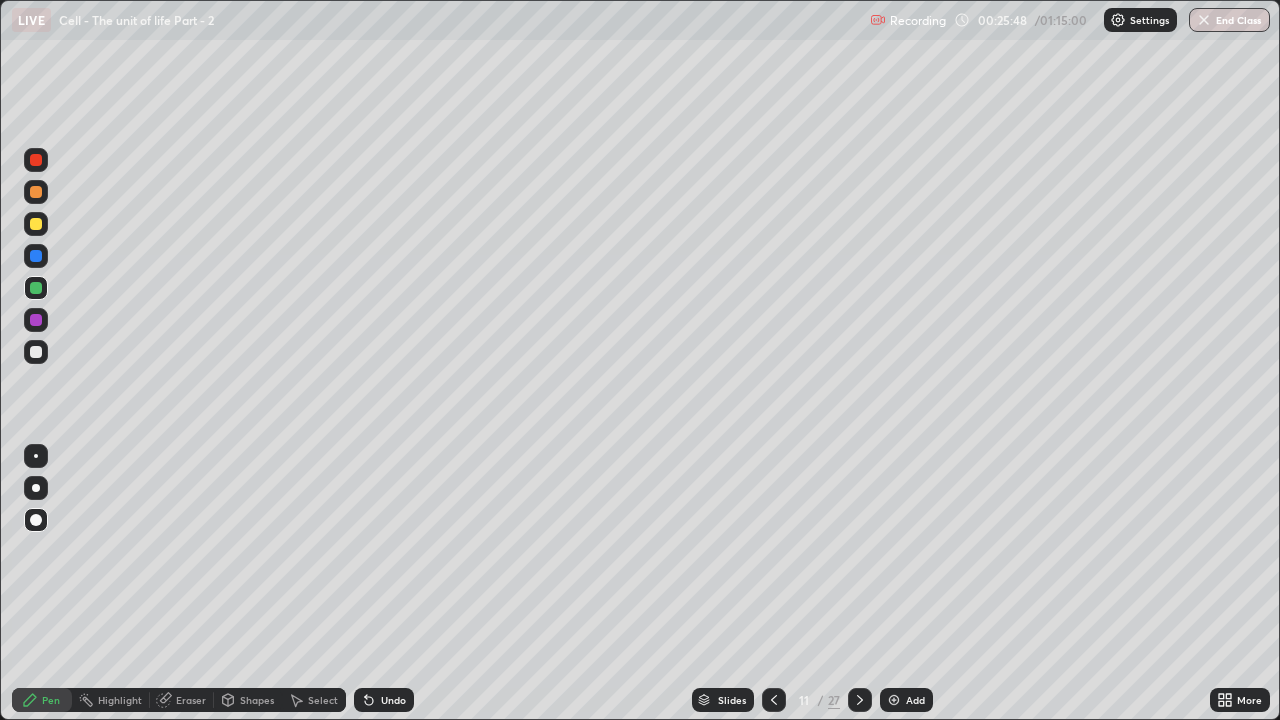 click on "Add" at bounding box center [906, 700] 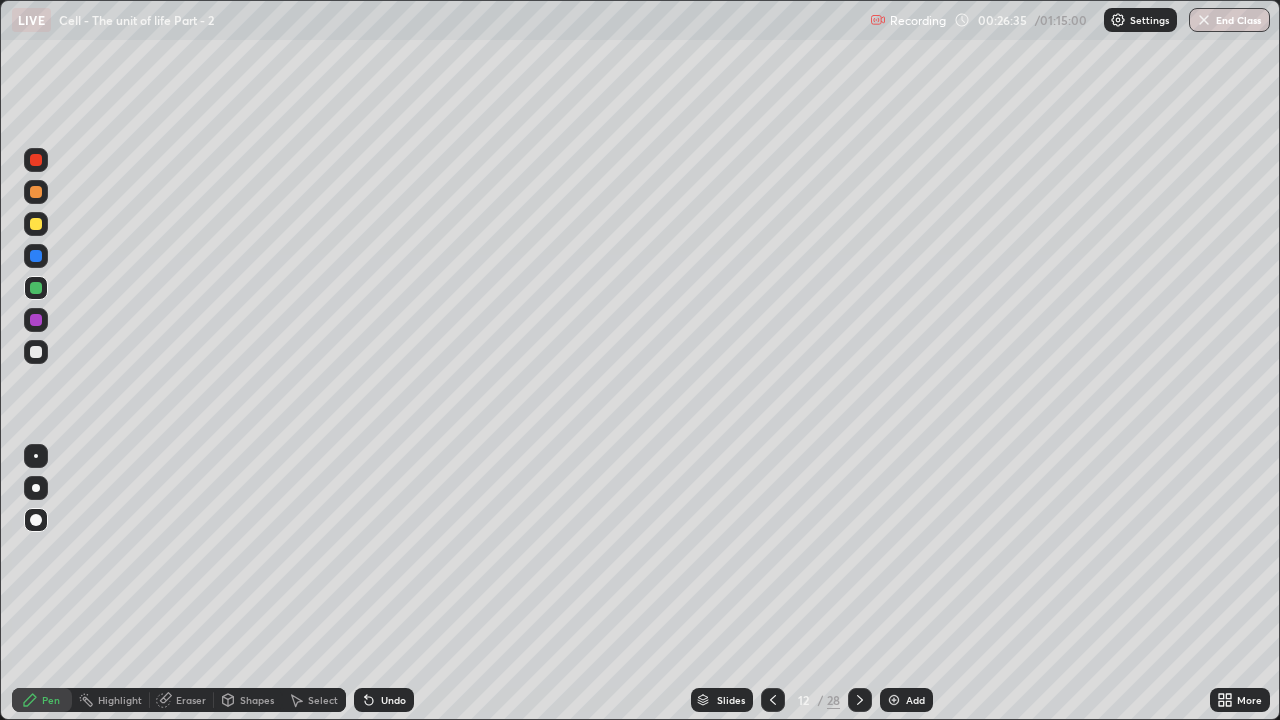 click on "Eraser" at bounding box center [191, 700] 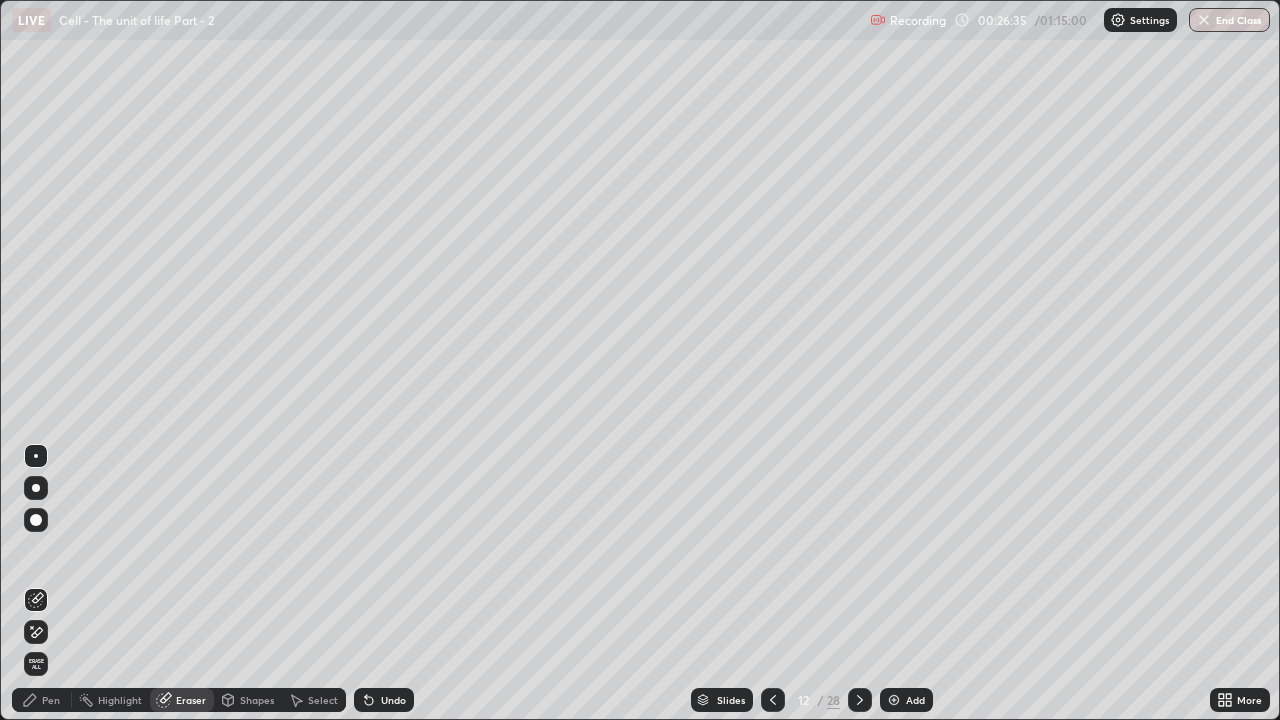 click on "Erase all" at bounding box center (36, 664) 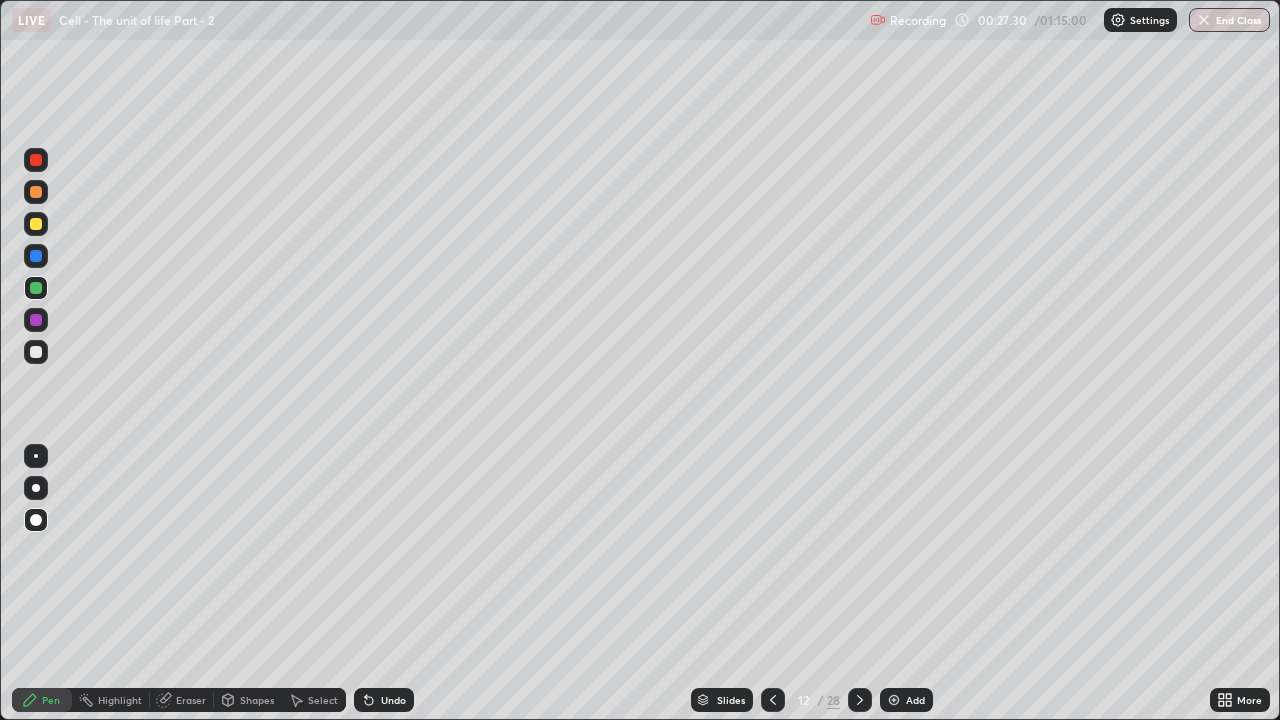 click on "Eraser" at bounding box center [191, 700] 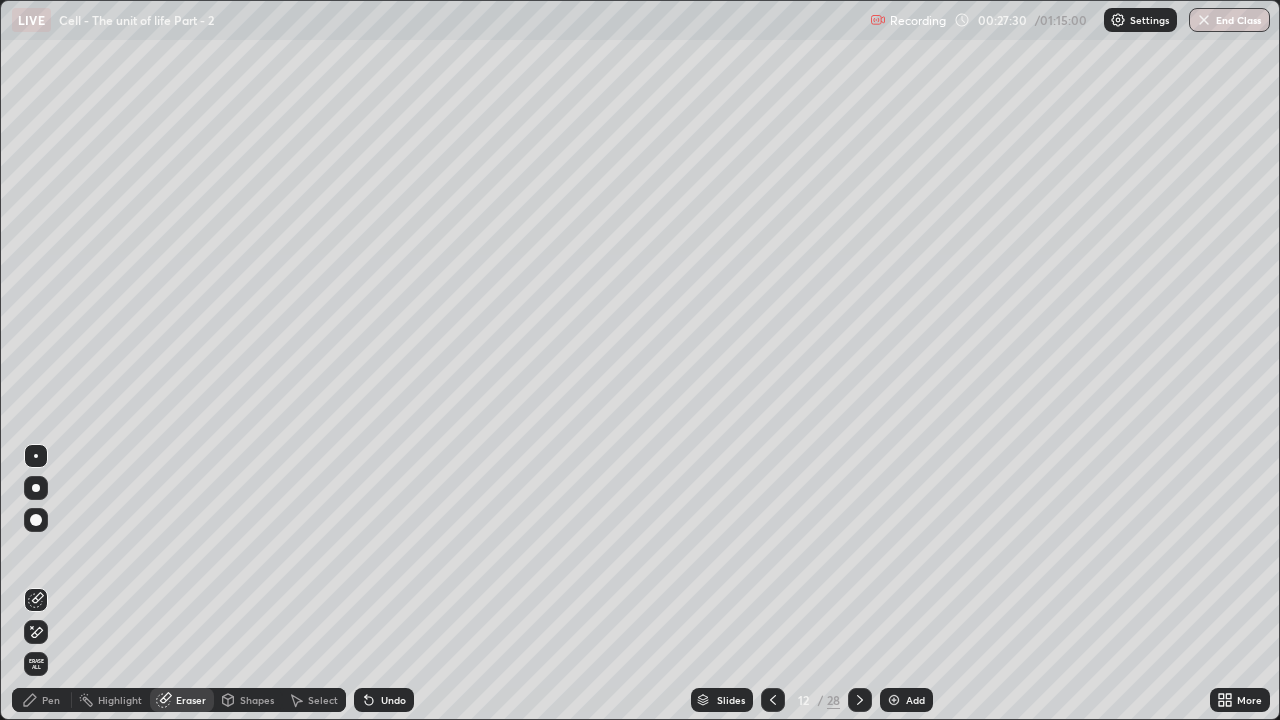 click on "Erase all" at bounding box center [36, 664] 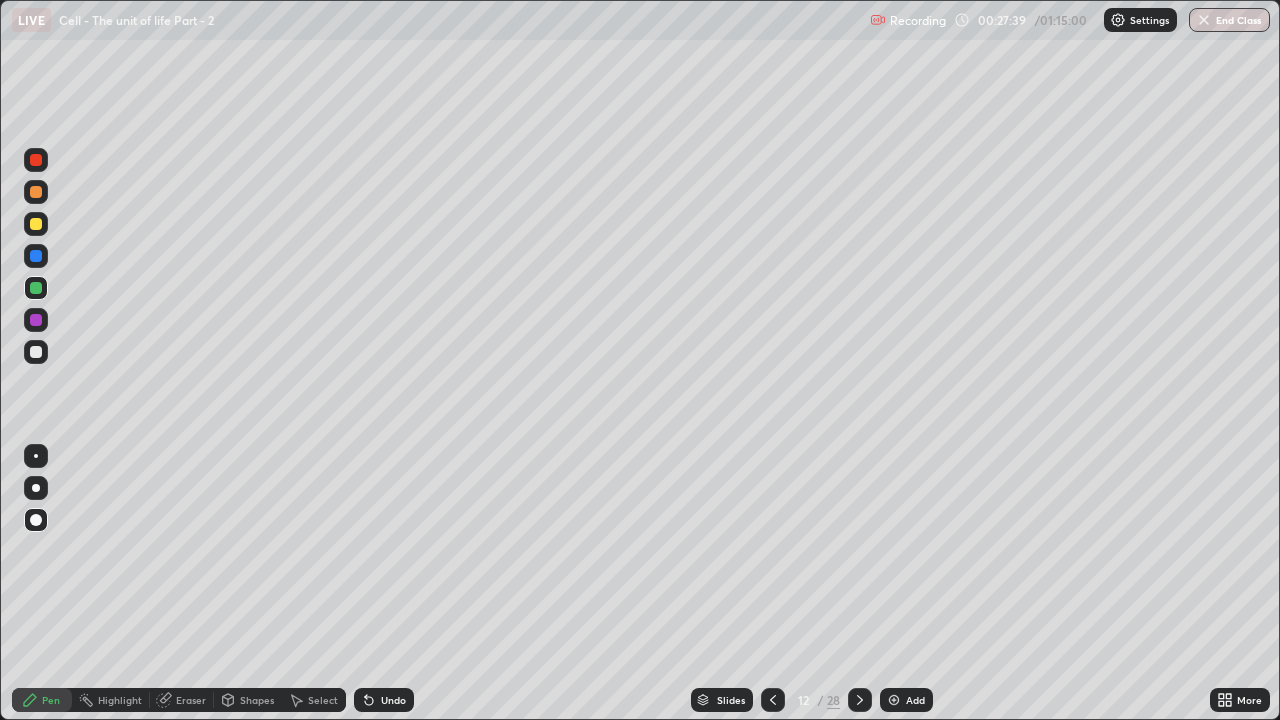 click on "Eraser" at bounding box center [191, 700] 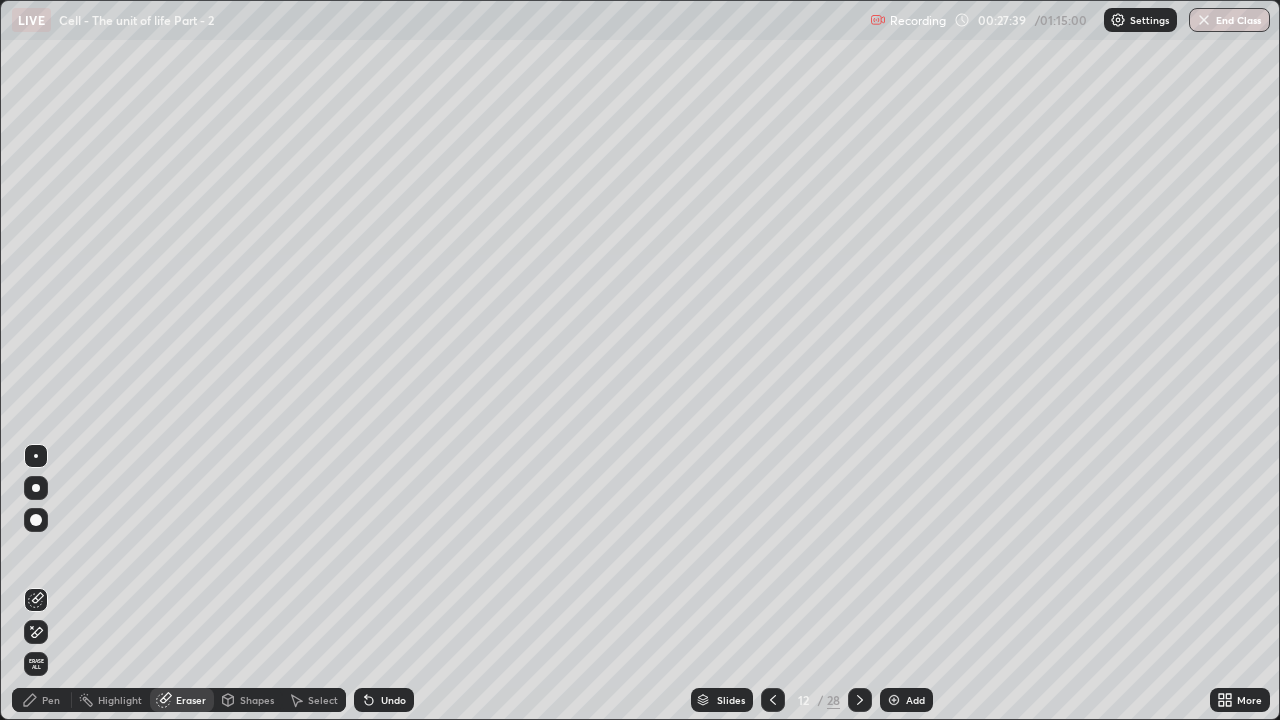 click on "Erase all" at bounding box center [36, 664] 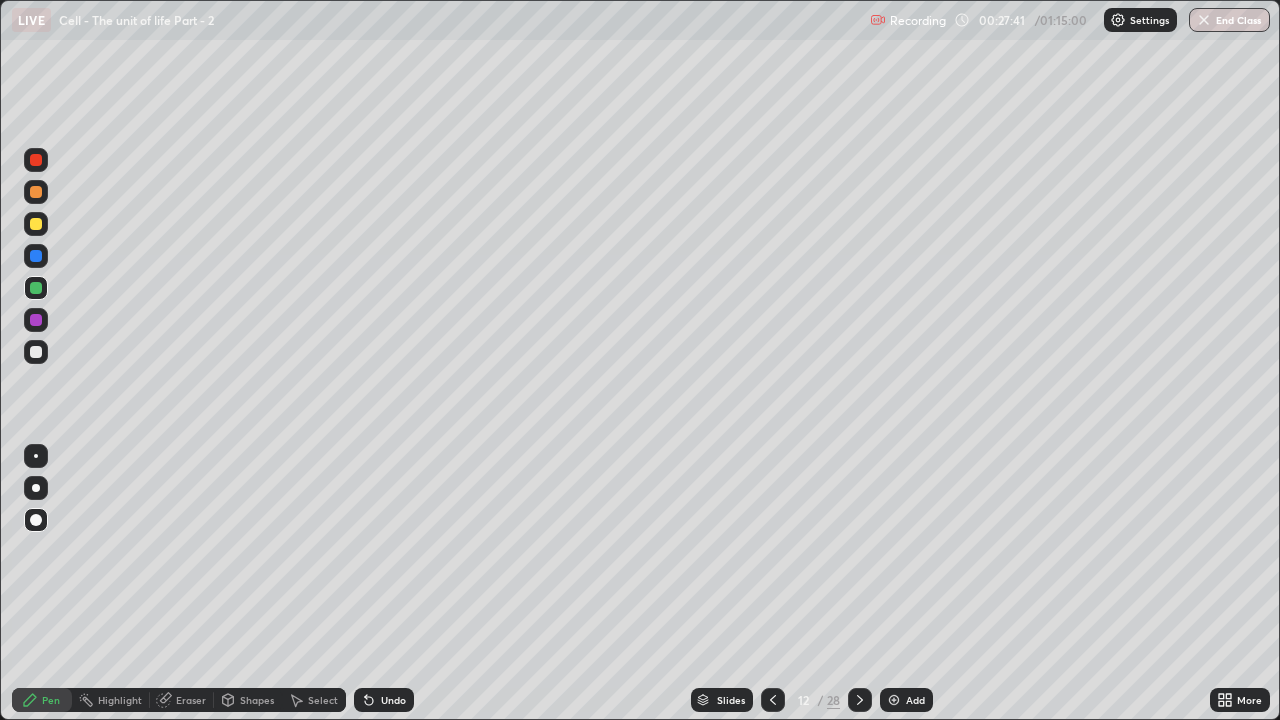 click 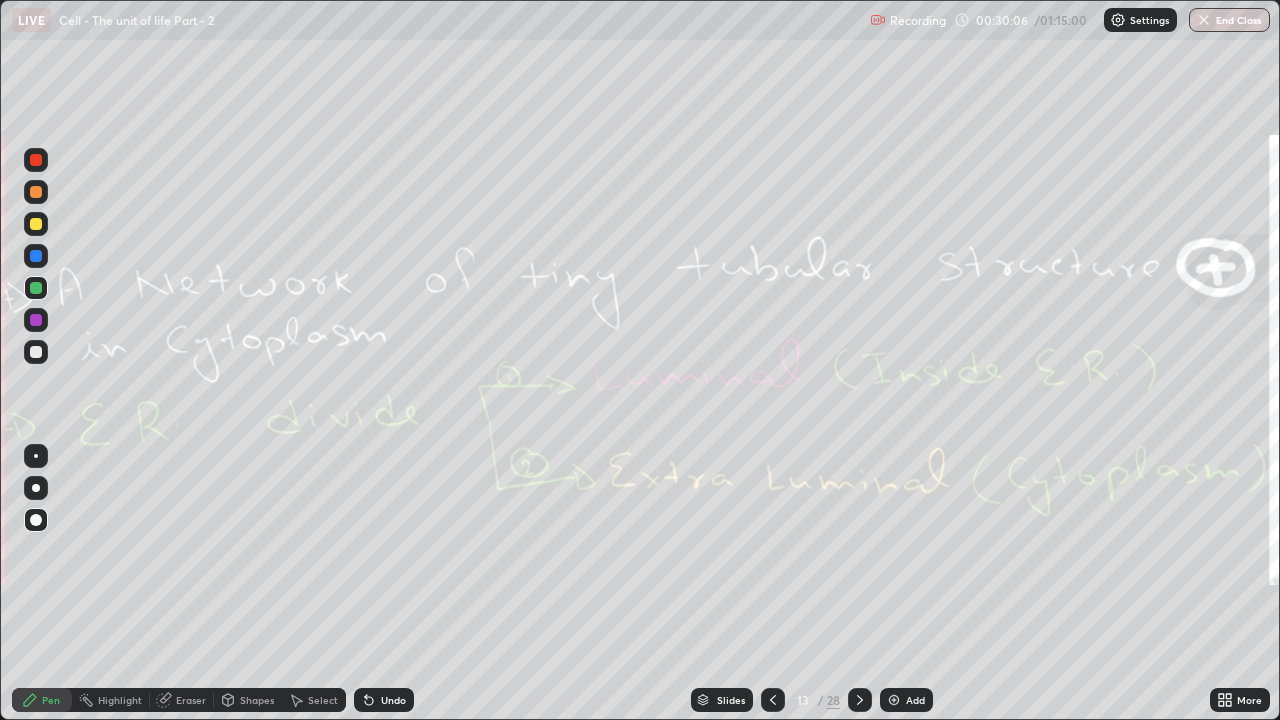 click 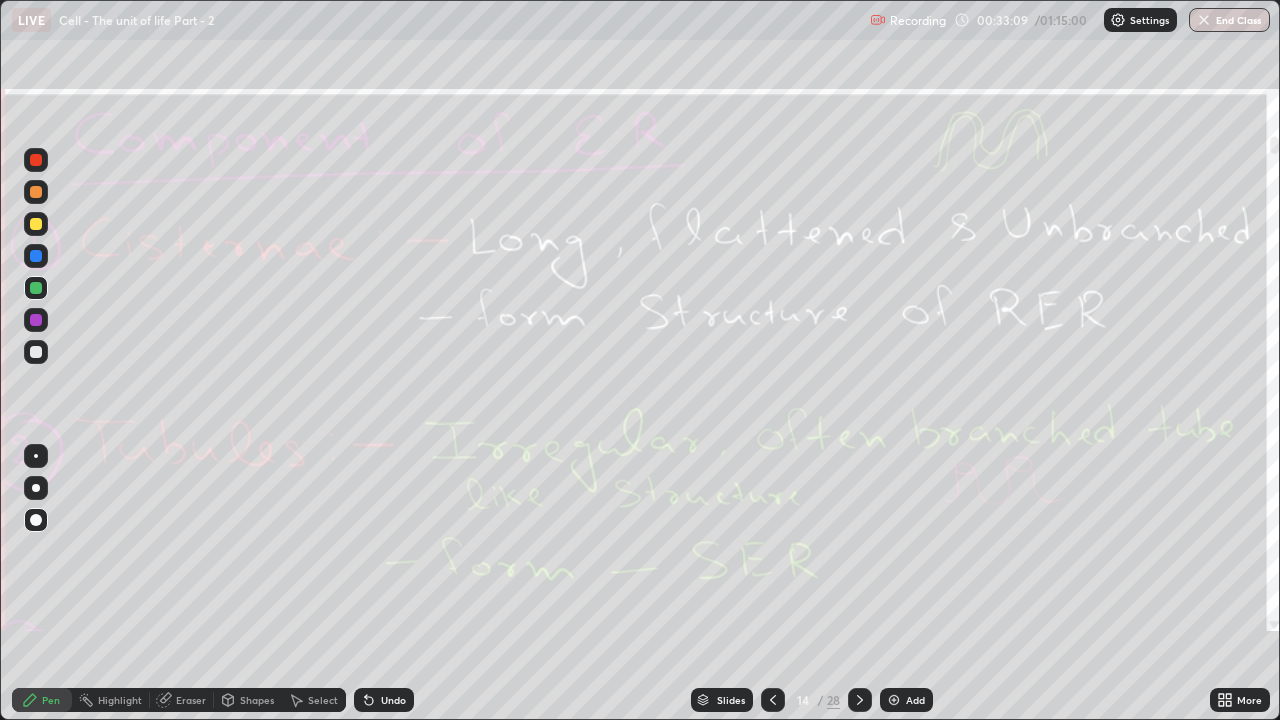 click 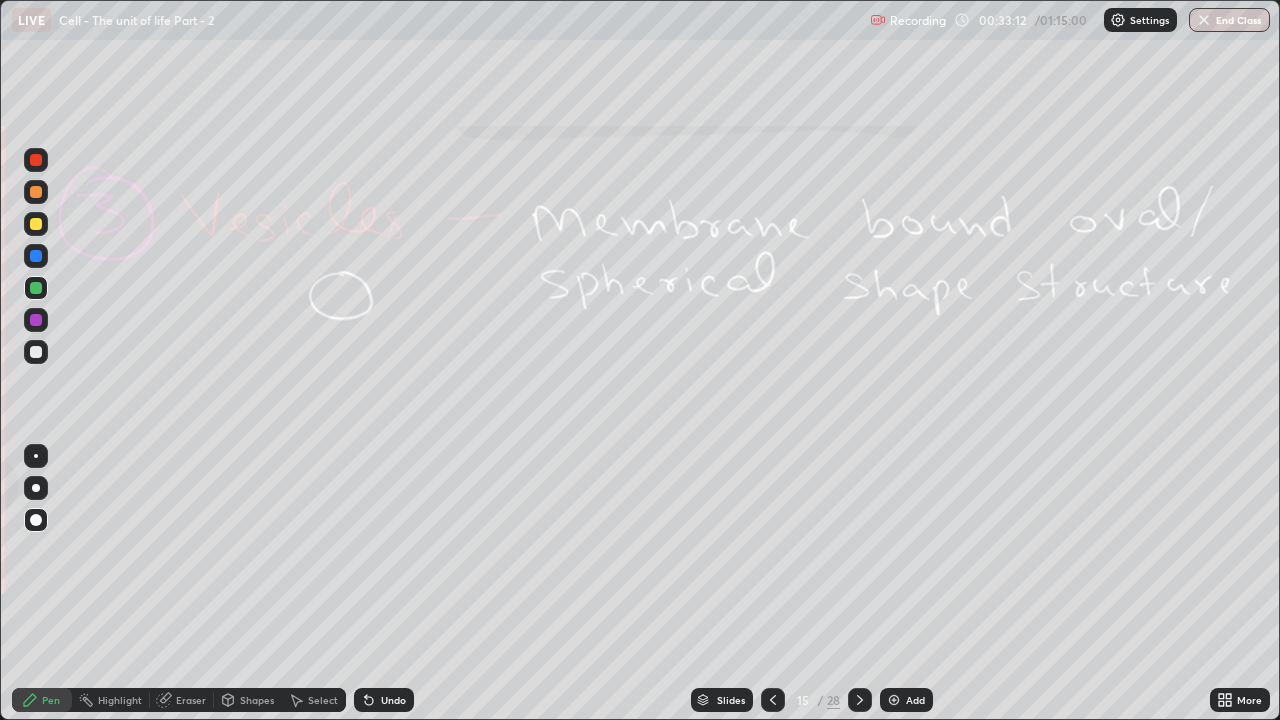 click on "Eraser" at bounding box center [191, 700] 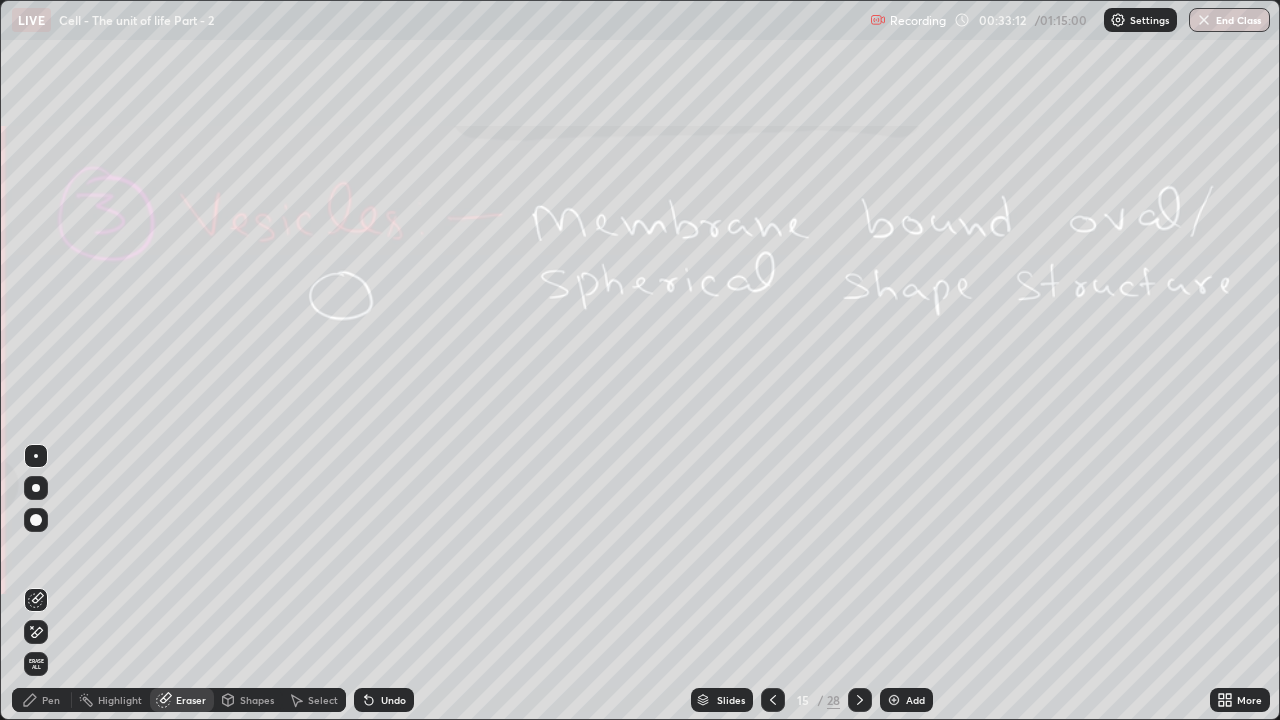 click on "Erase all" at bounding box center [36, 664] 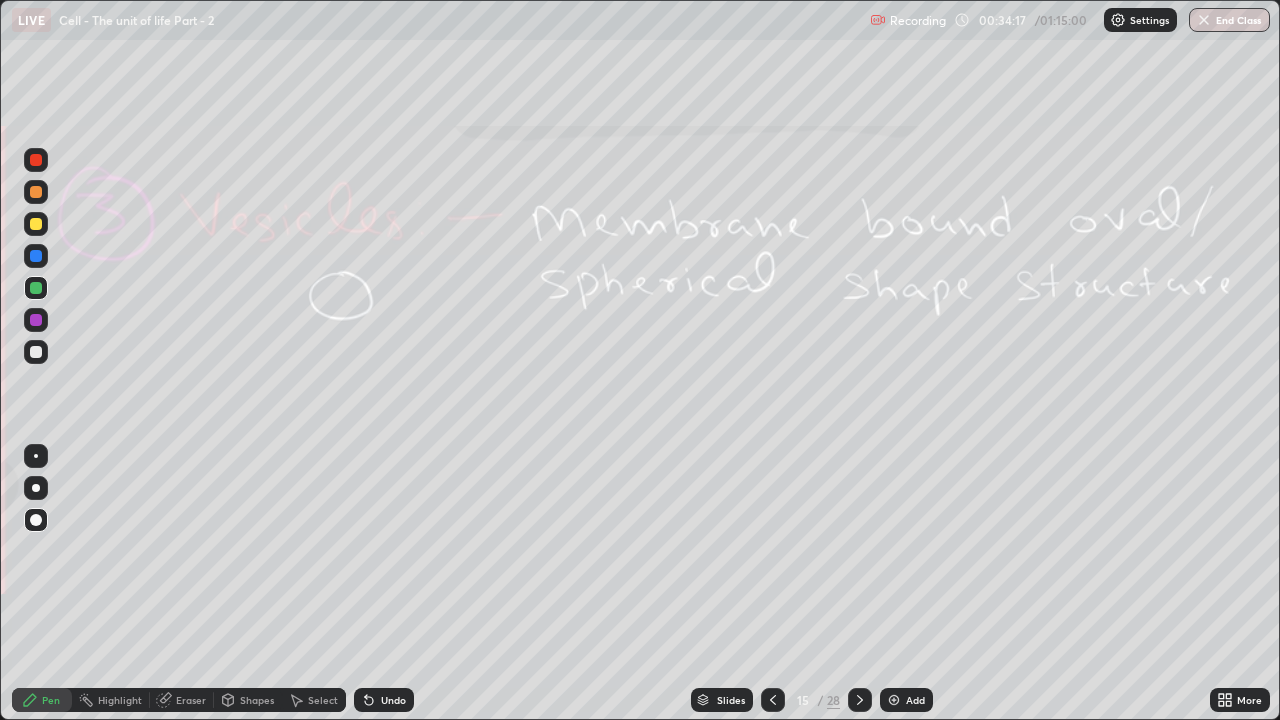 click on "Add" at bounding box center (915, 700) 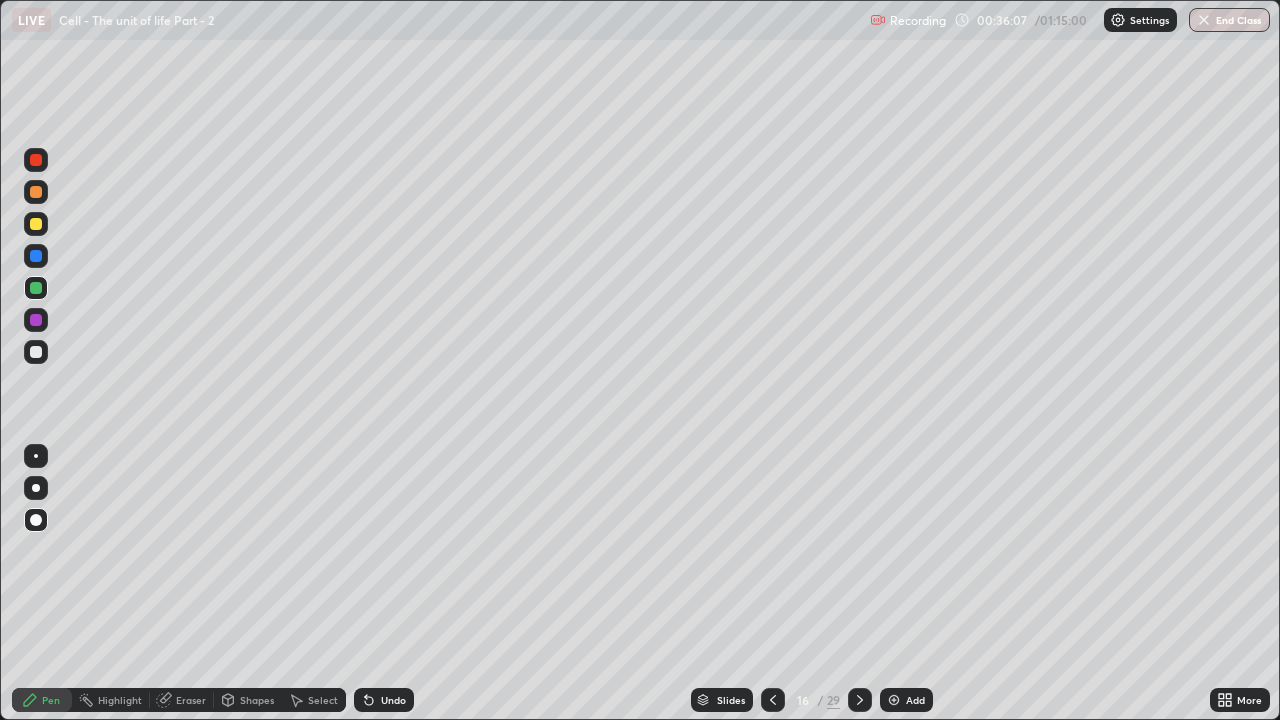 click at bounding box center (36, 256) 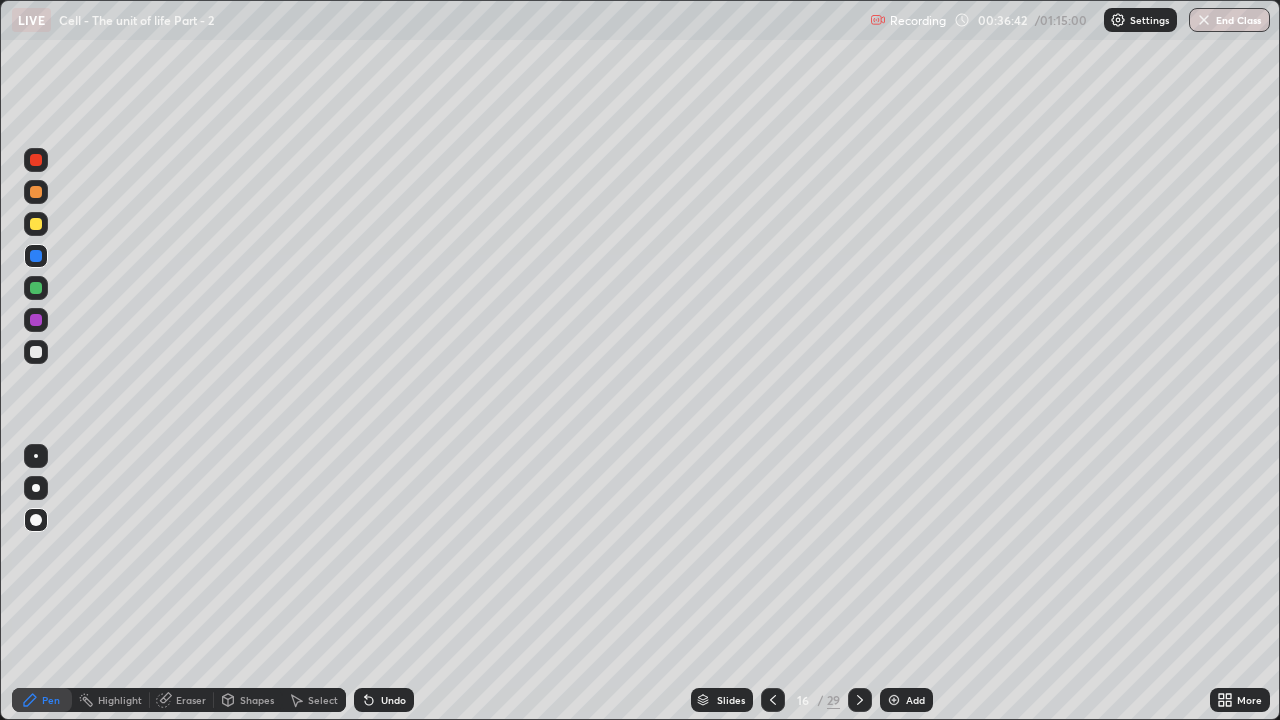 click at bounding box center (36, 224) 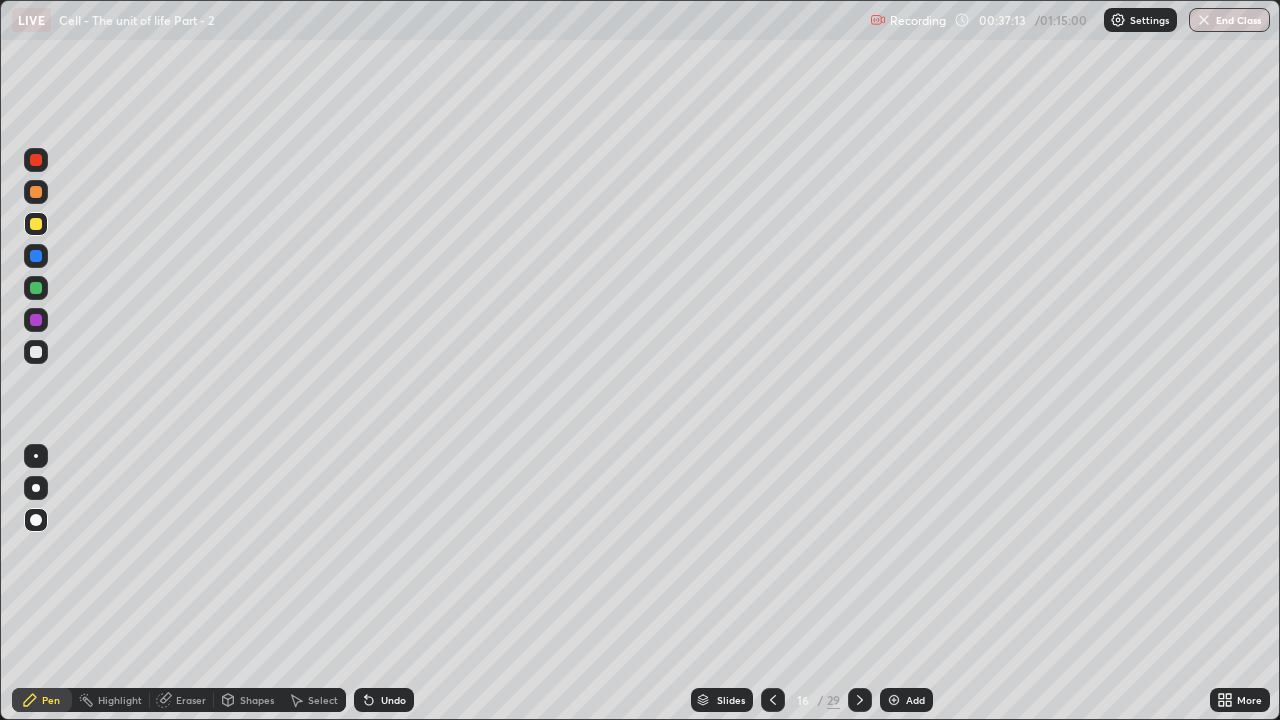 click at bounding box center (36, 288) 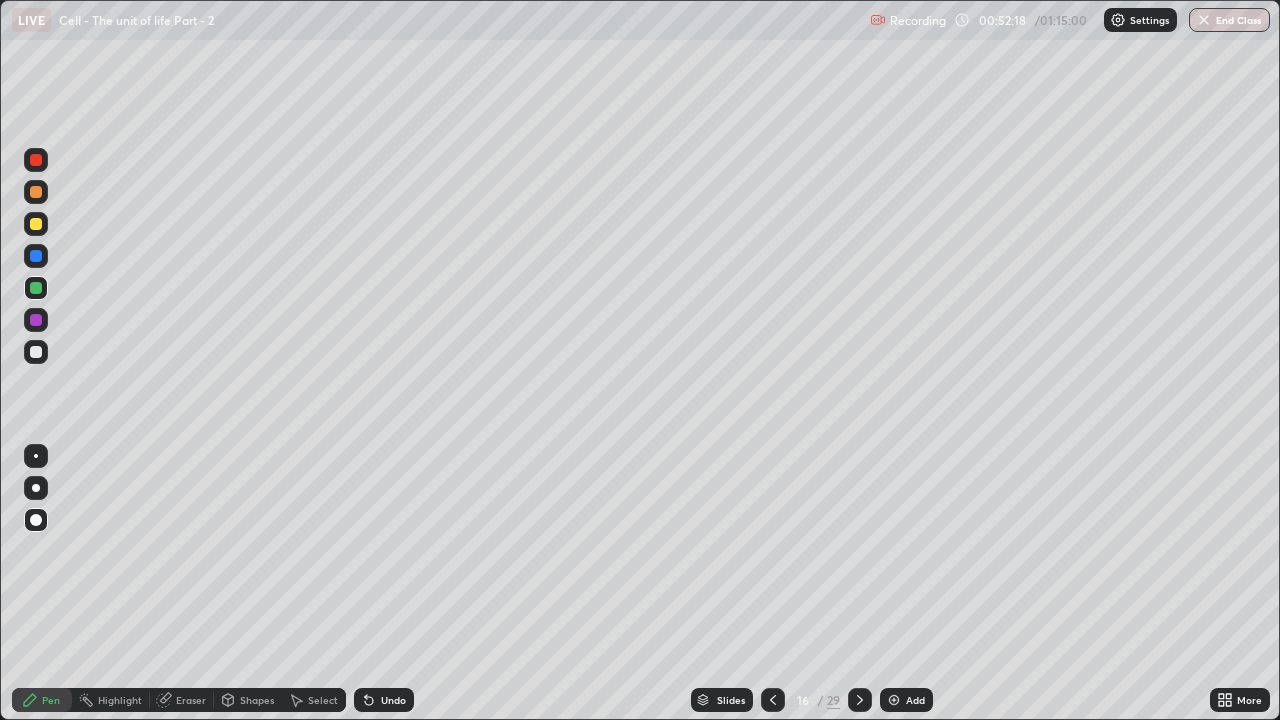 click at bounding box center (36, 352) 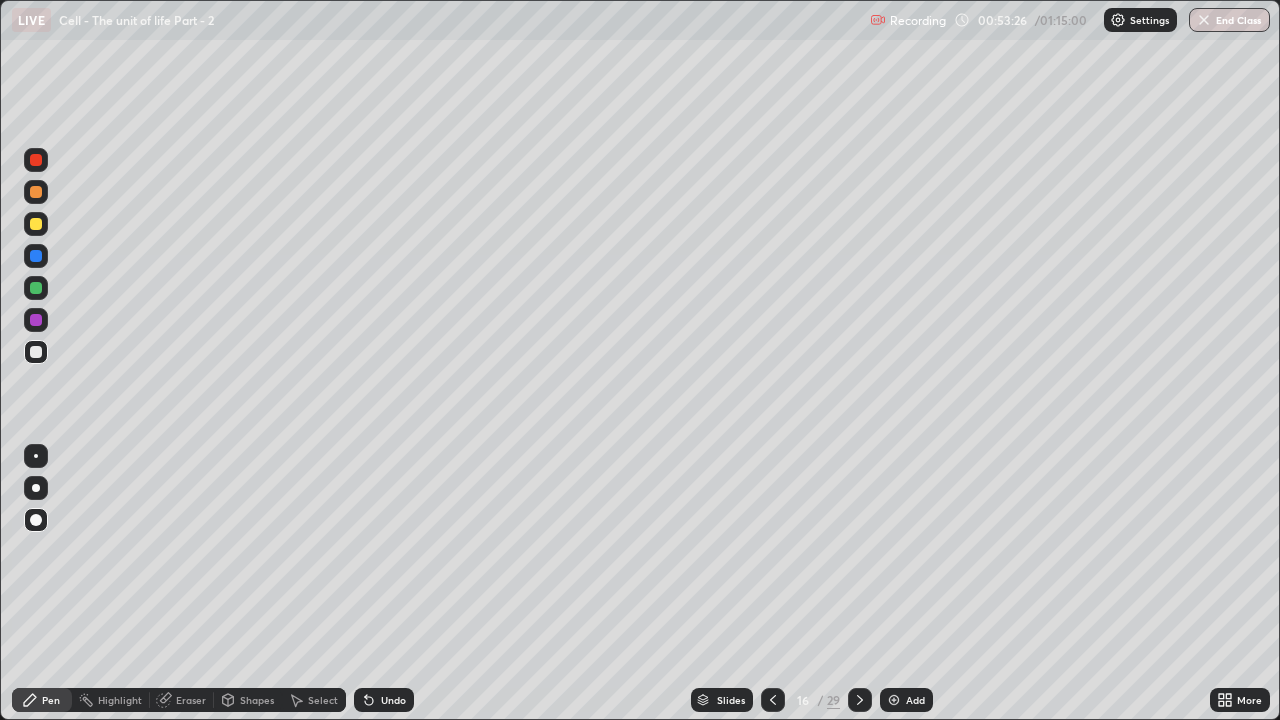 click at bounding box center (36, 160) 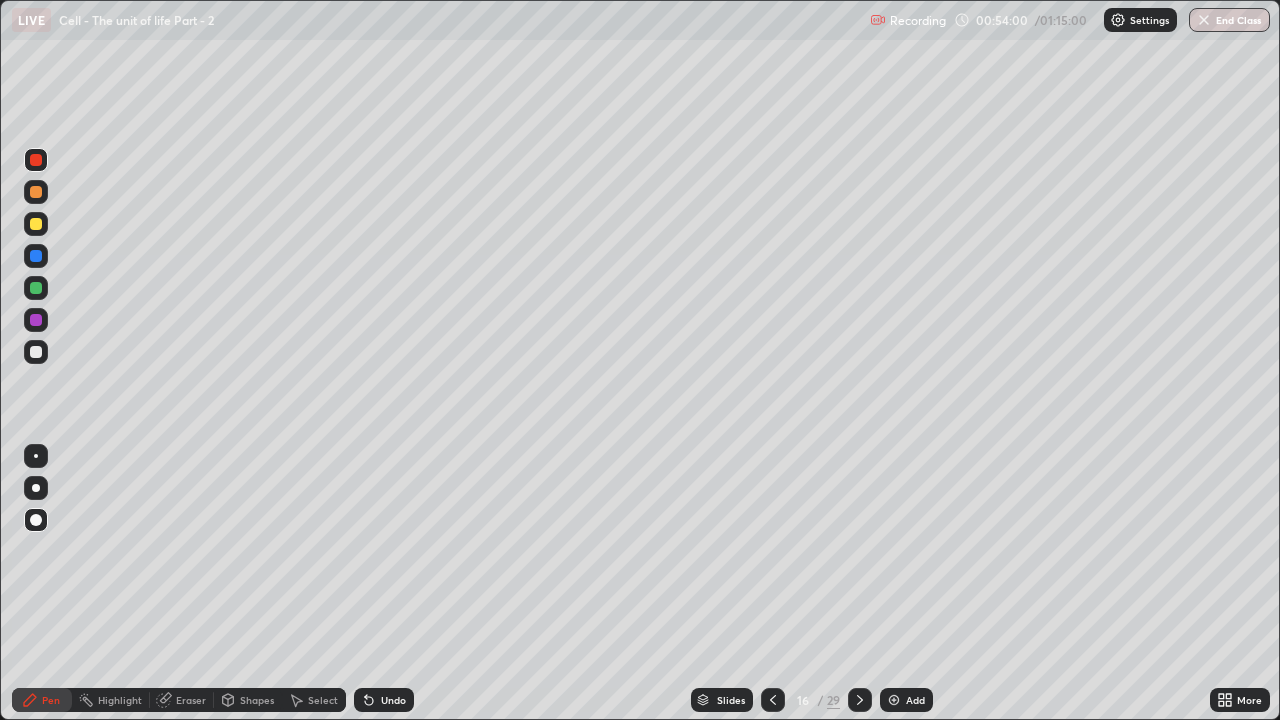 click on "Add" at bounding box center [906, 700] 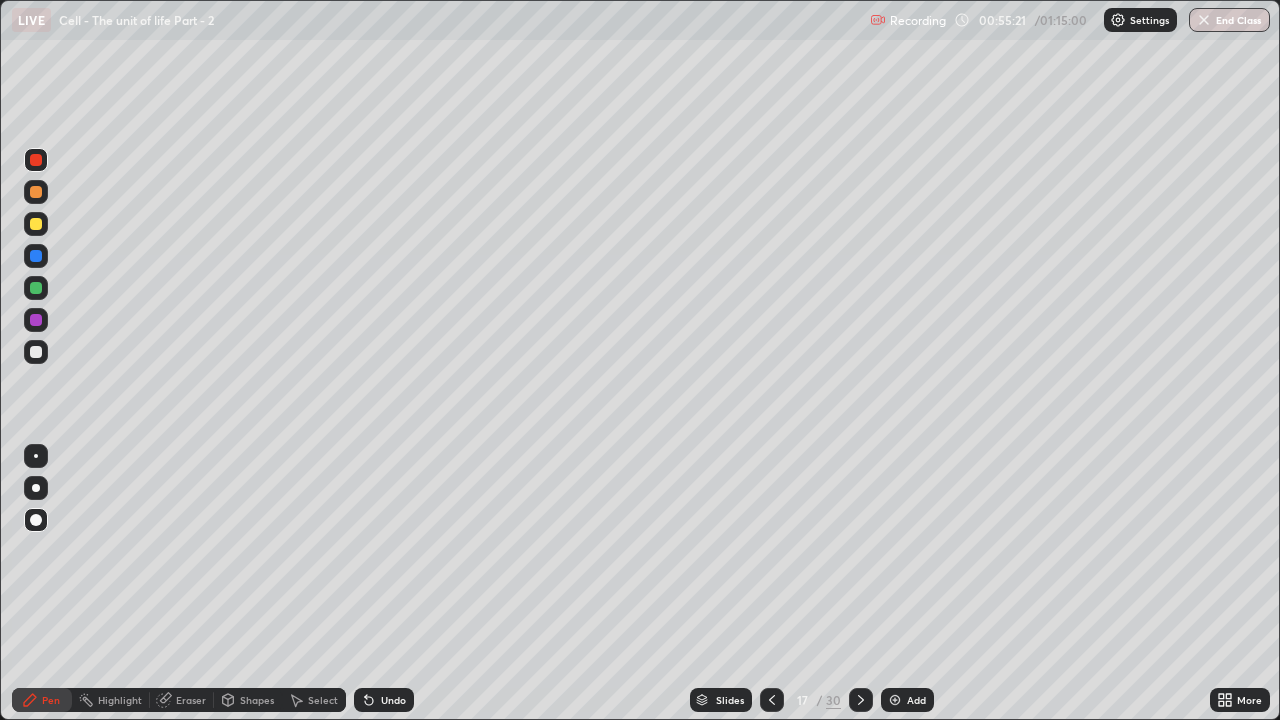 click 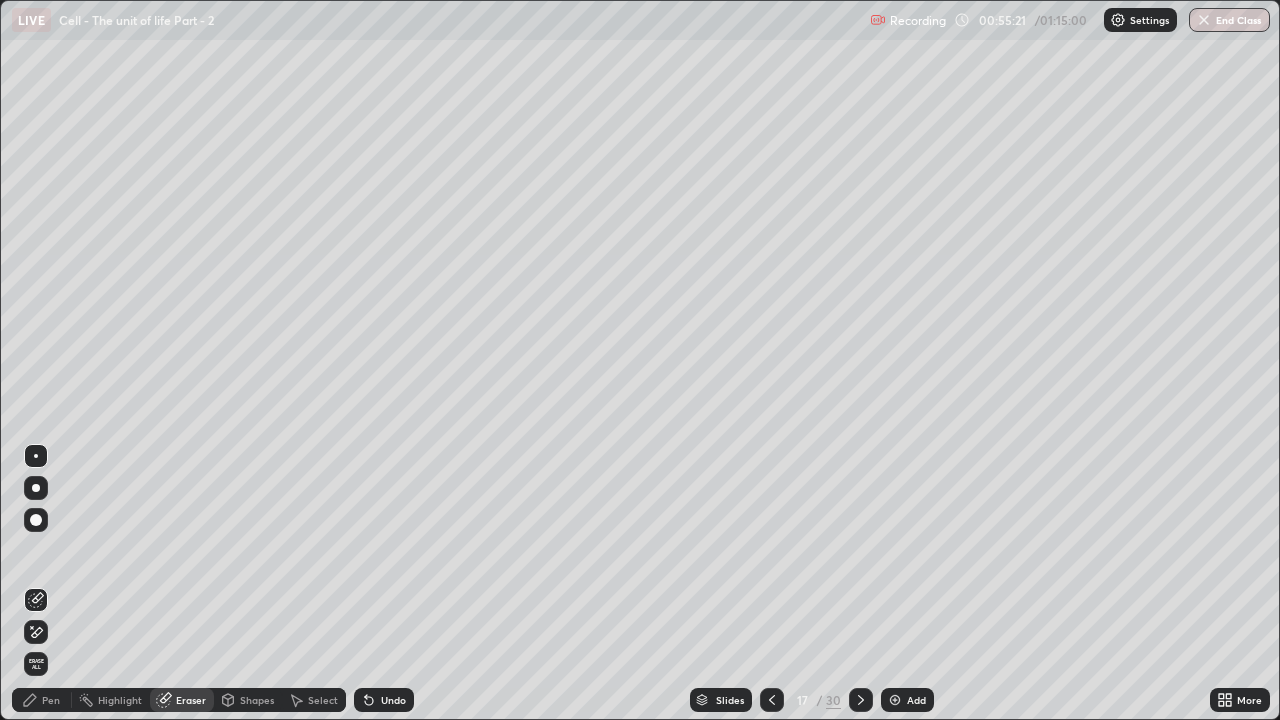 click on "Erase all" at bounding box center [36, 664] 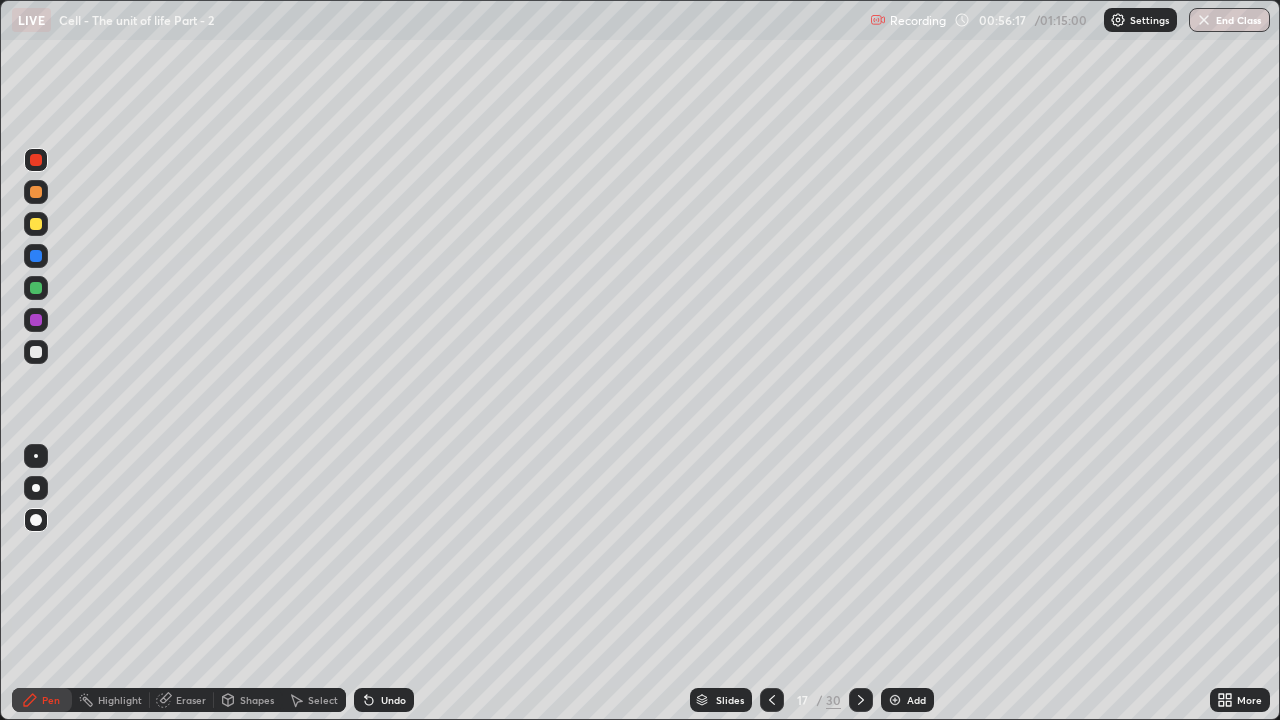 click 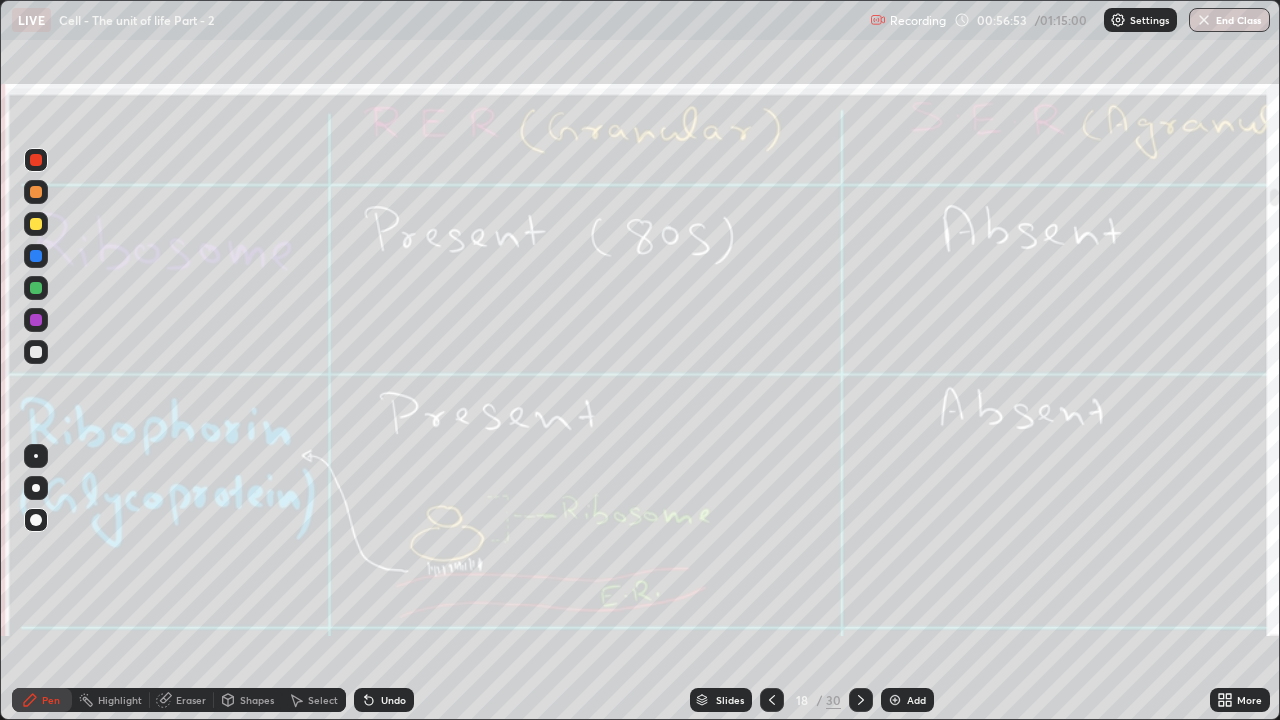 click on "Eraser" at bounding box center (182, 700) 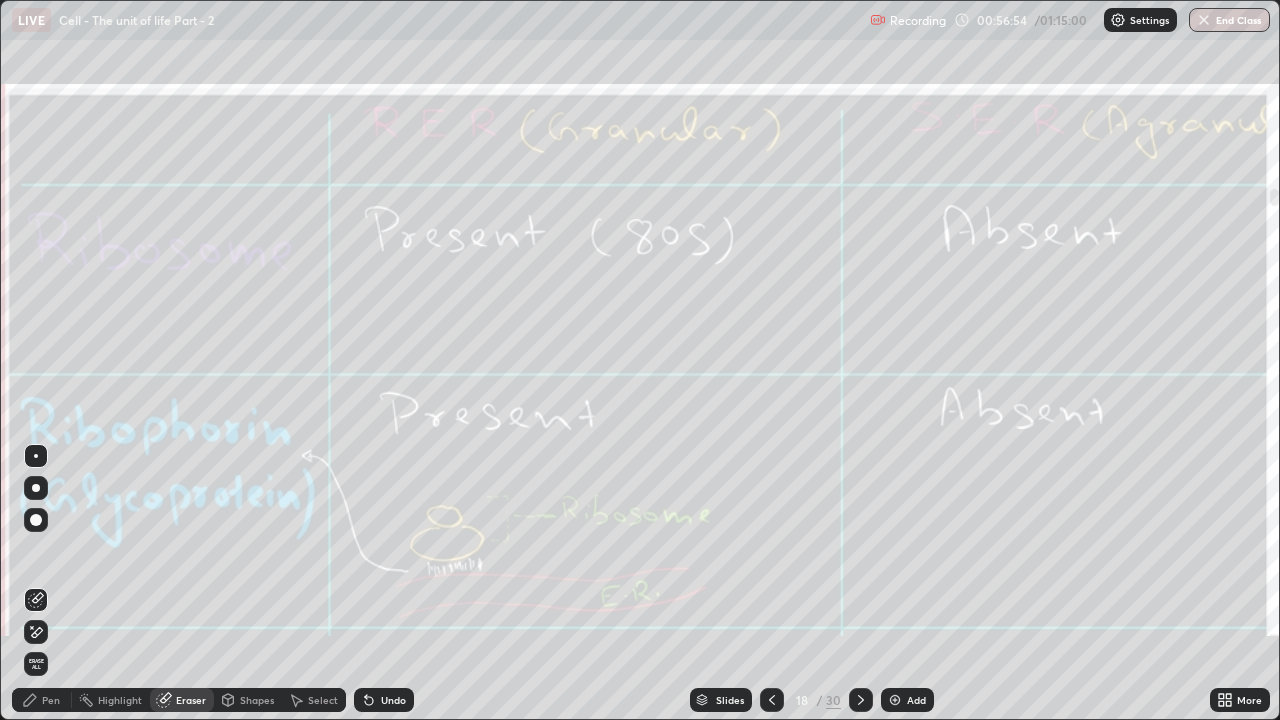 click on "Erase all" at bounding box center (36, 664) 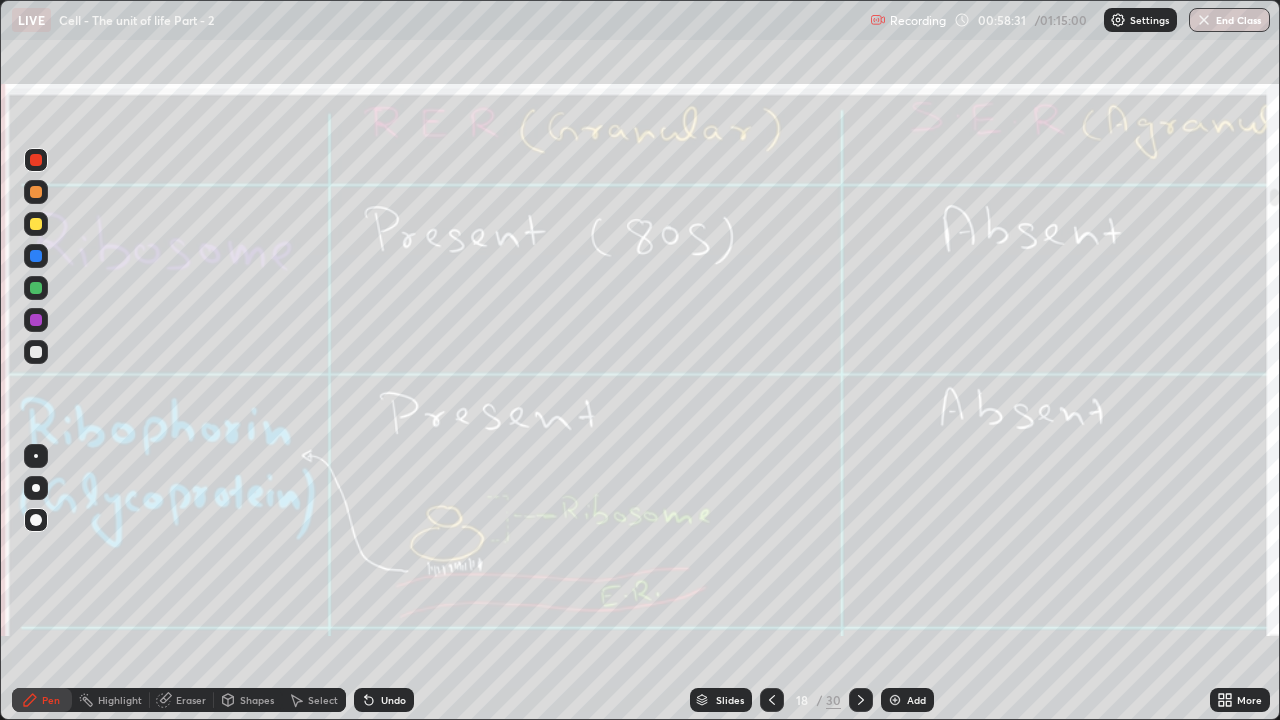 click at bounding box center [861, 700] 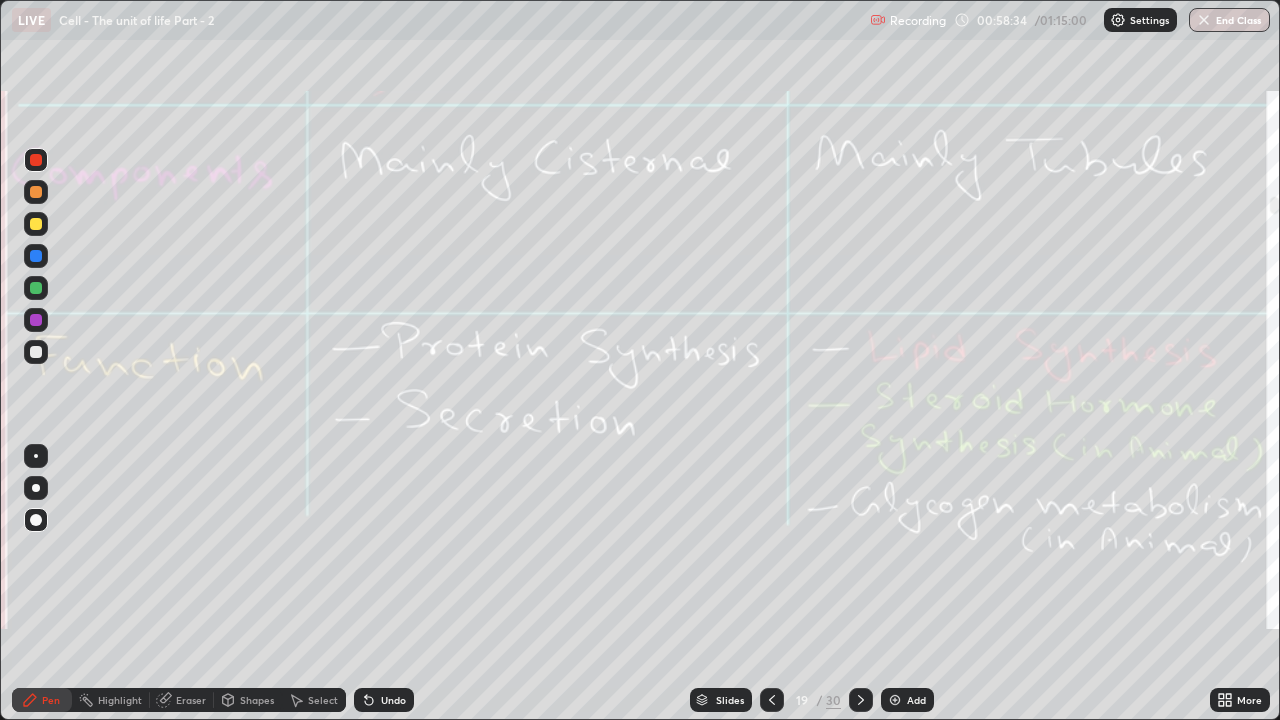 click at bounding box center (36, 352) 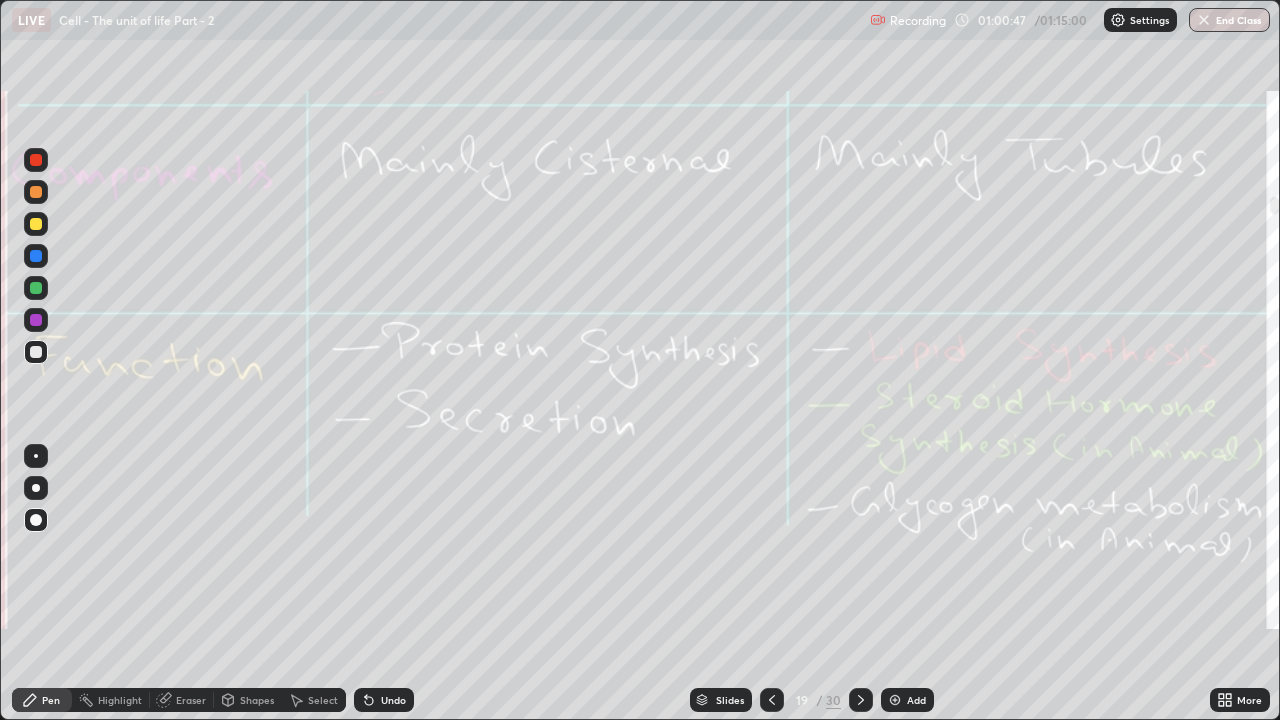click on "Eraser" at bounding box center [191, 700] 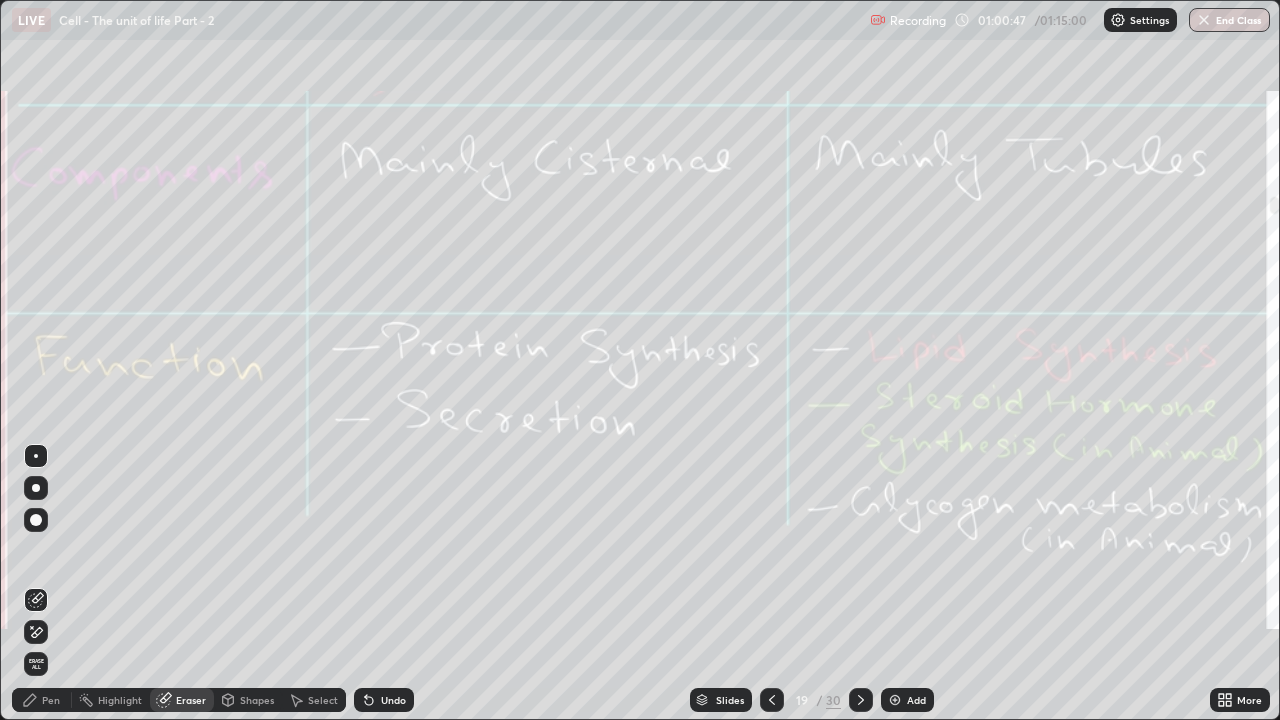 click on "Erase all" at bounding box center [36, 664] 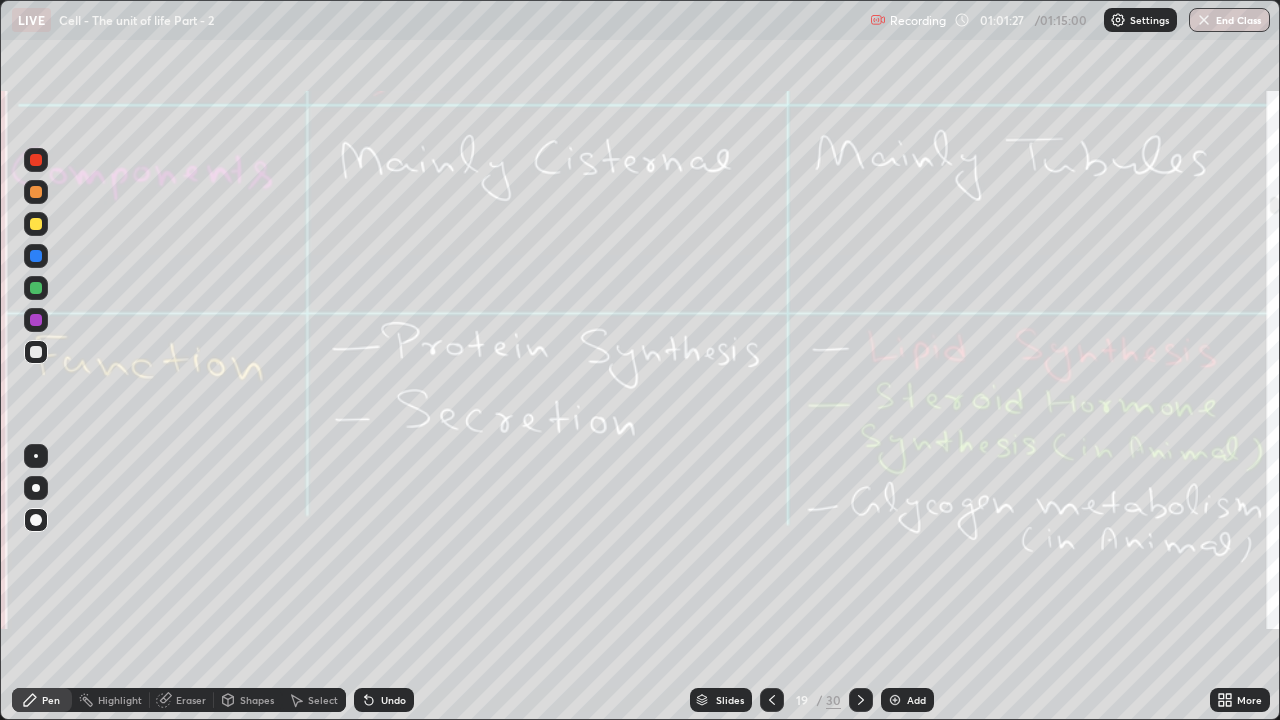 click on "Eraser" at bounding box center [191, 700] 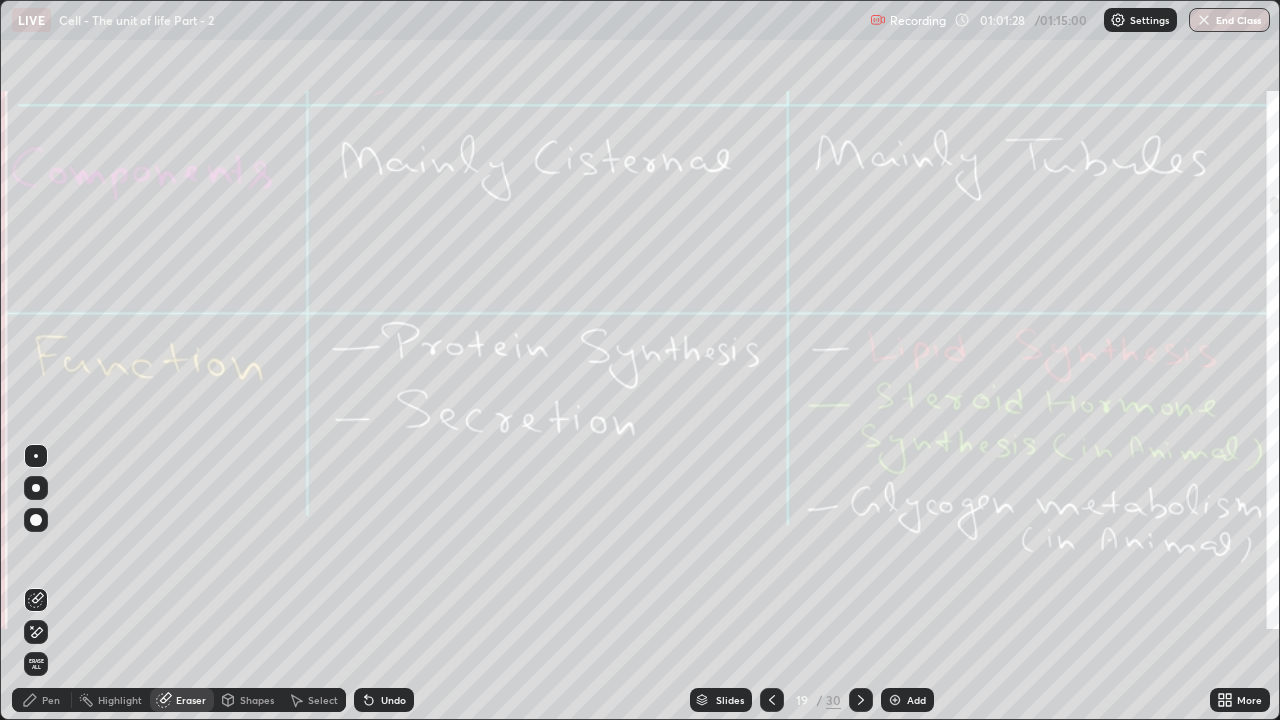 click on "Erase all" at bounding box center [36, 664] 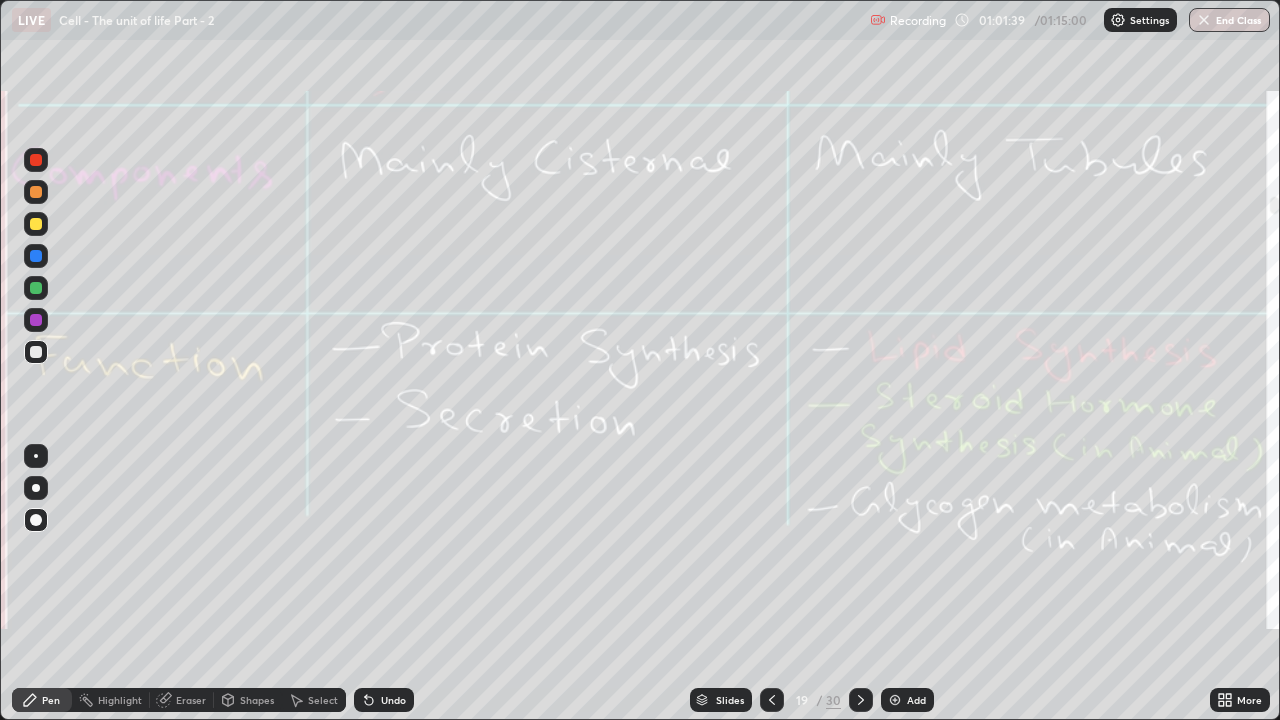 click 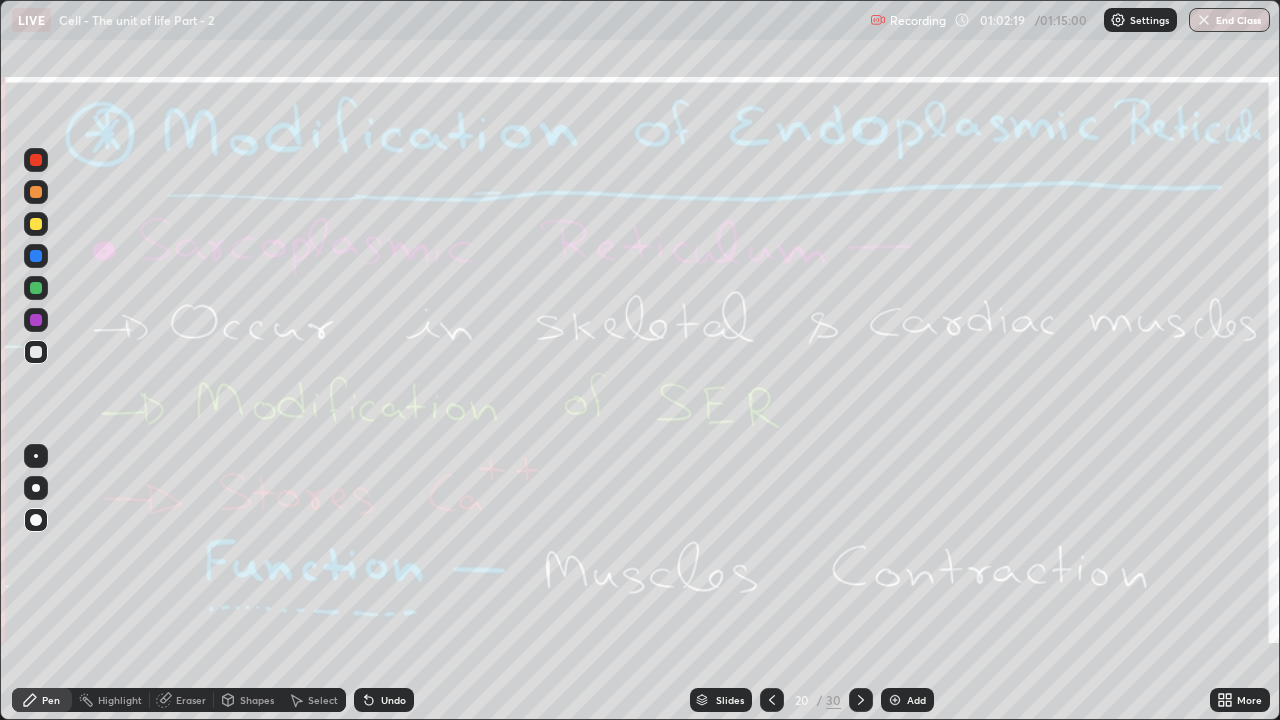 click on "Eraser" at bounding box center [191, 700] 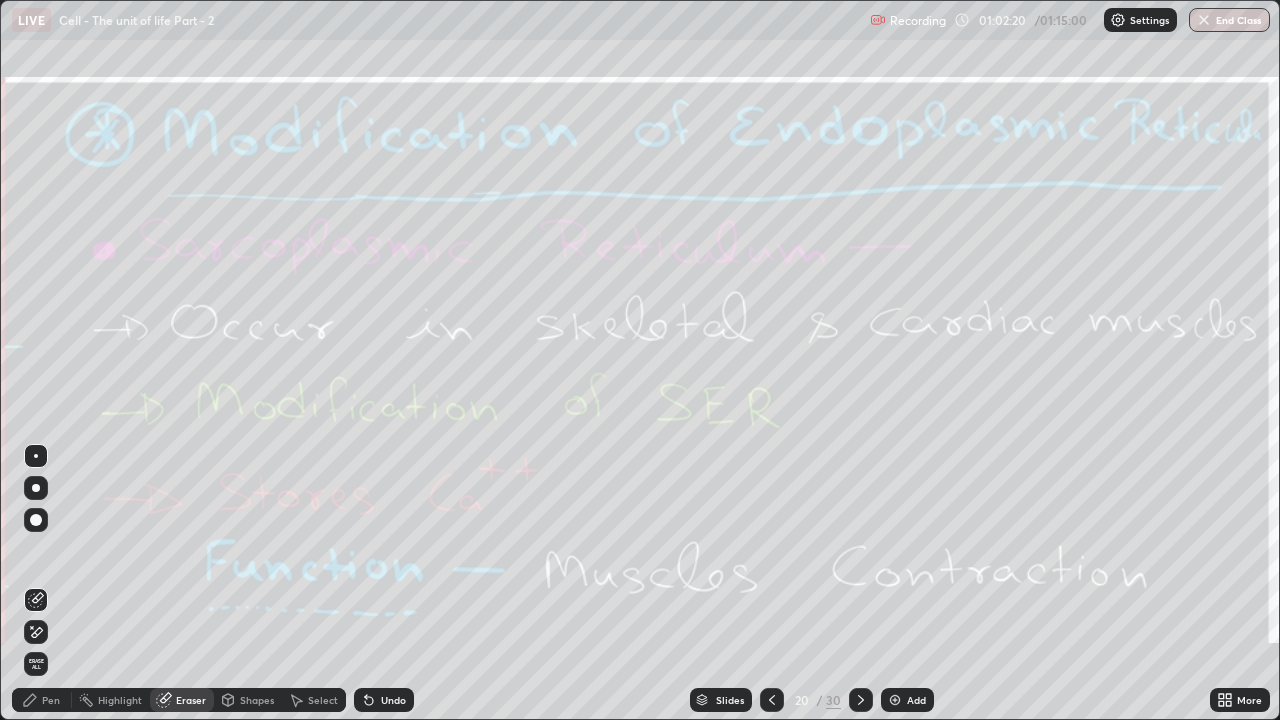 click on "Erase all" at bounding box center (36, 664) 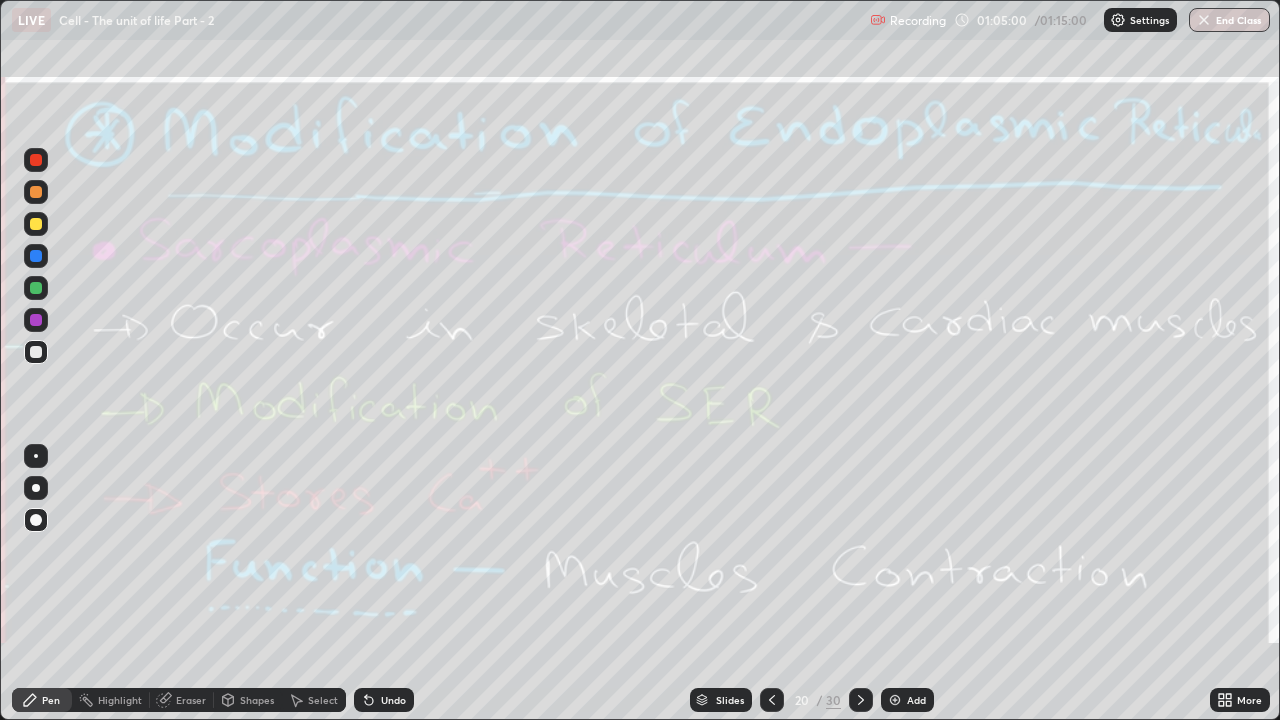 click on "Eraser" at bounding box center (191, 700) 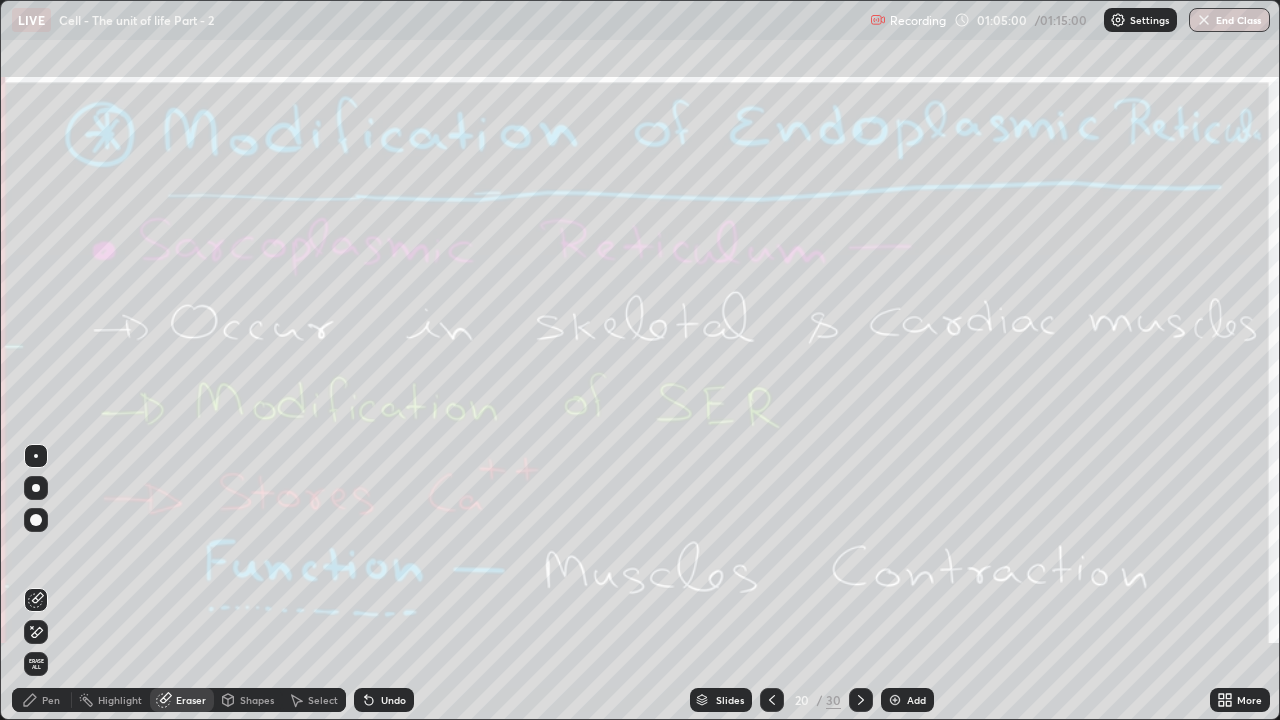 click on "Erase all" at bounding box center (36, 664) 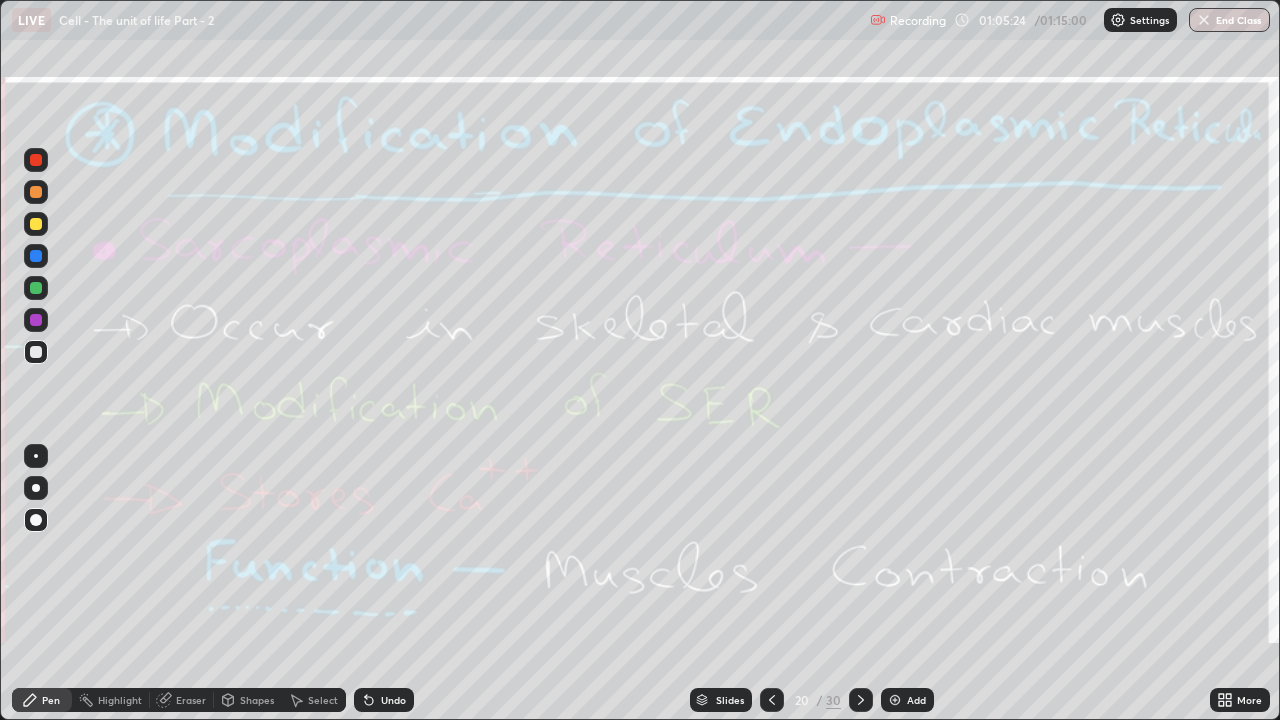 click on "Eraser" at bounding box center (191, 700) 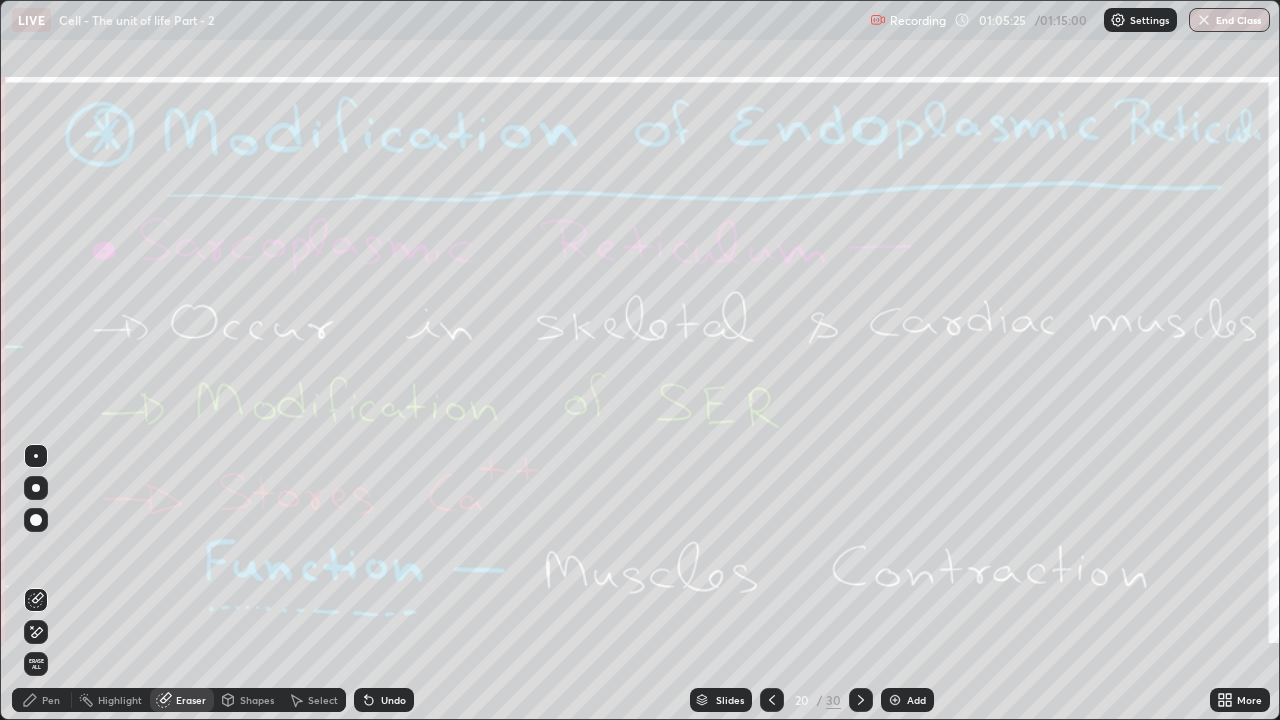 click on "Erase all" at bounding box center [36, 664] 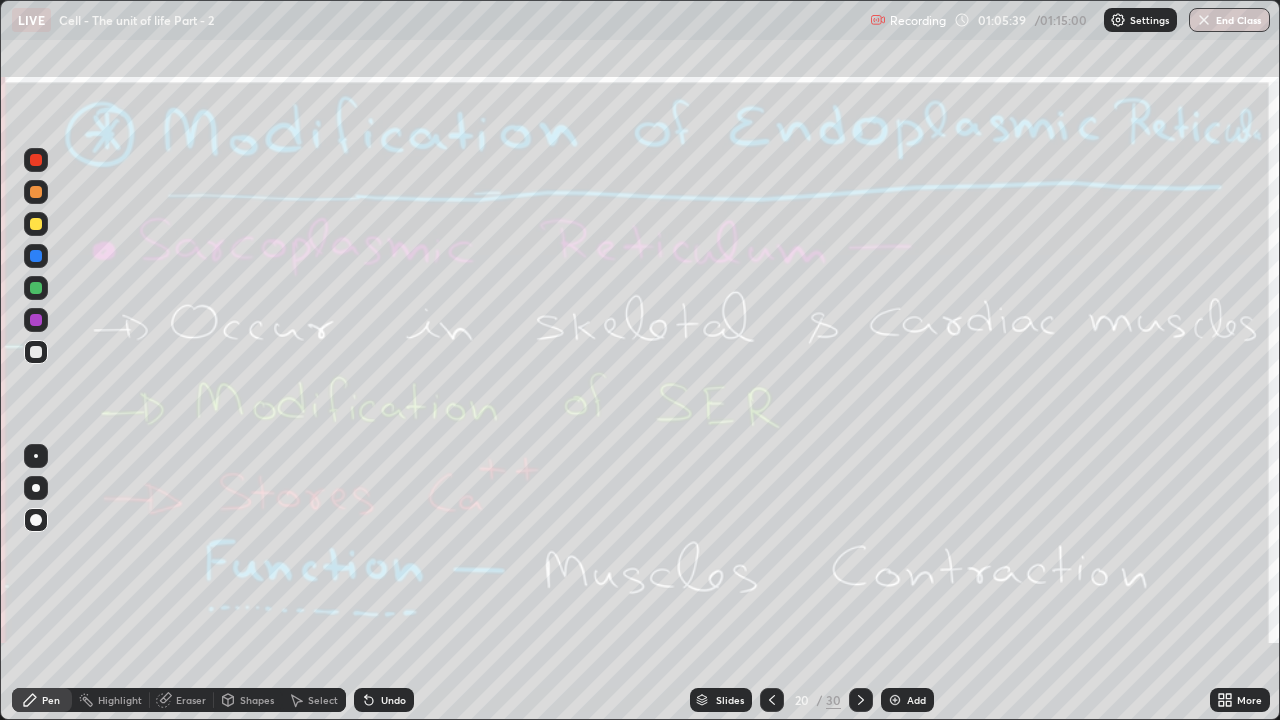 click 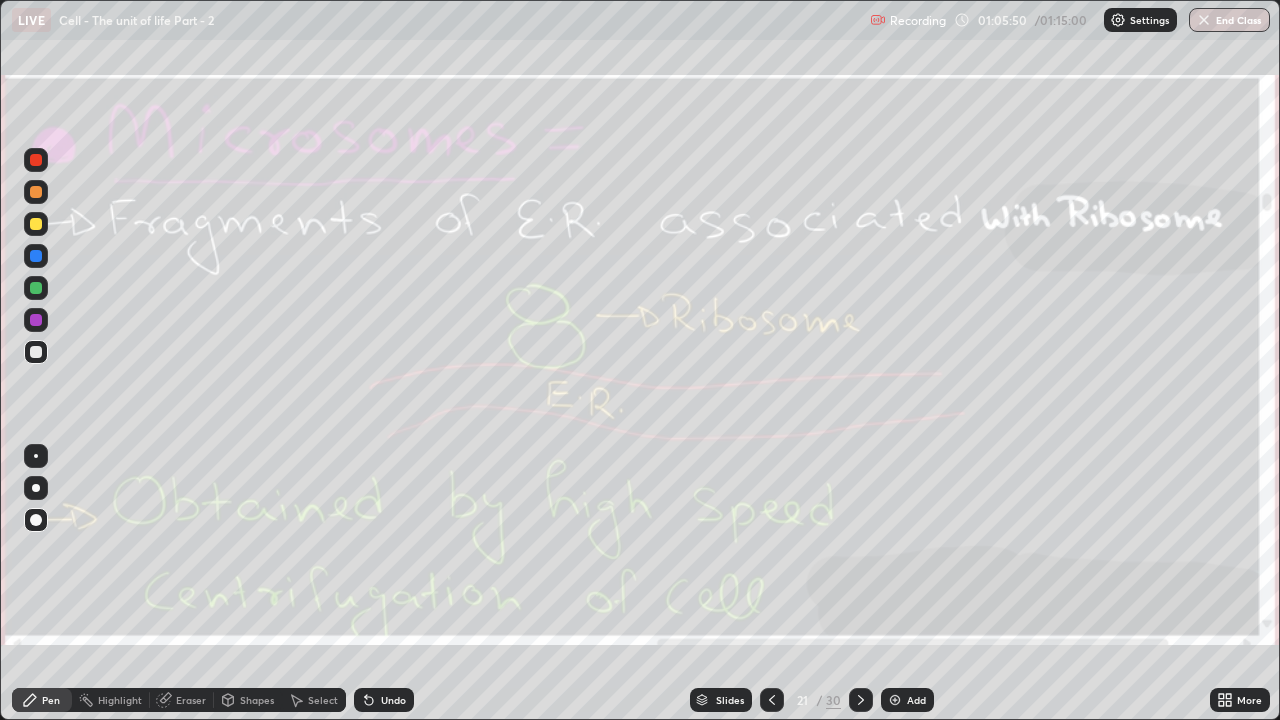 click on "Add" at bounding box center [907, 700] 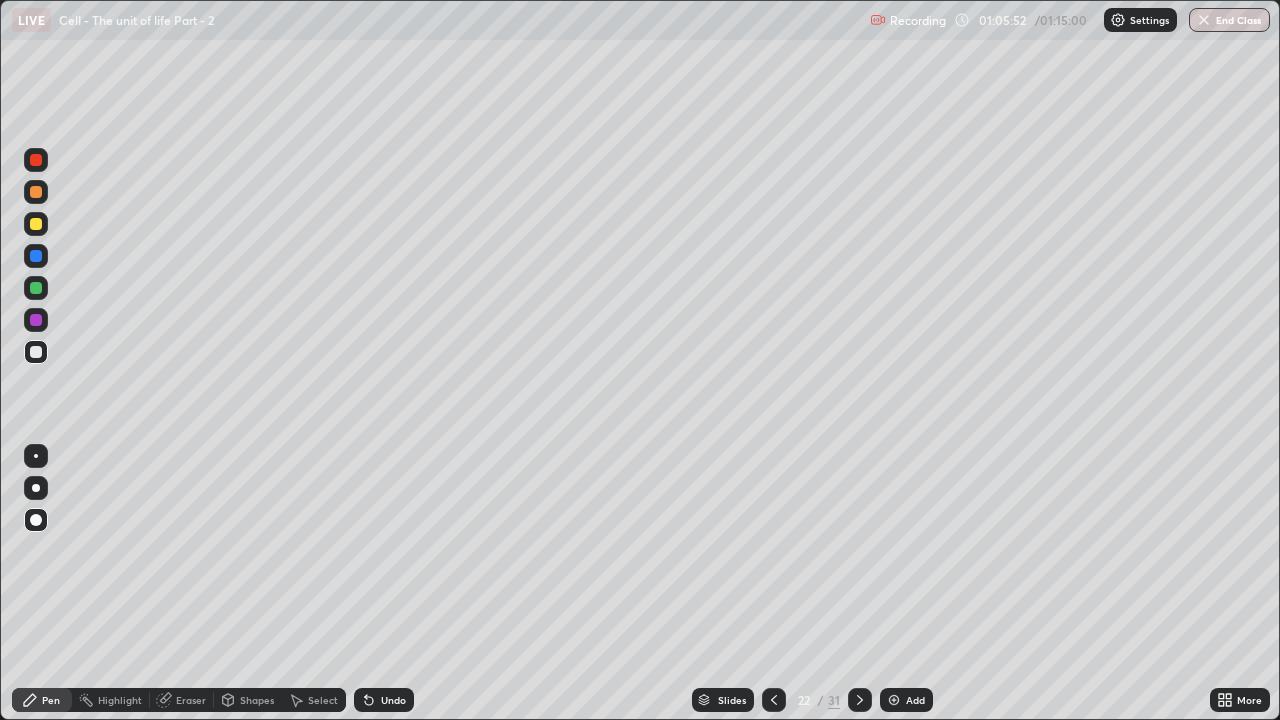 click at bounding box center (36, 320) 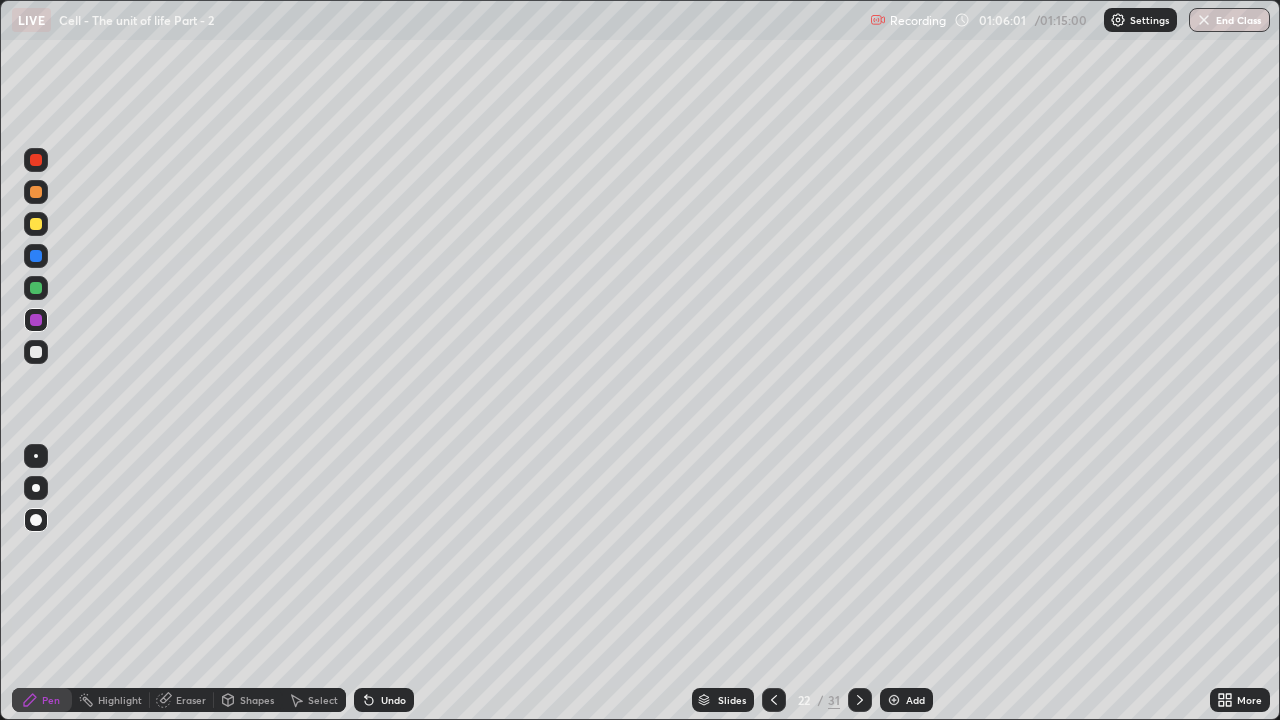 click at bounding box center [36, 288] 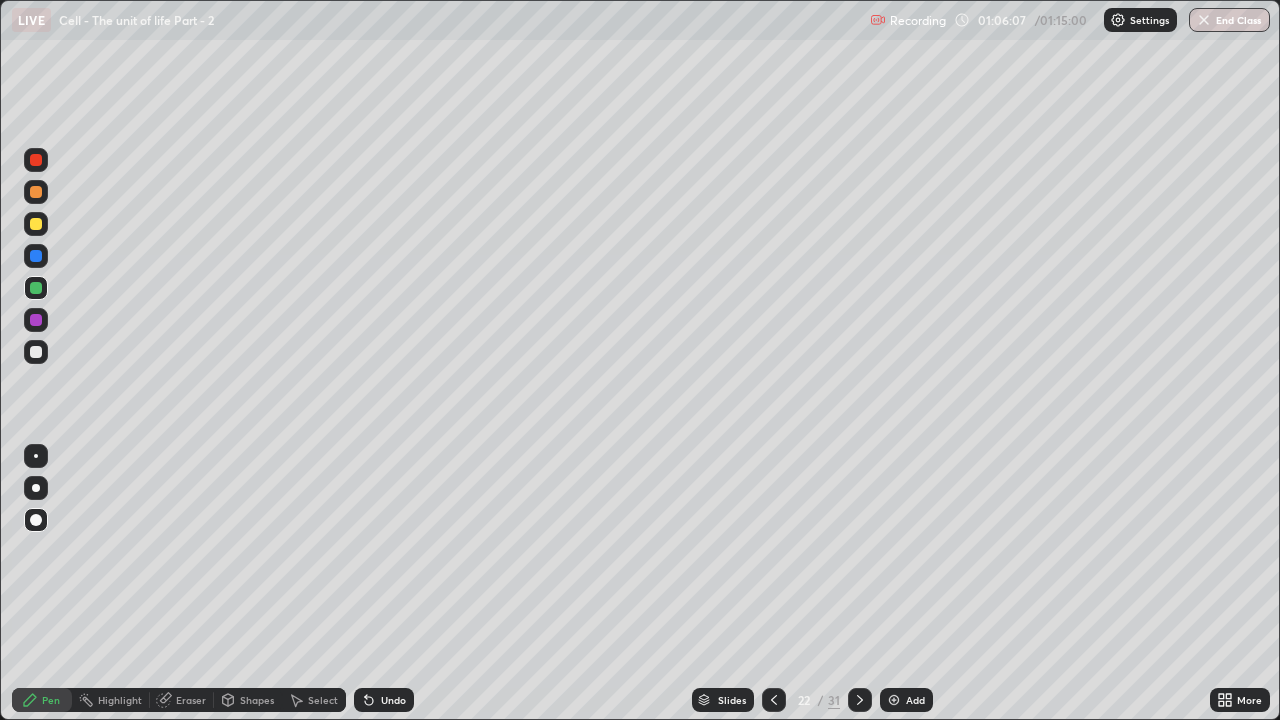 click at bounding box center (36, 160) 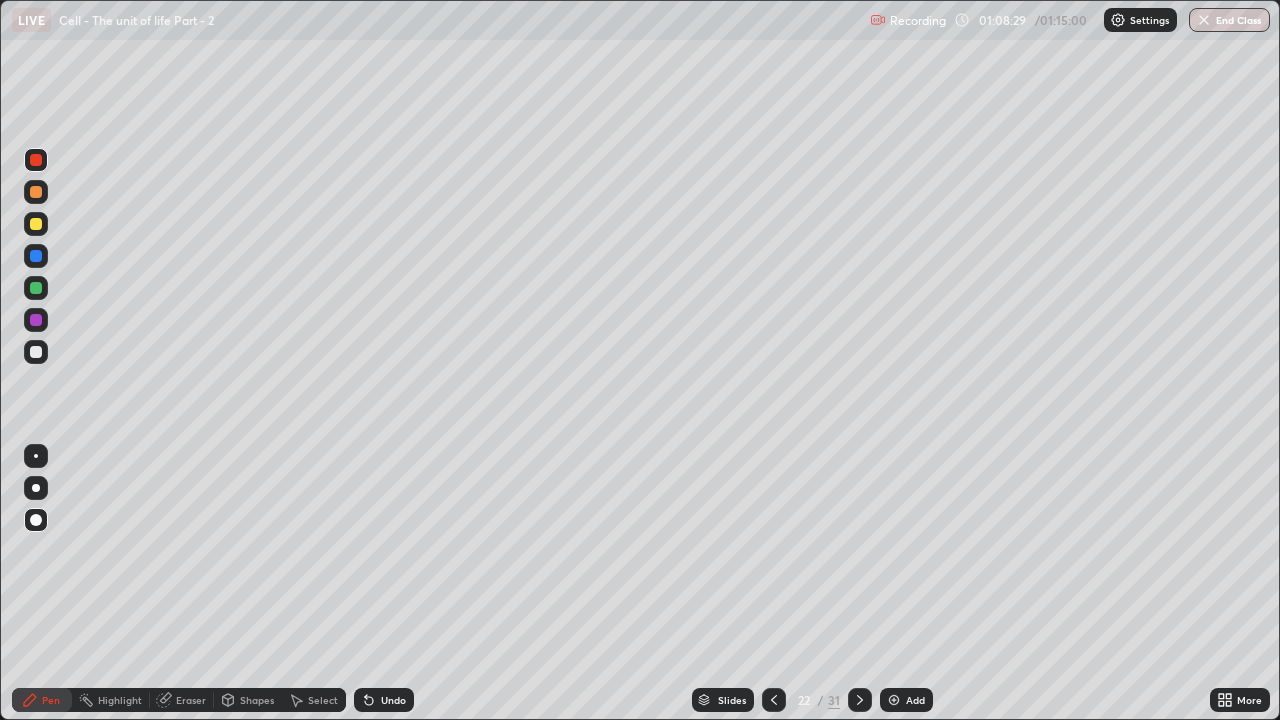 click on "Eraser" at bounding box center (182, 700) 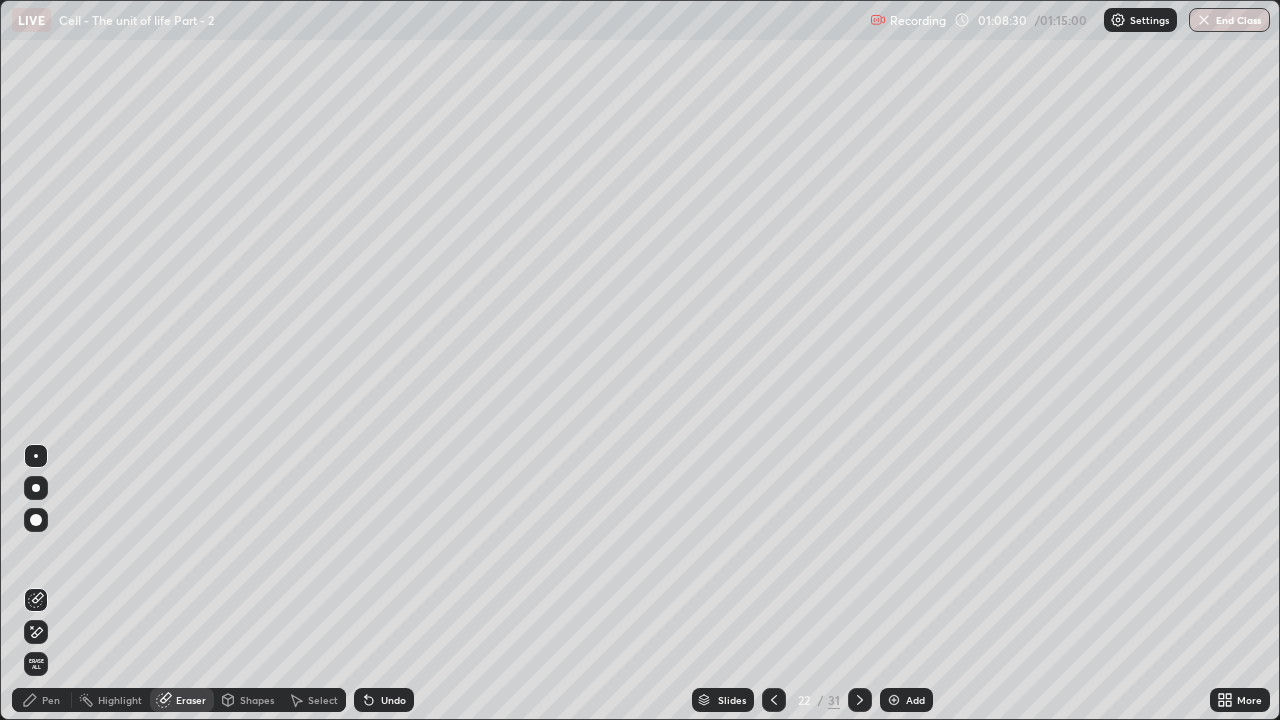 click on "Erase all" at bounding box center [36, 664] 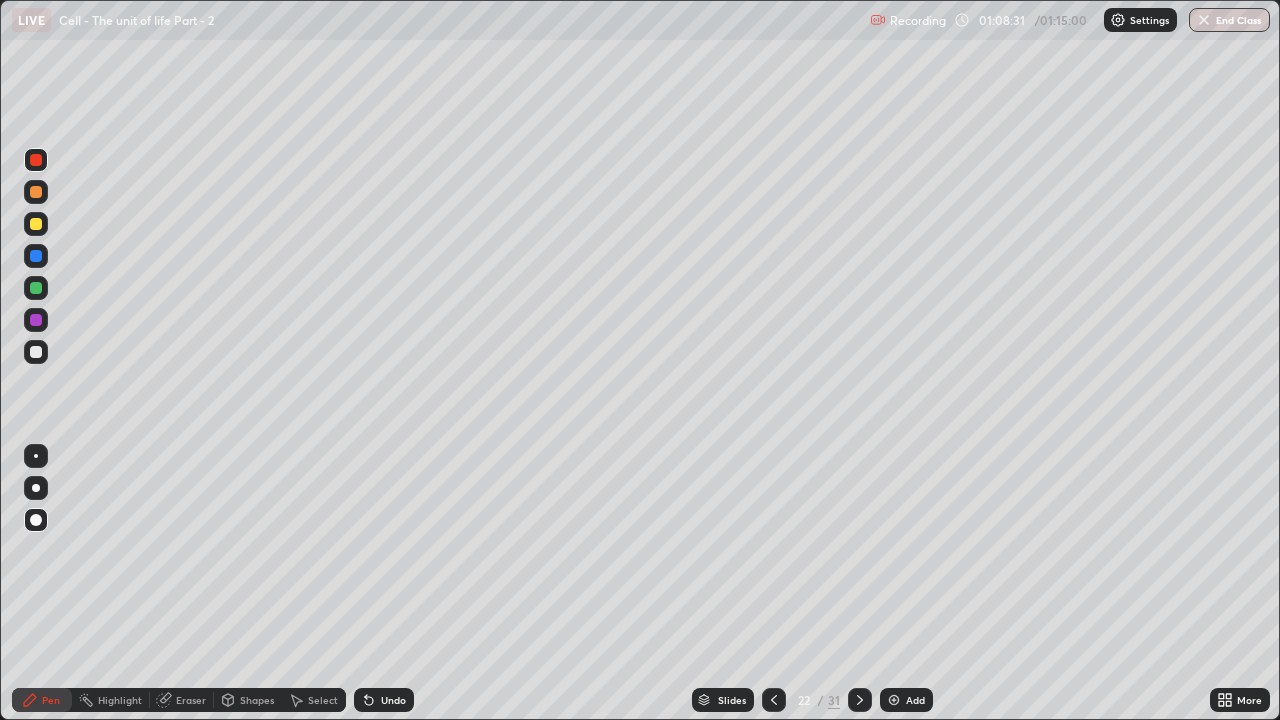 click 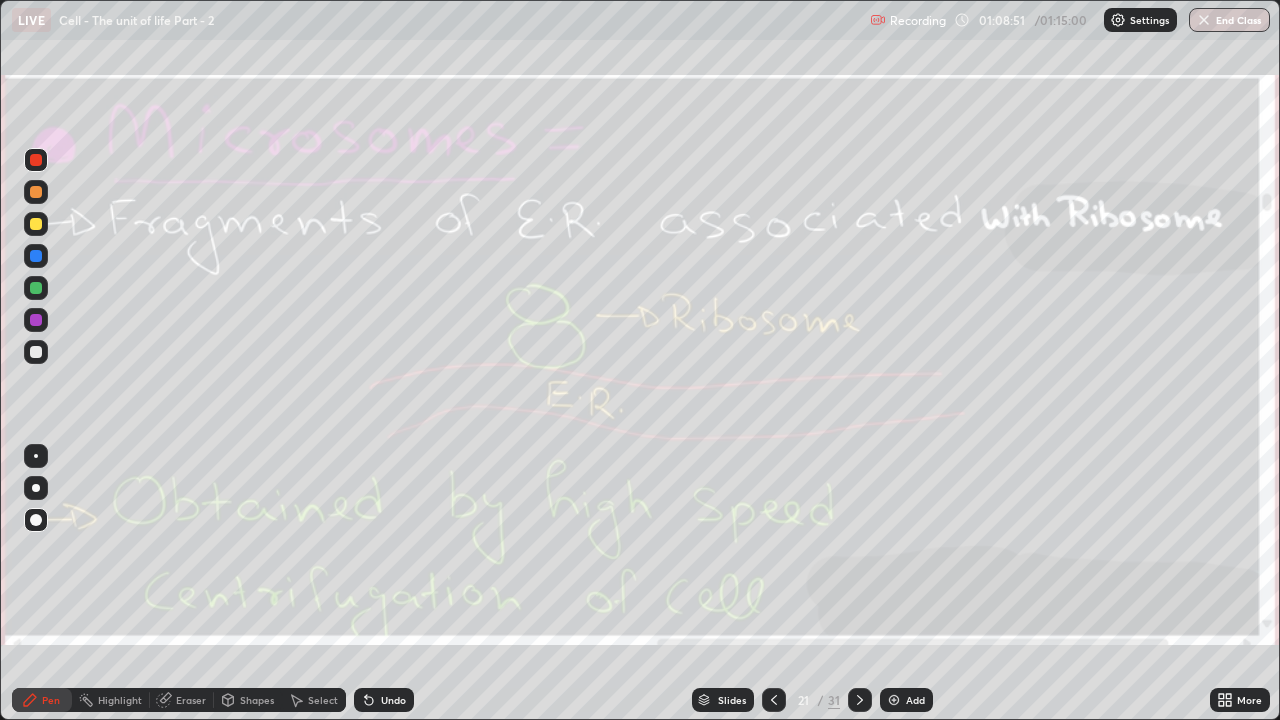 click on "Eraser" at bounding box center (191, 700) 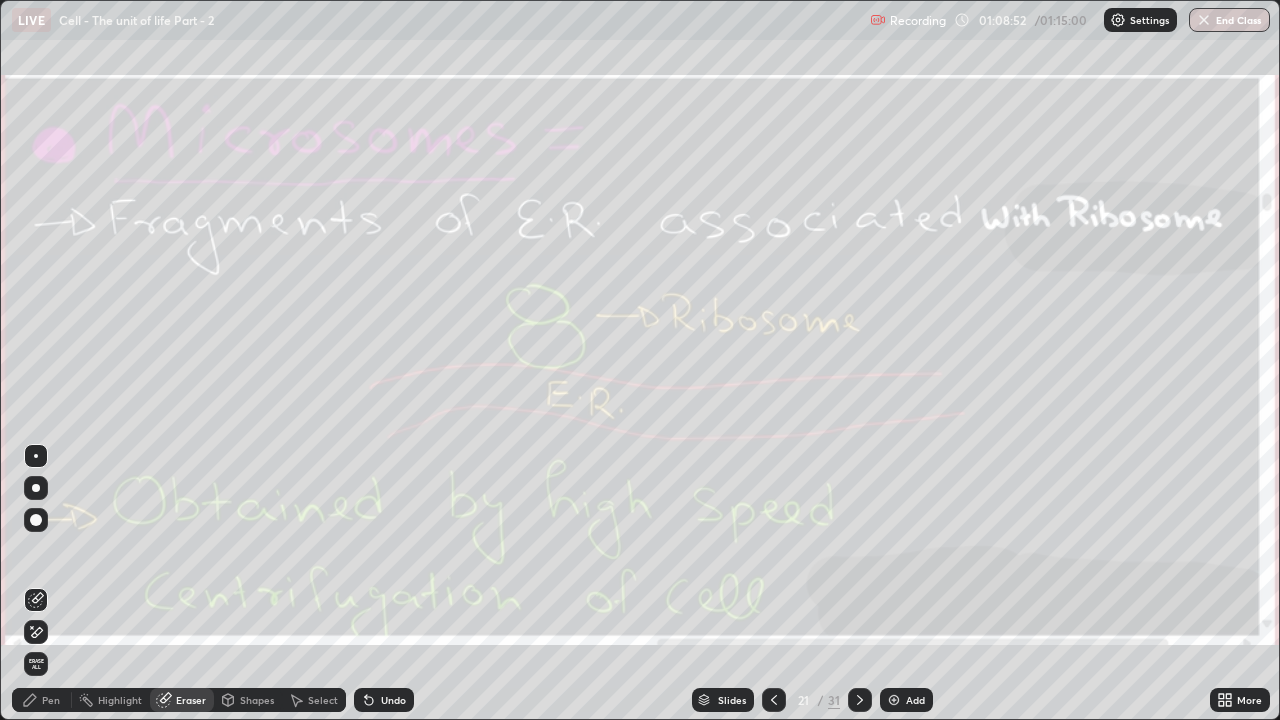 click on "Erase all" at bounding box center (36, 664) 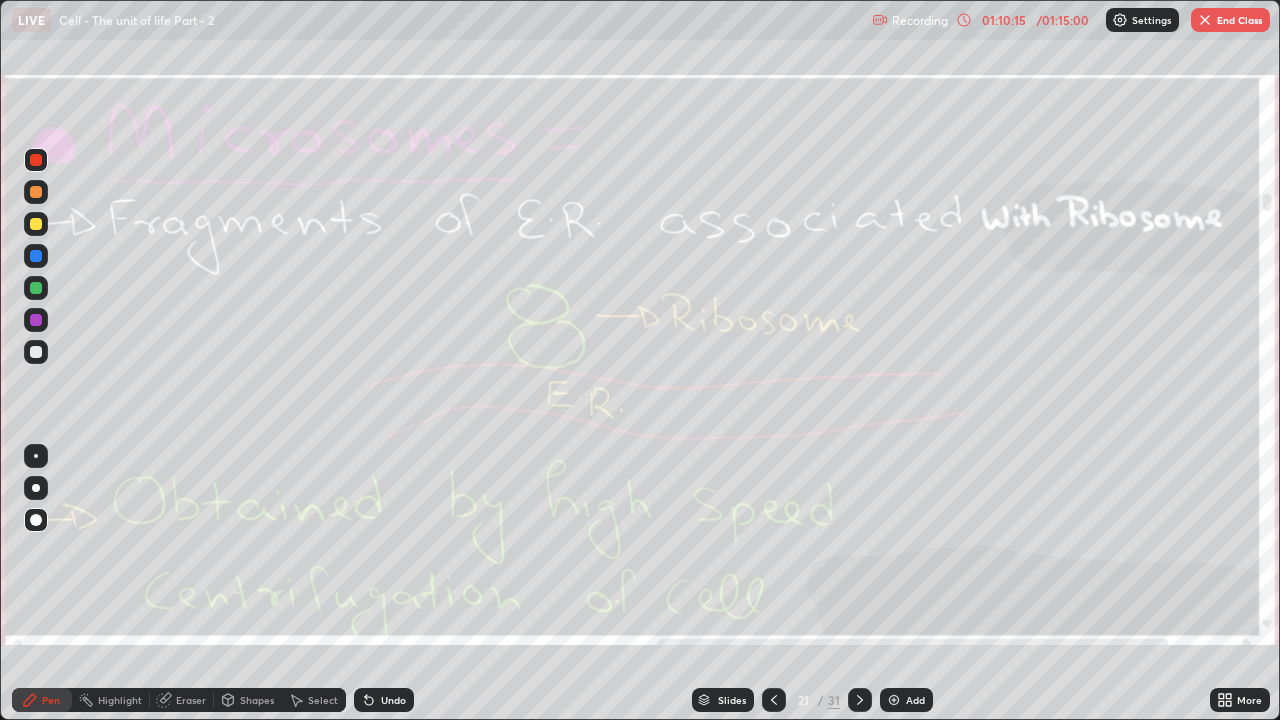 click on "End Class" at bounding box center [1230, 20] 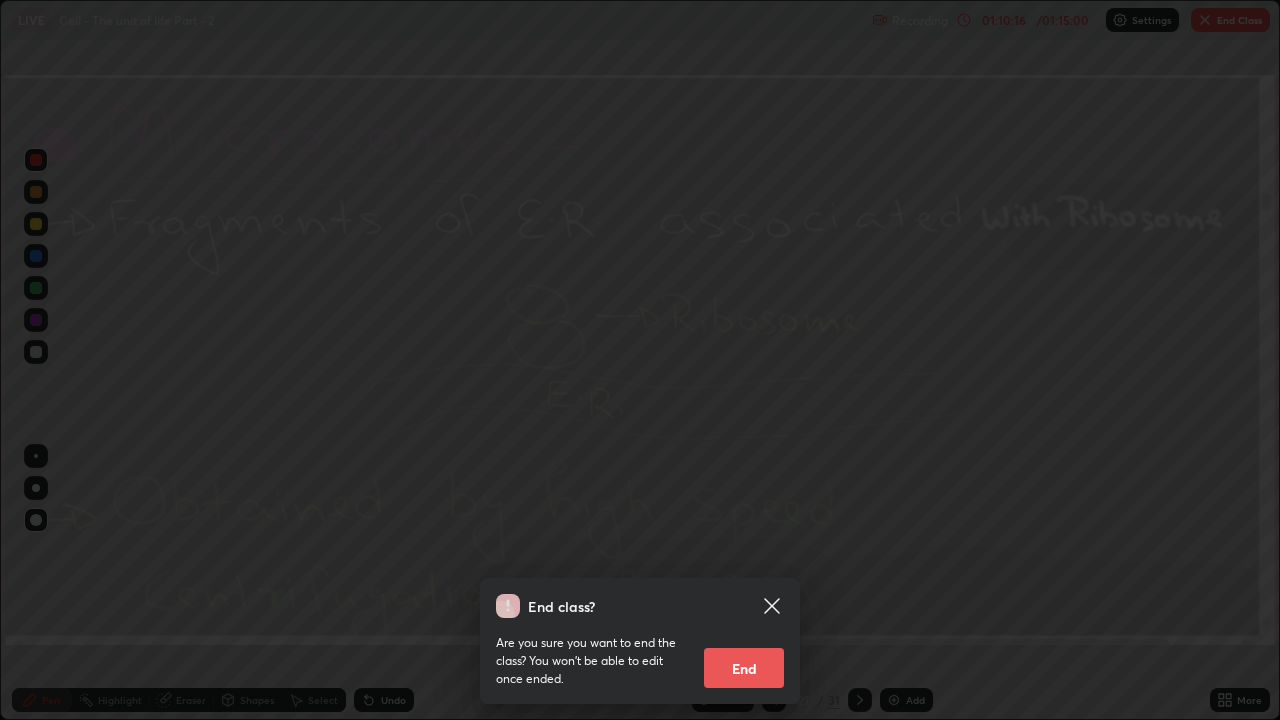 click on "End" at bounding box center (744, 668) 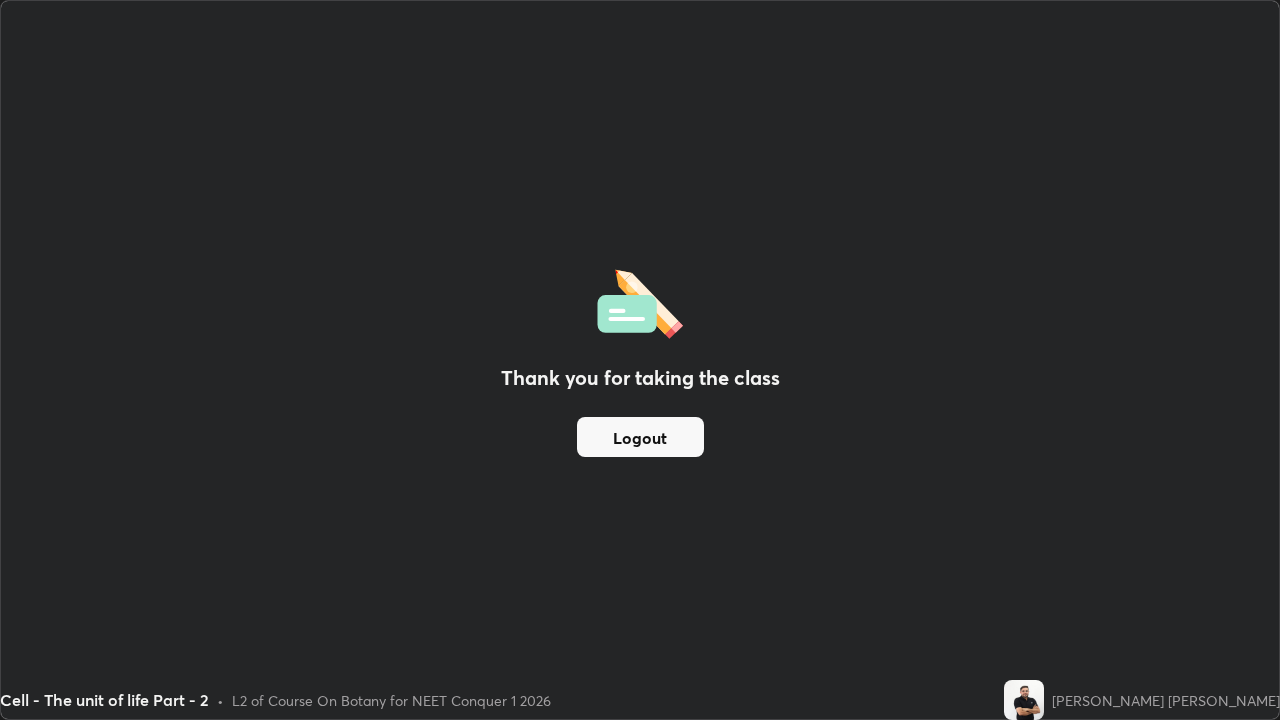 click on "Logout" at bounding box center [640, 437] 